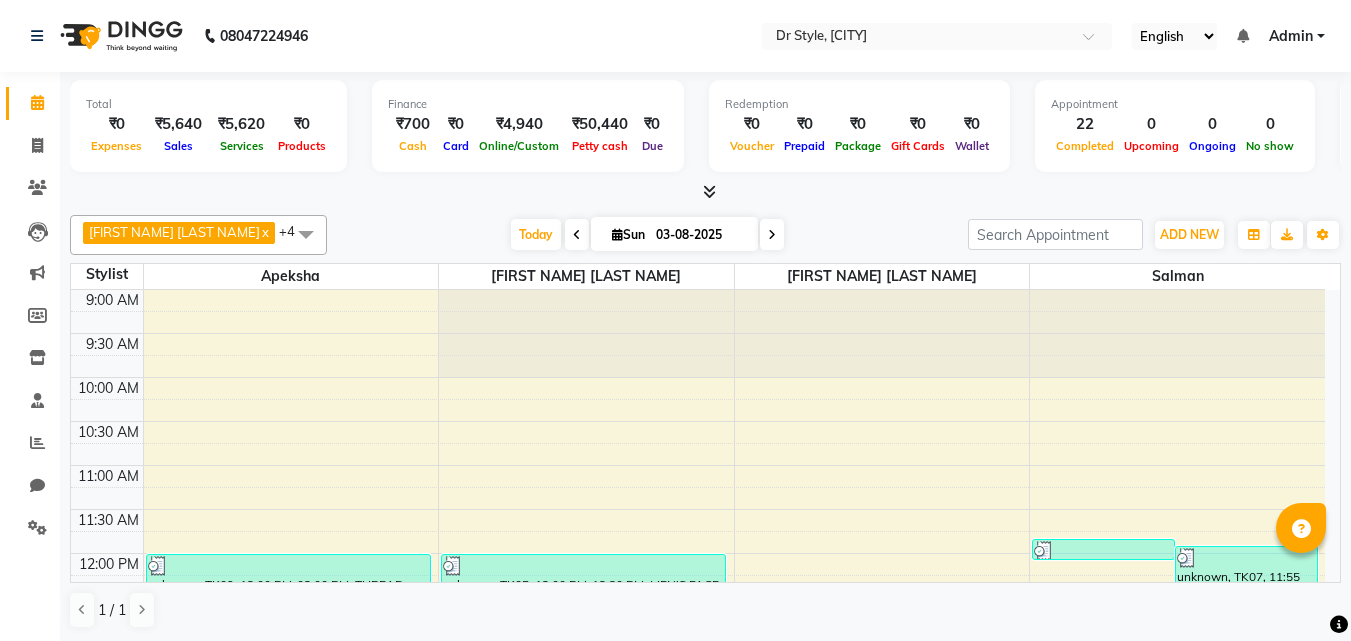 scroll, scrollTop: 1, scrollLeft: 0, axis: vertical 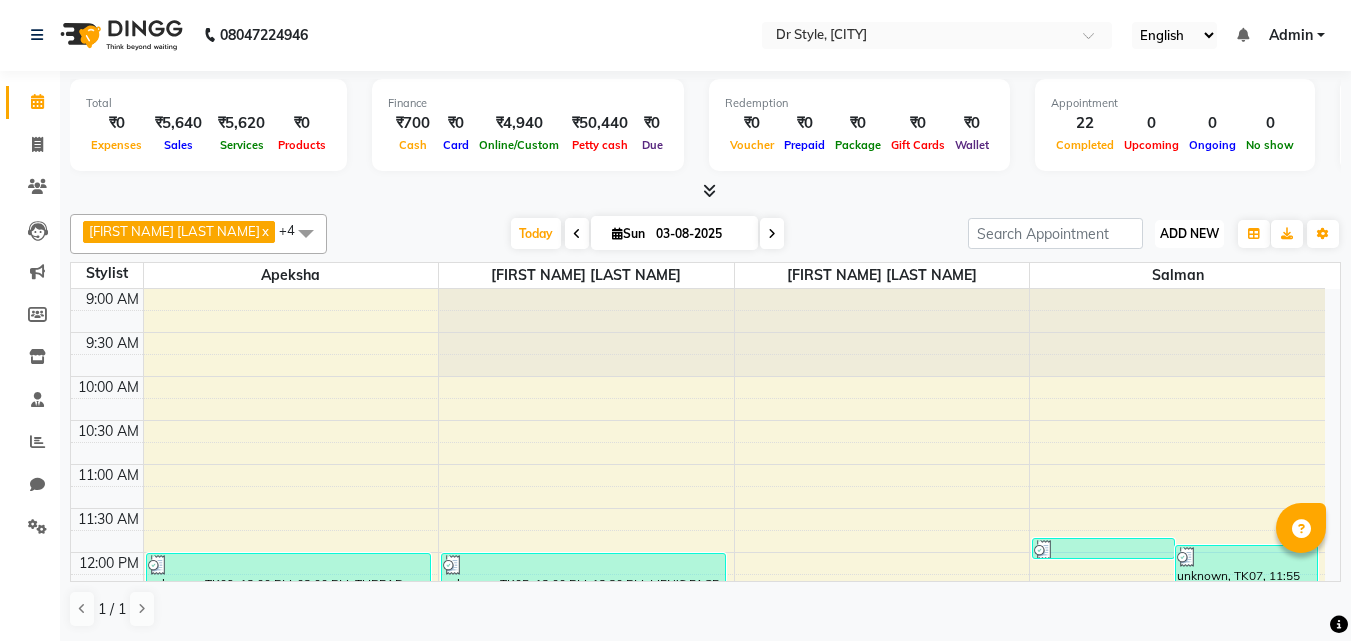 click on "ADD NEW" at bounding box center (1189, 233) 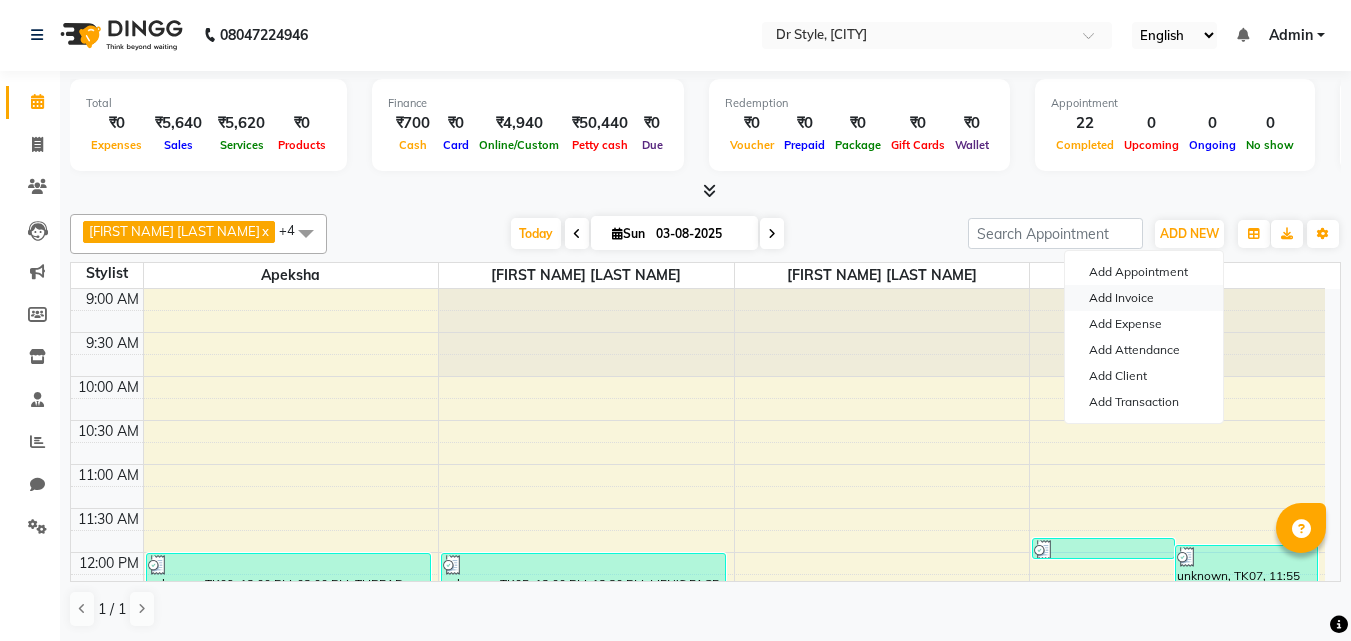 click on "Add Invoice" at bounding box center [1144, 298] 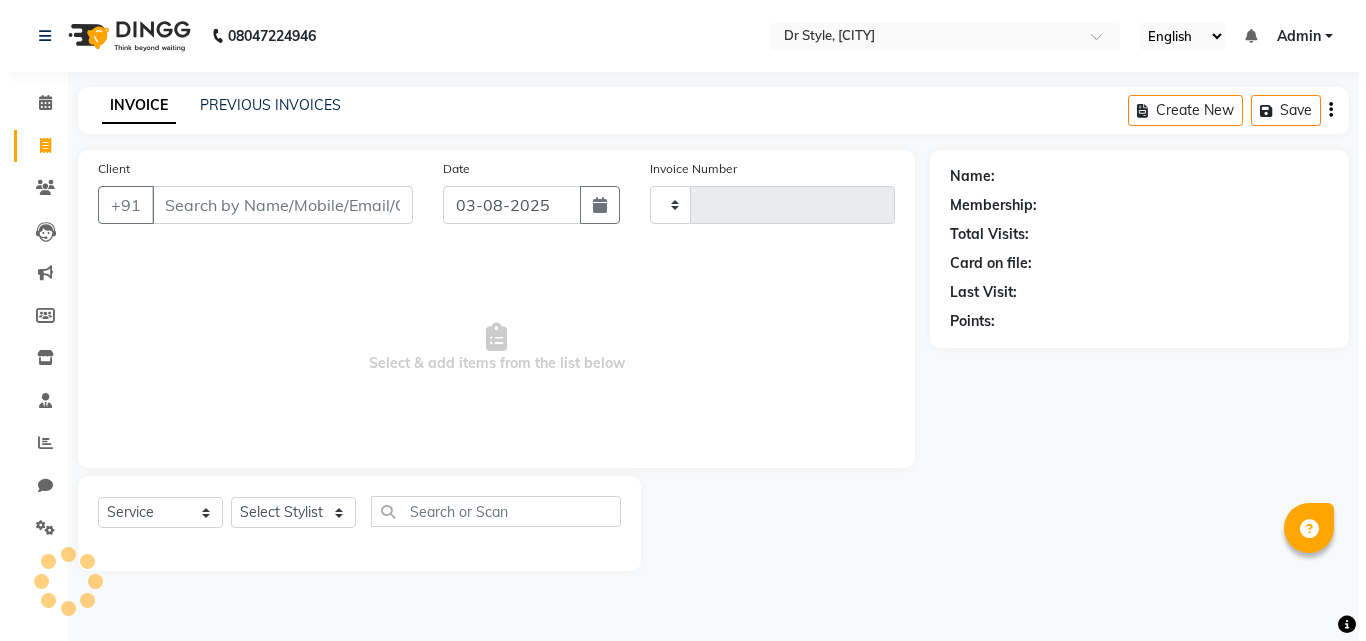 scroll, scrollTop: 0, scrollLeft: 0, axis: both 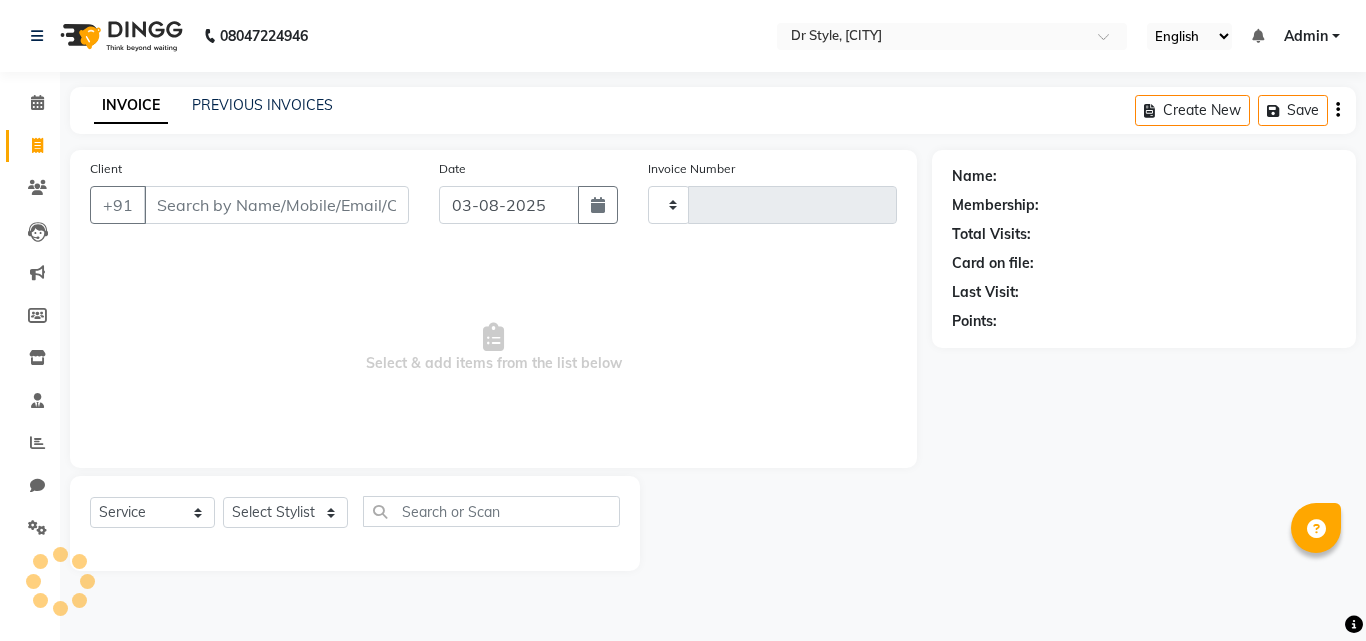 type on "0773" 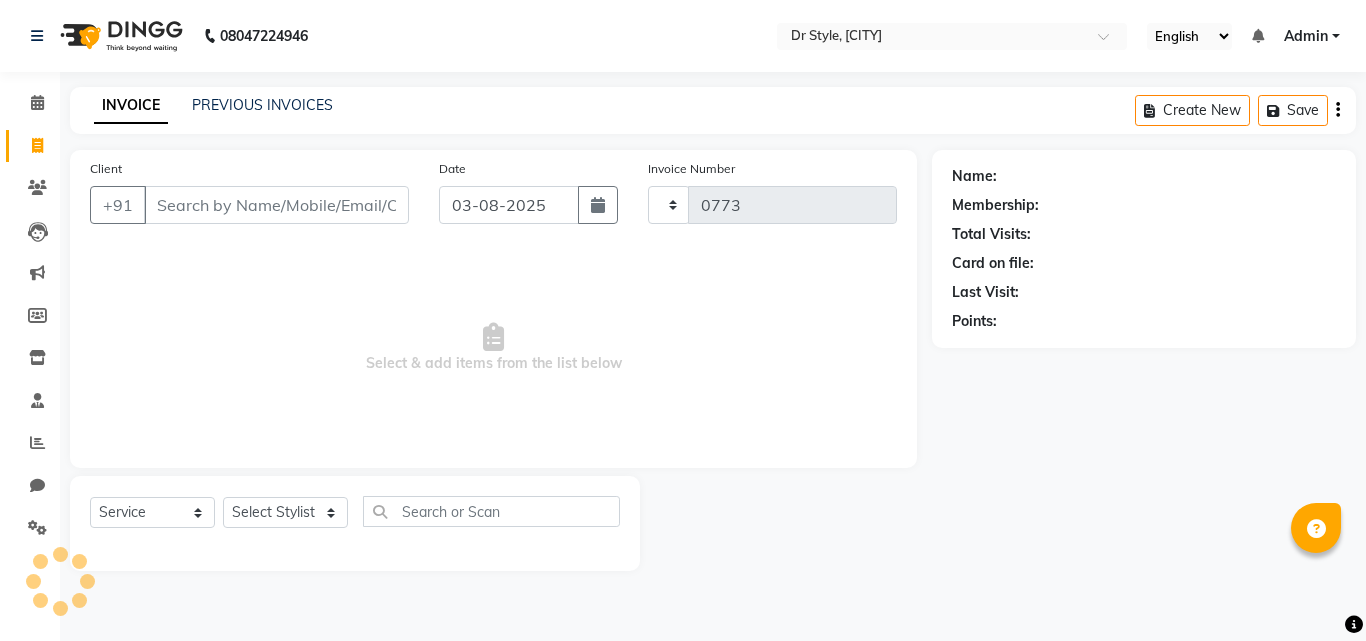 select on "7832" 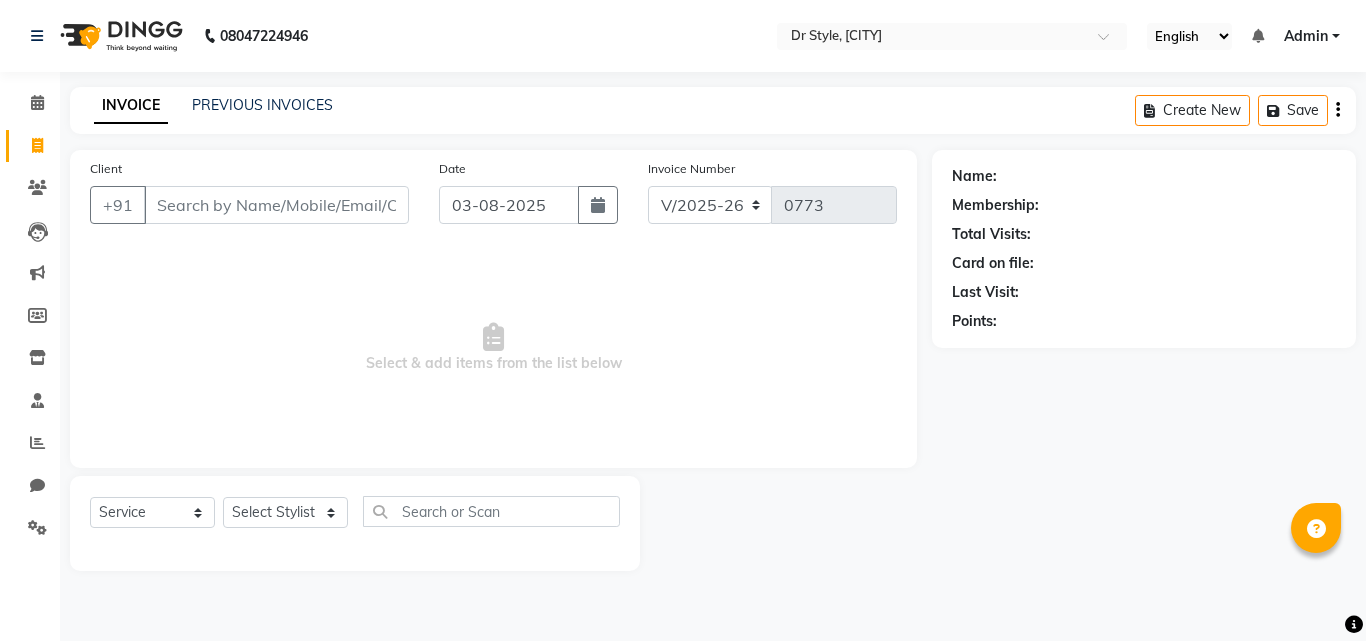 click on "Client" at bounding box center [276, 205] 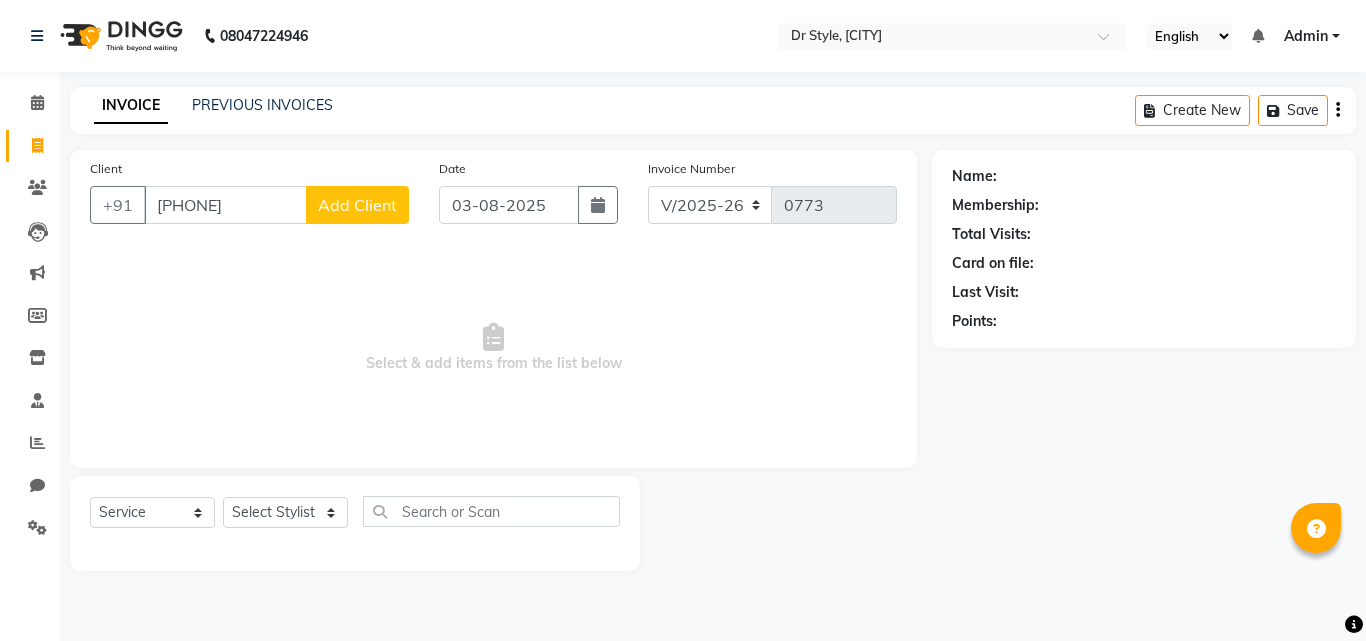type on "[PHONE]" 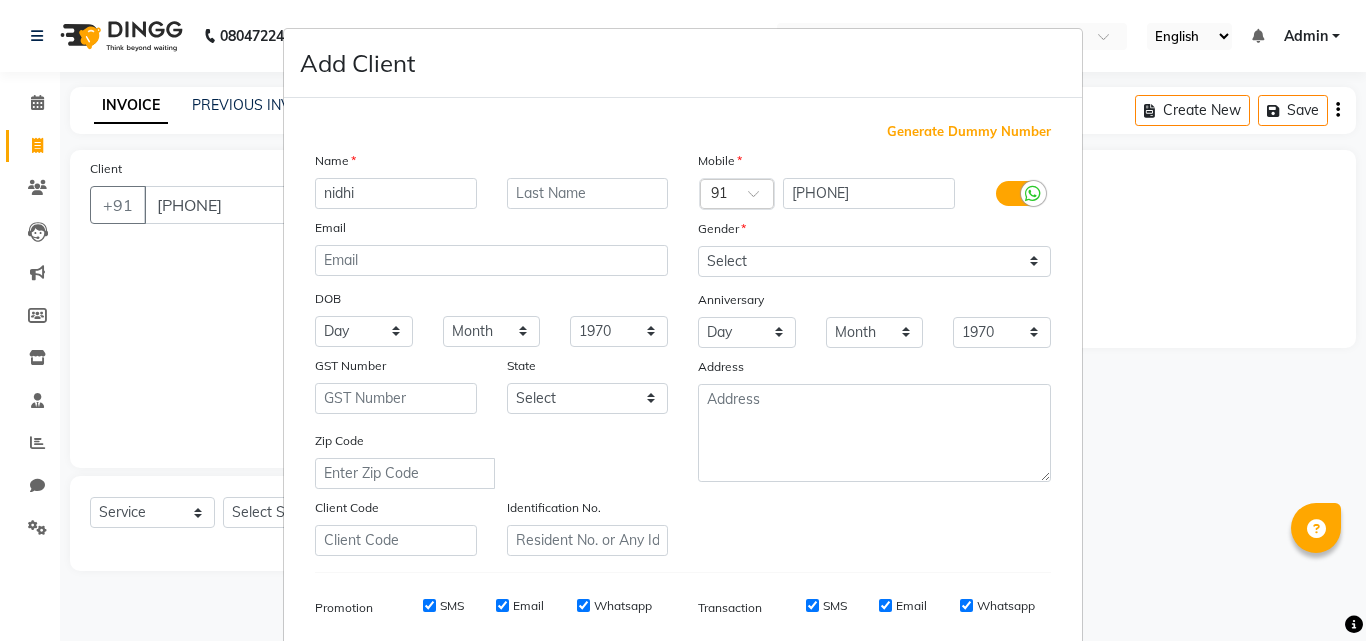 click on "nidhi" at bounding box center [396, 193] 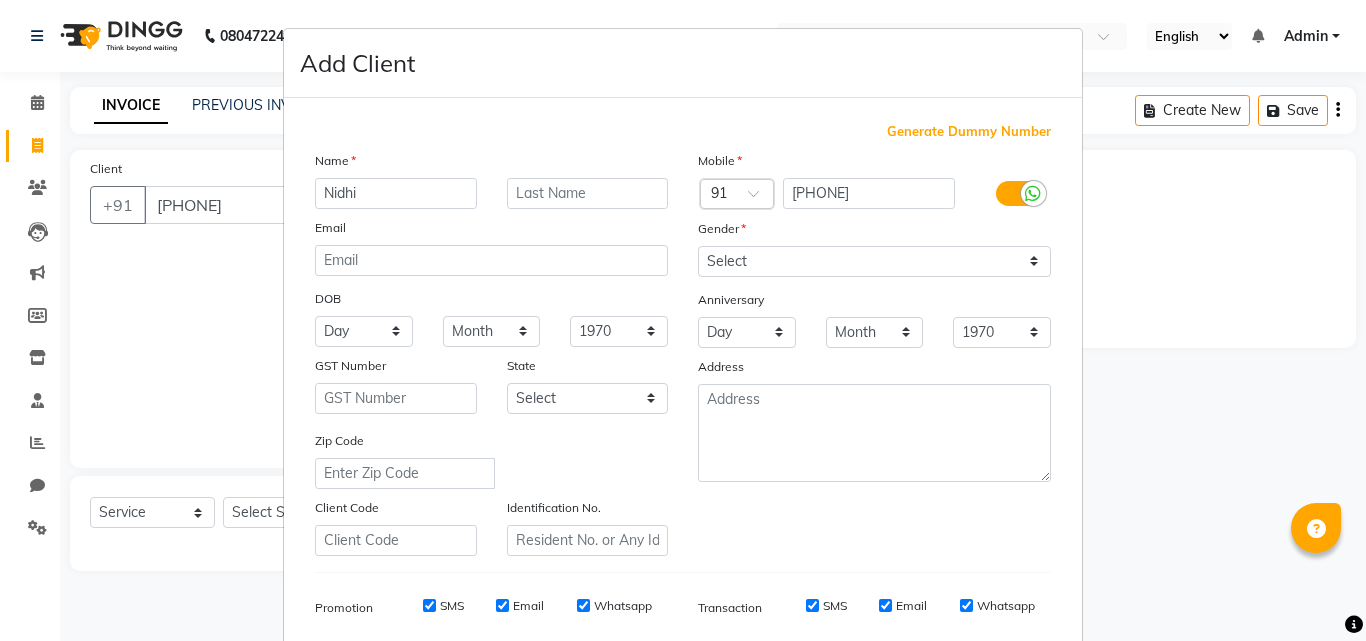 click on "Nidhi" at bounding box center [396, 193] 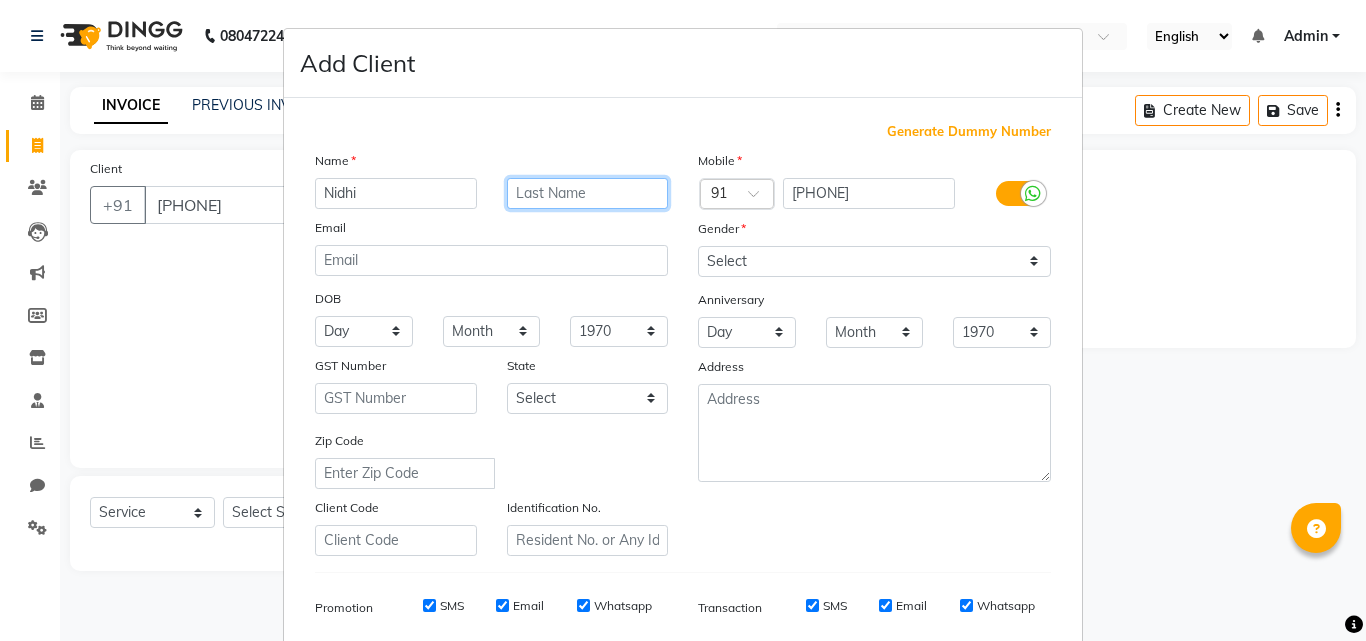 click at bounding box center (588, 193) 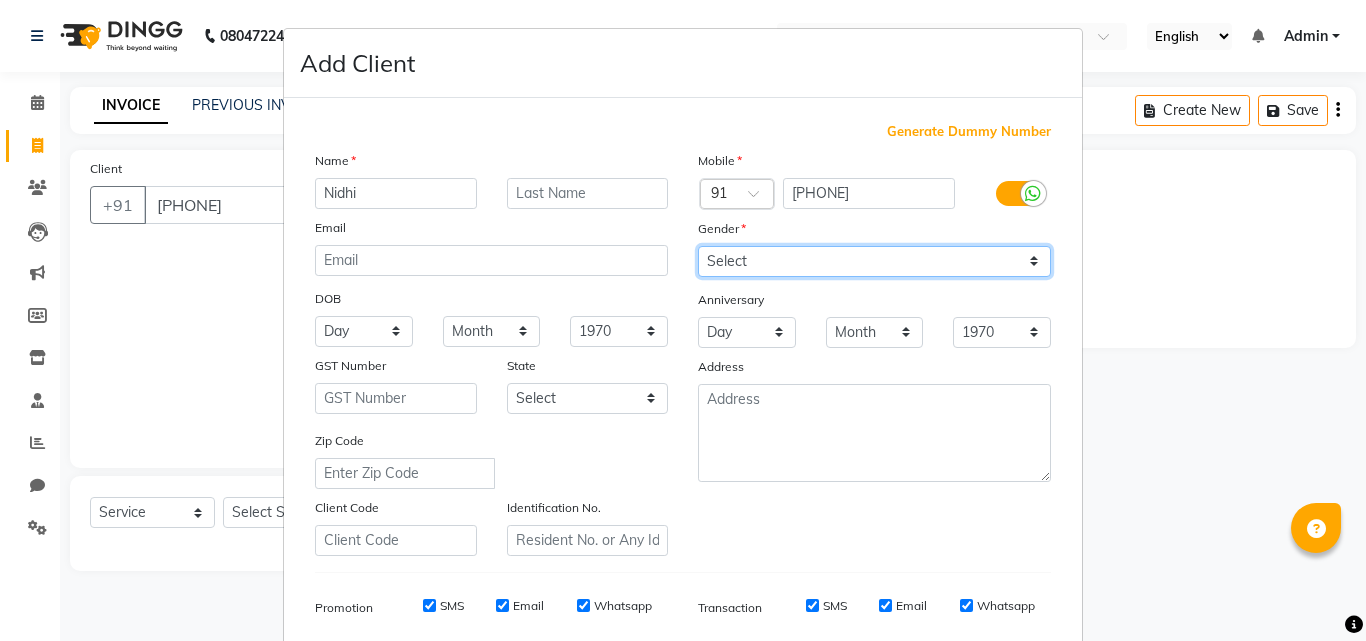 click on "Select Male Female Other Prefer Not To Say" at bounding box center [874, 261] 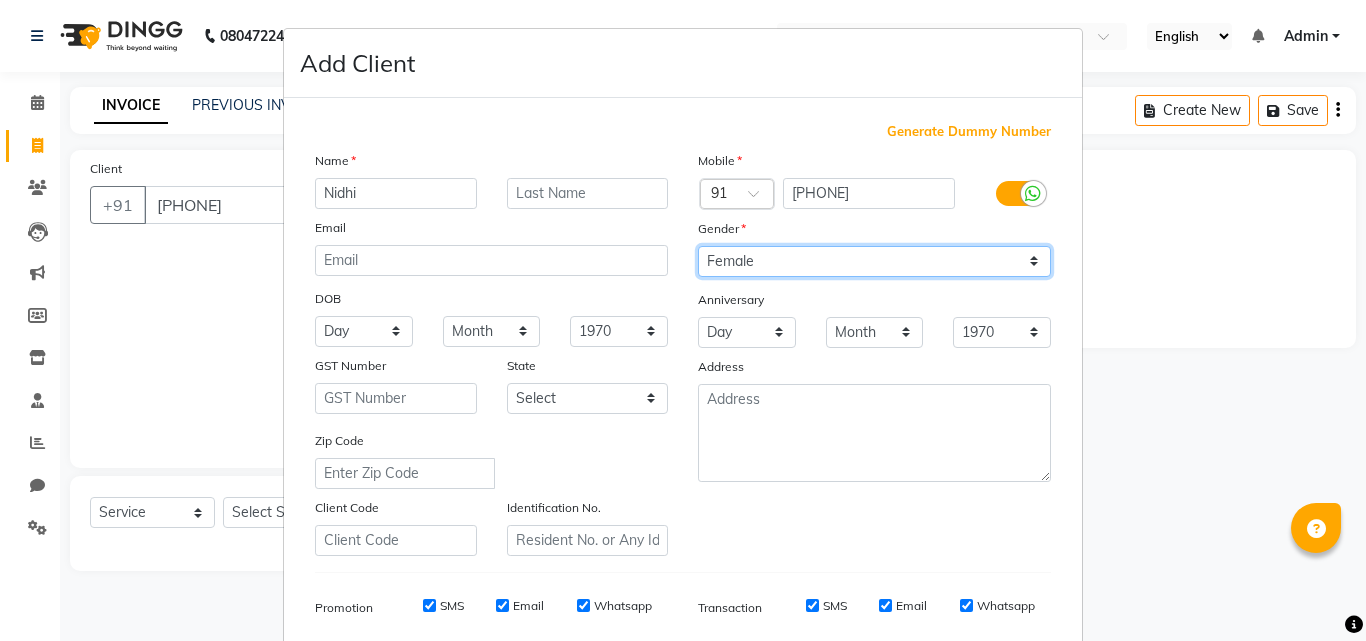 click on "Select Male Female Other Prefer Not To Say" at bounding box center [874, 261] 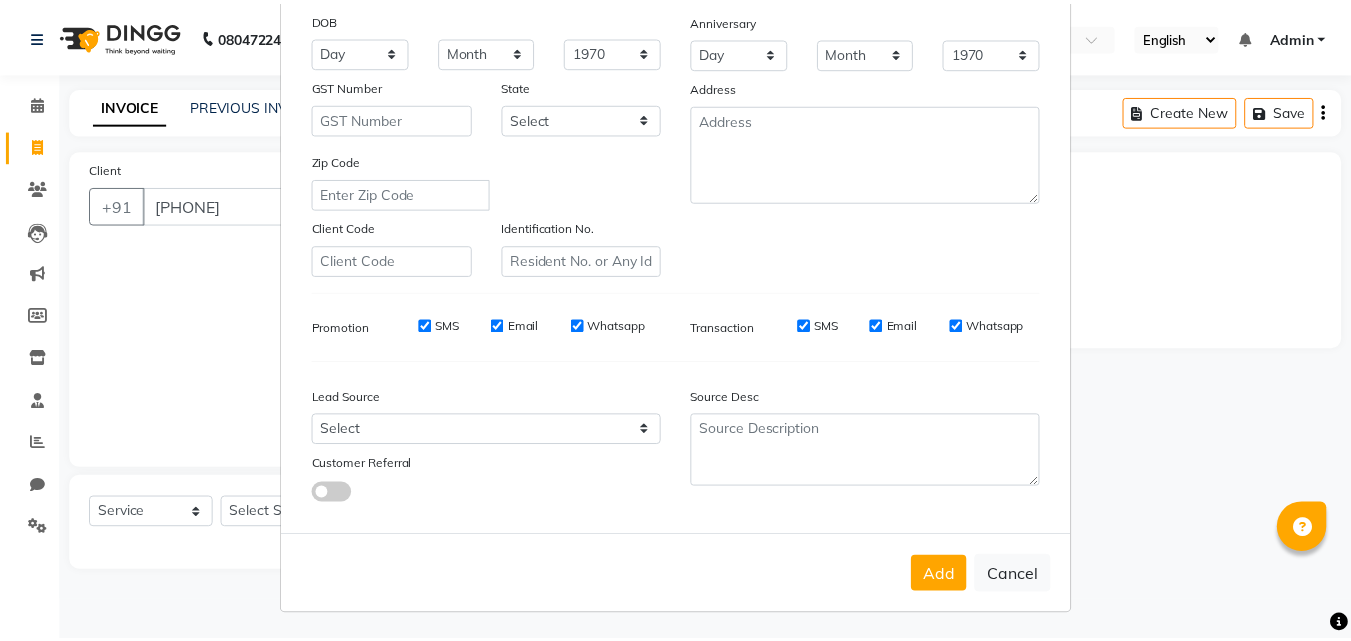 scroll, scrollTop: 282, scrollLeft: 0, axis: vertical 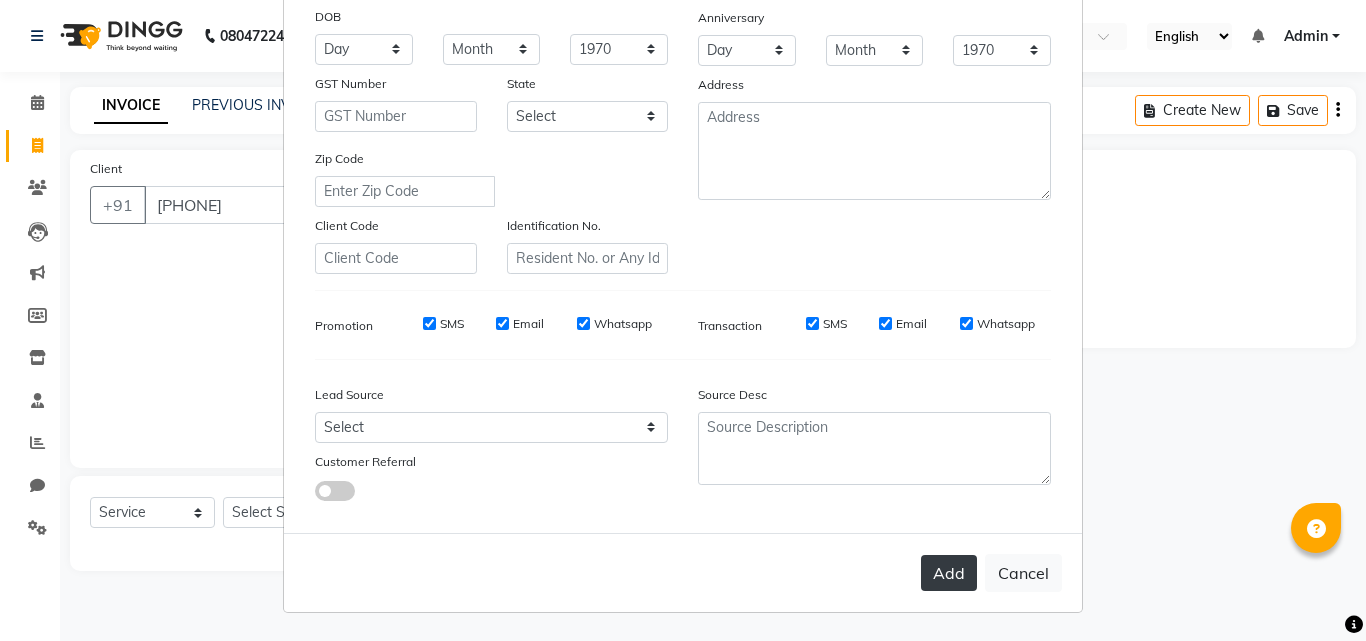 click on "Add" at bounding box center [949, 573] 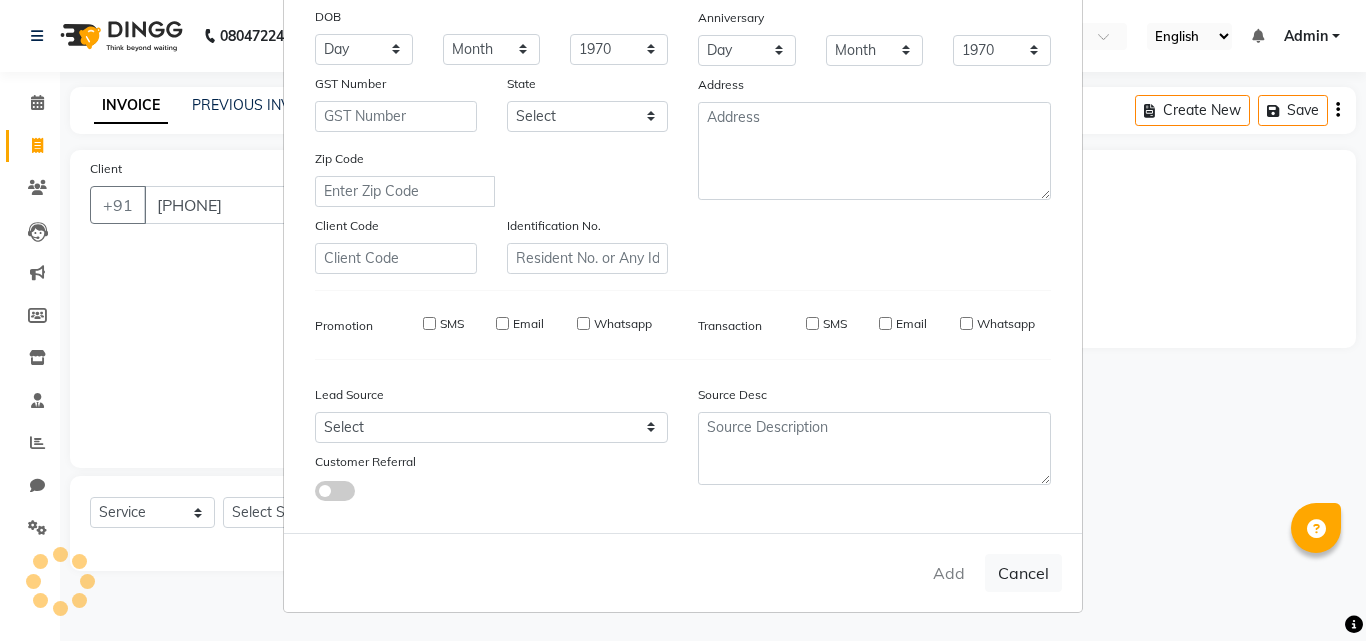 type 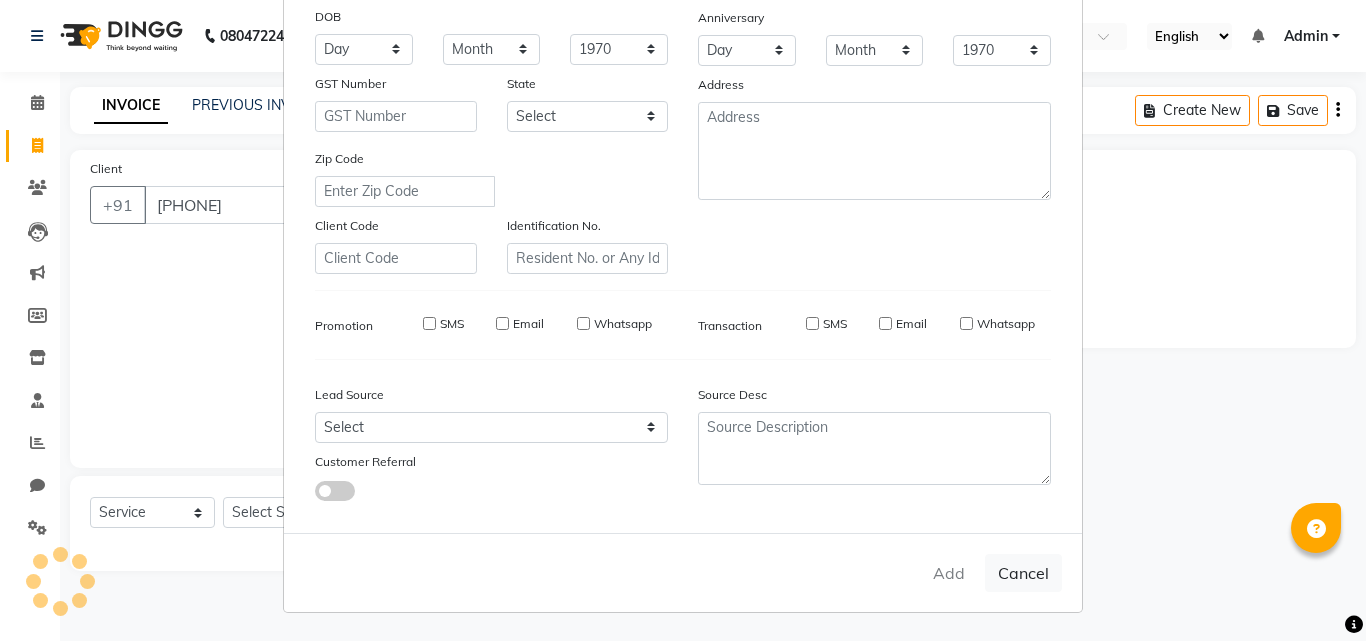 select 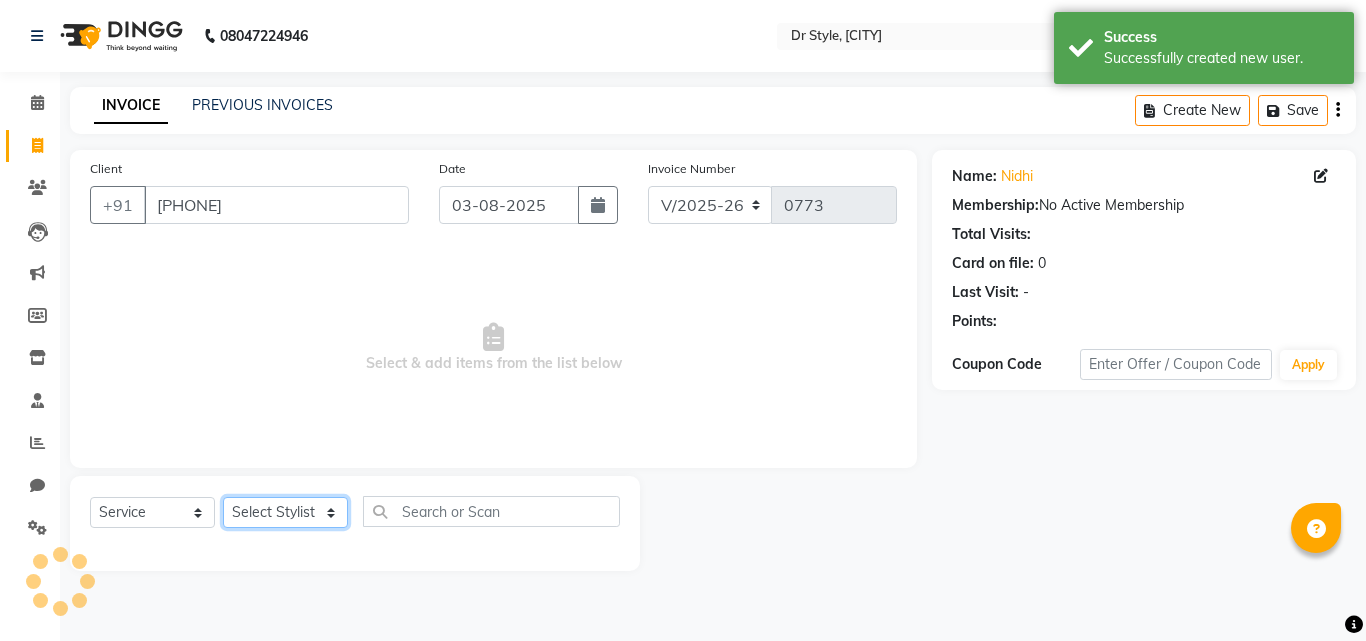 click on "Select Stylist Amir Apeksha Haider Salmani HASIM Salman Sheetal Panchal" 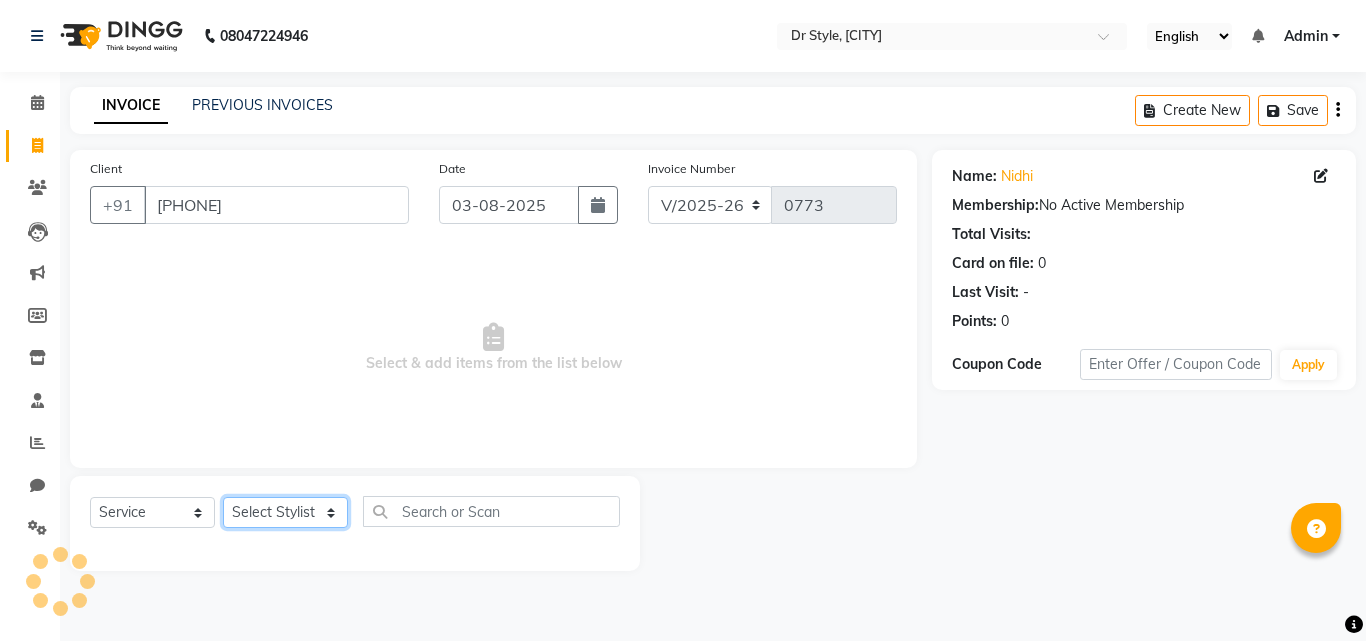 select on "[POSTAL CODE]" 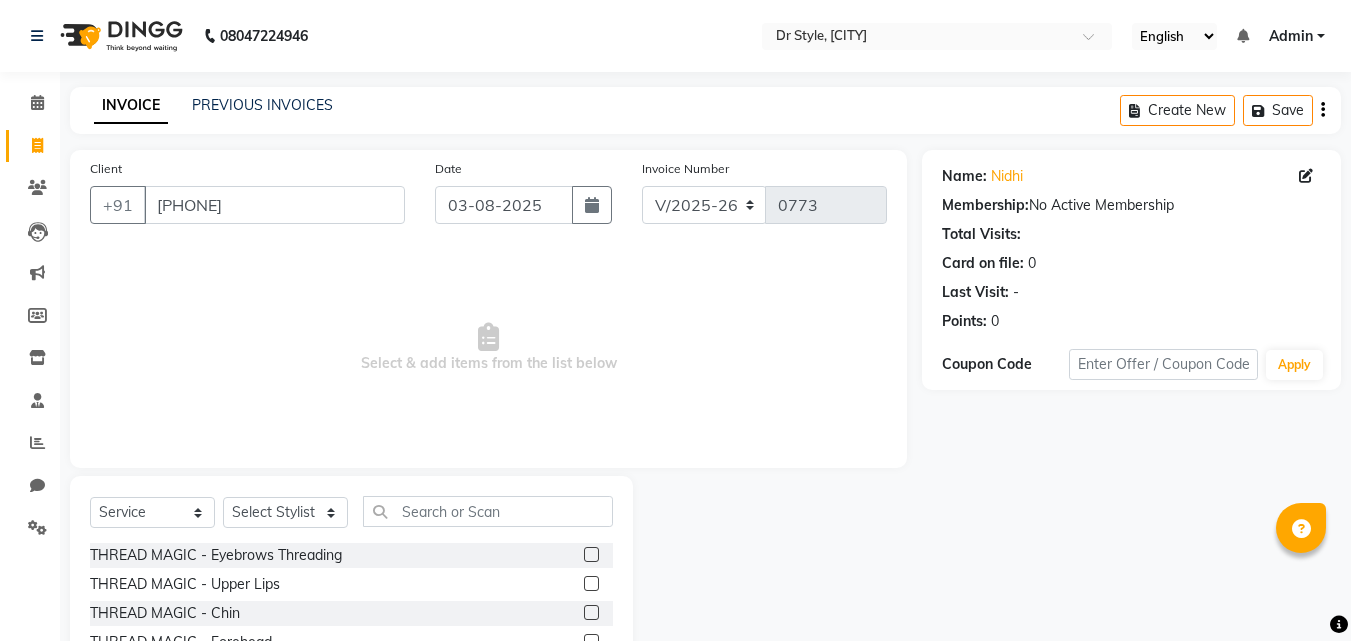click 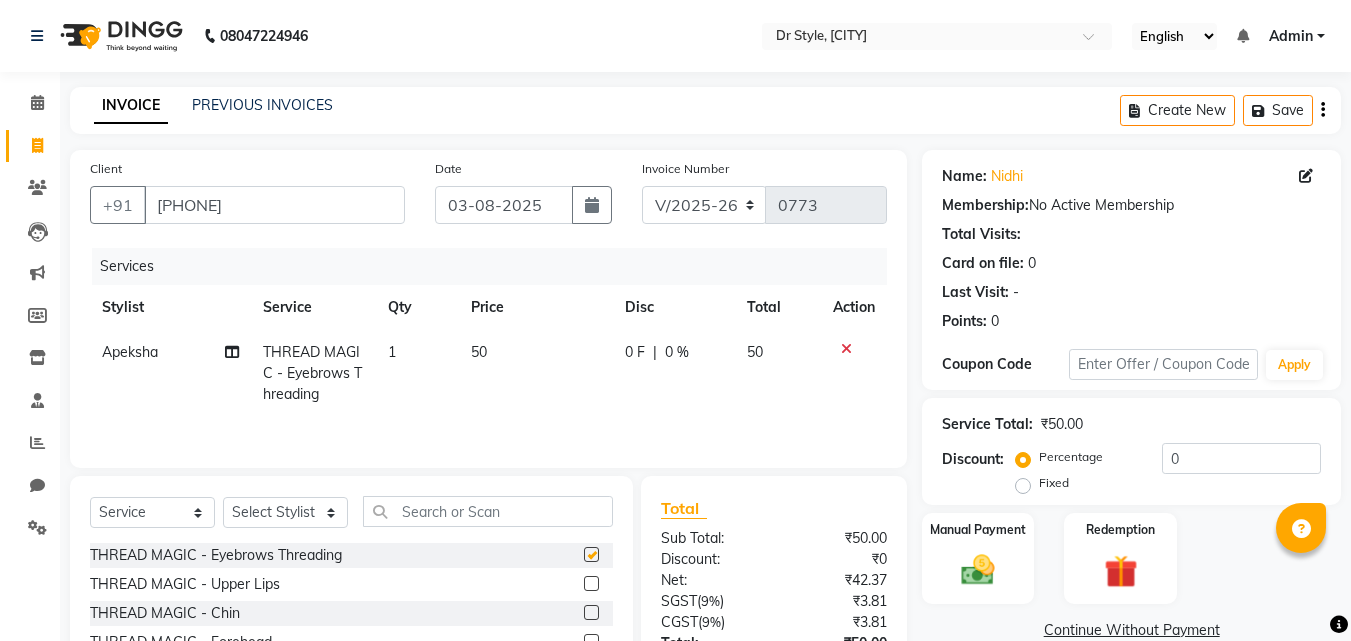 checkbox on "false" 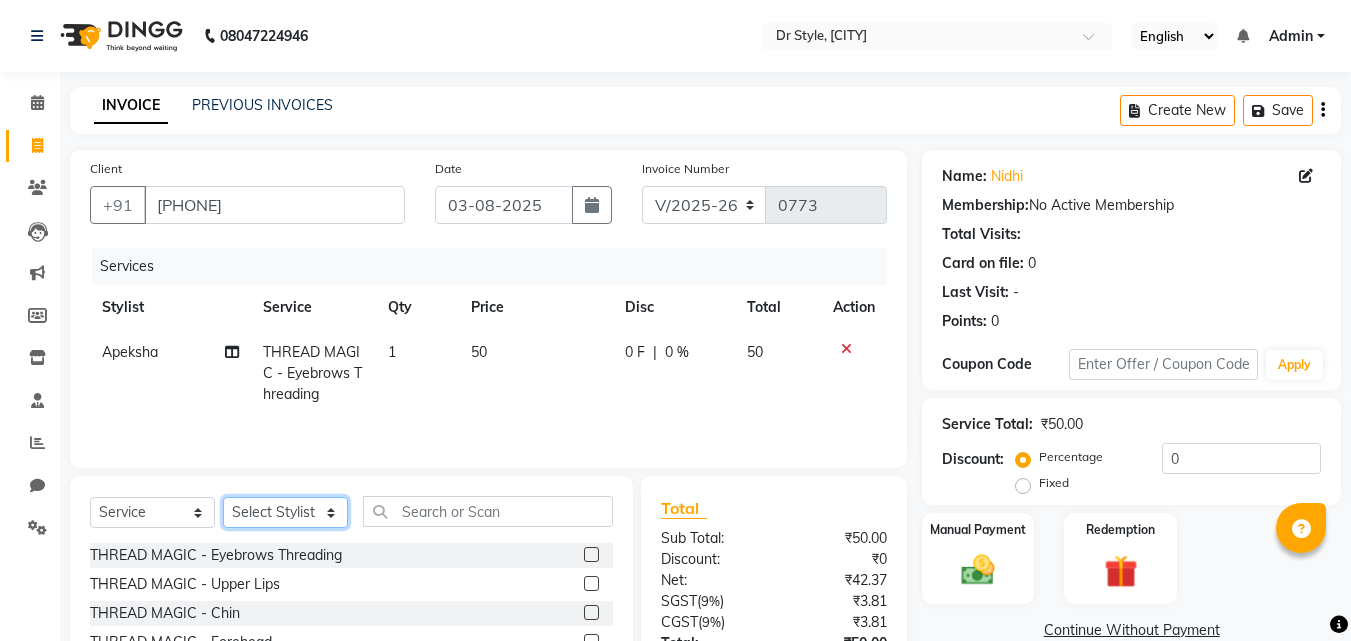 click on "Select Stylist Amir Apeksha Haider Salmani HASIM Salman Sheetal Panchal" 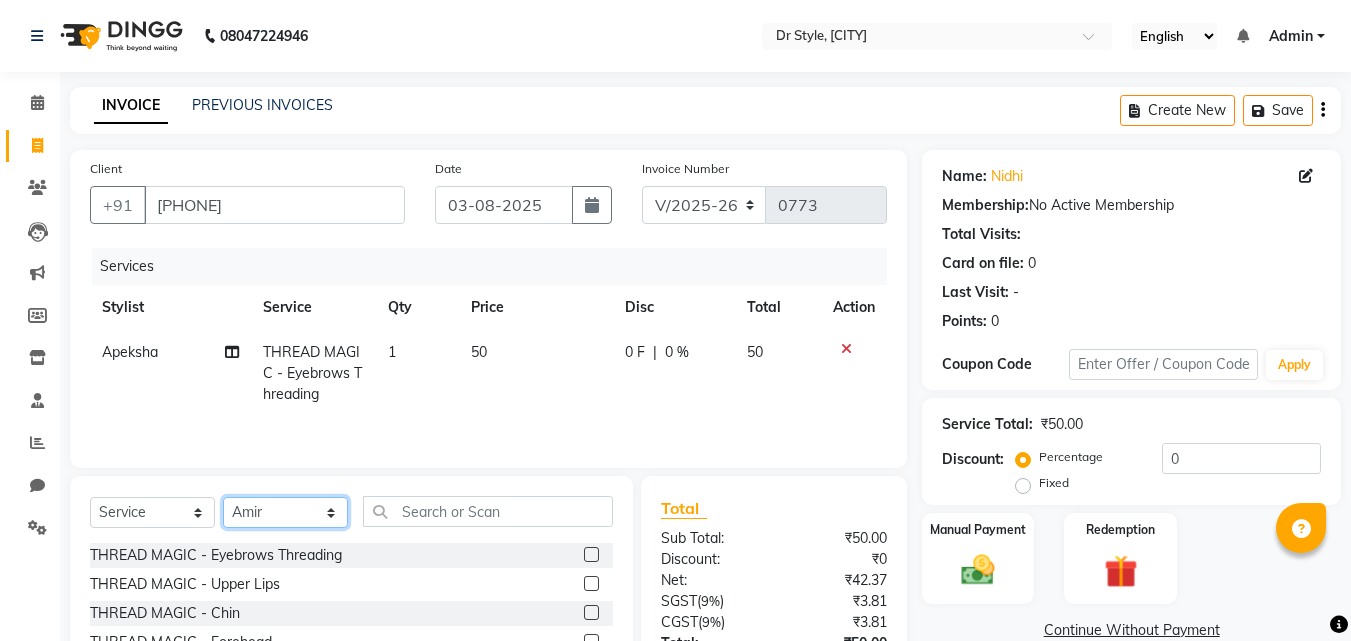 click on "Select Stylist Amir Apeksha Haider Salmani HASIM Salman Sheetal Panchal" 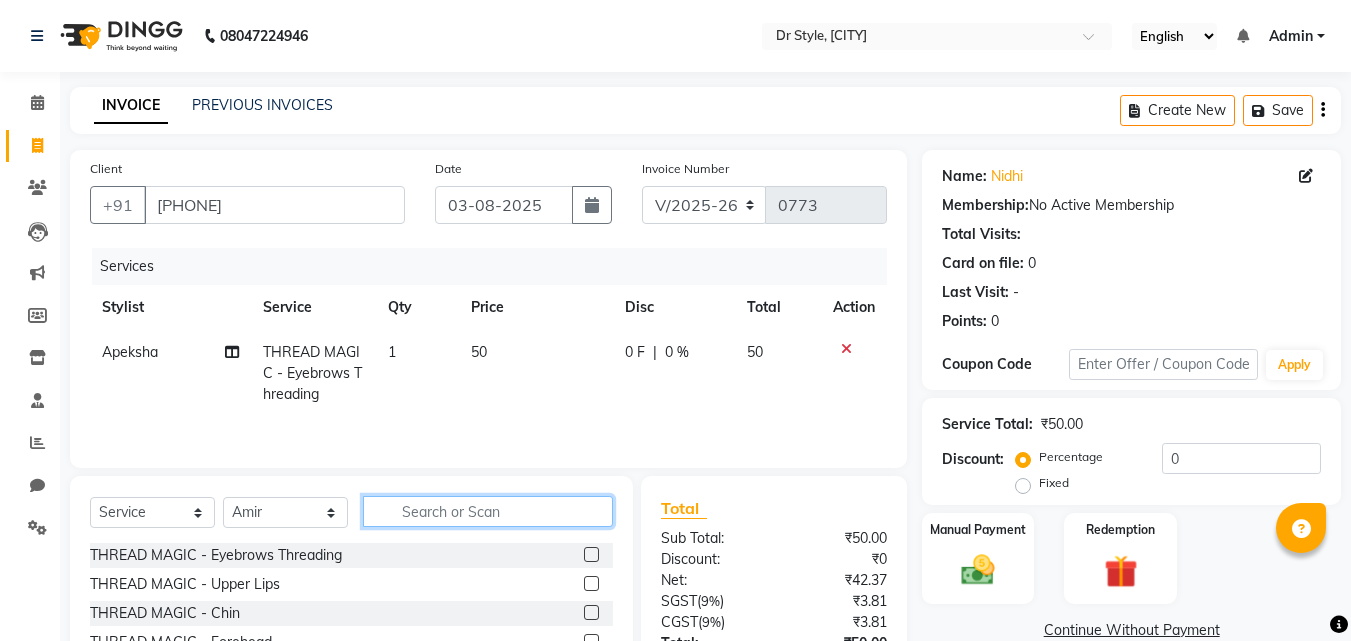 click 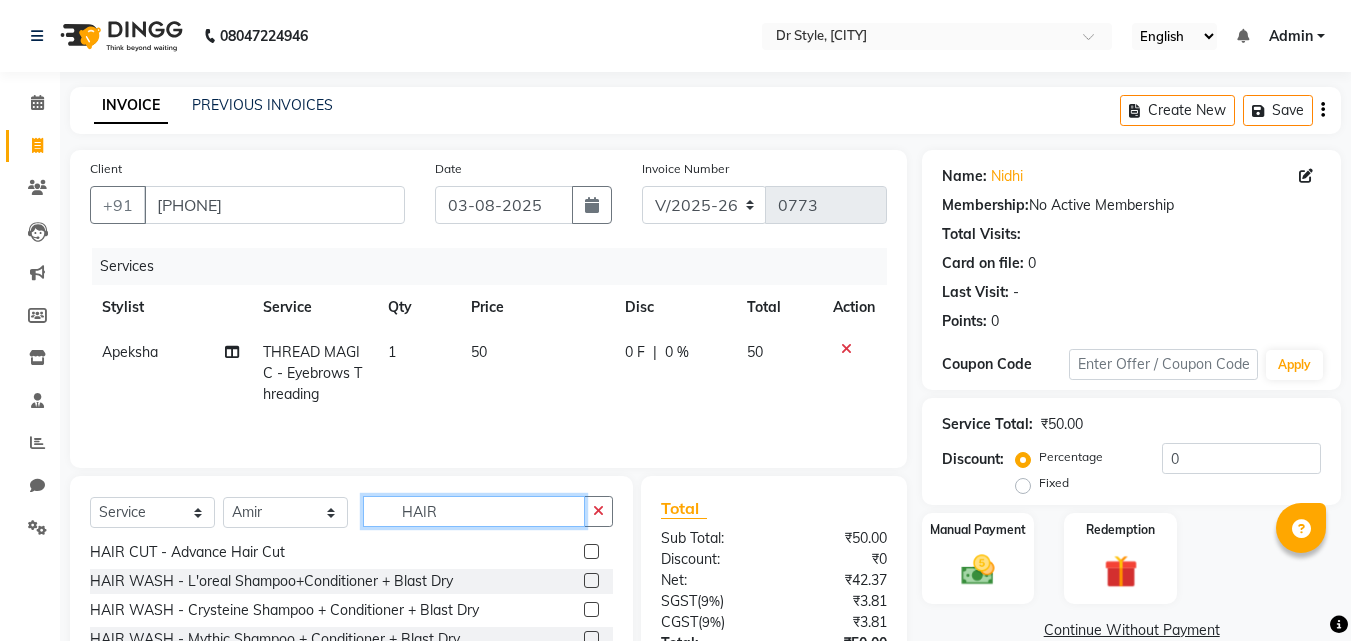 scroll, scrollTop: 100, scrollLeft: 0, axis: vertical 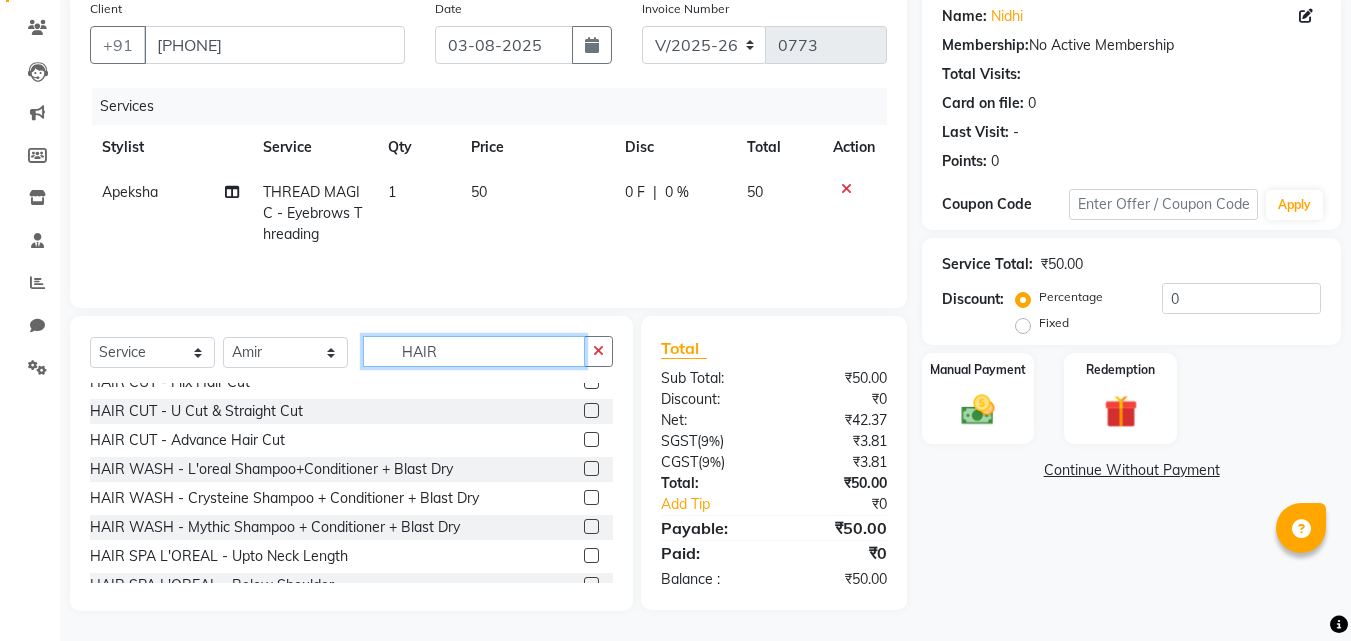 type on "HAIR" 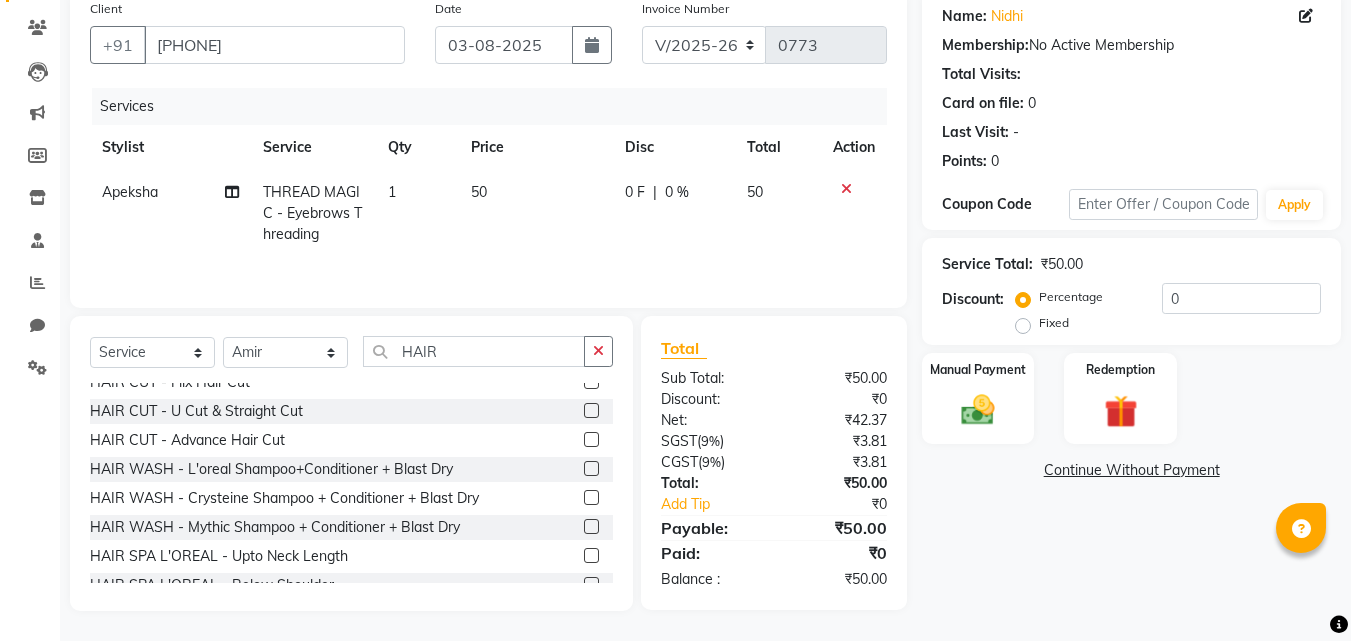 click 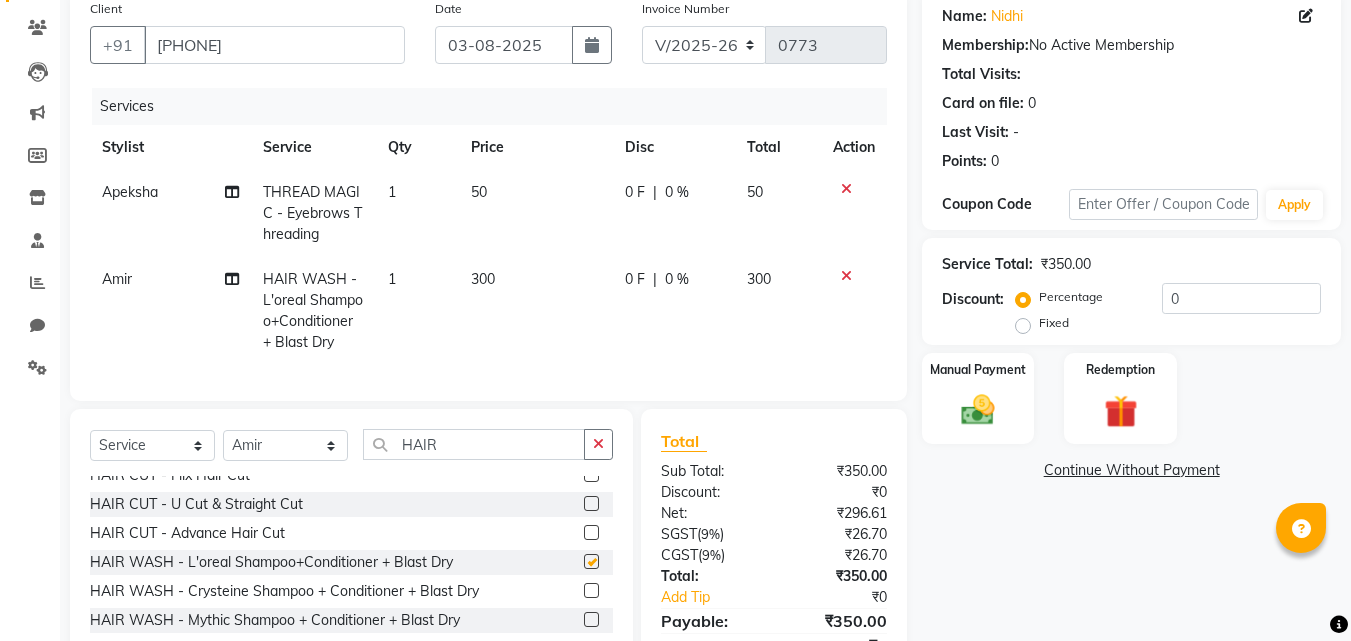 checkbox on "false" 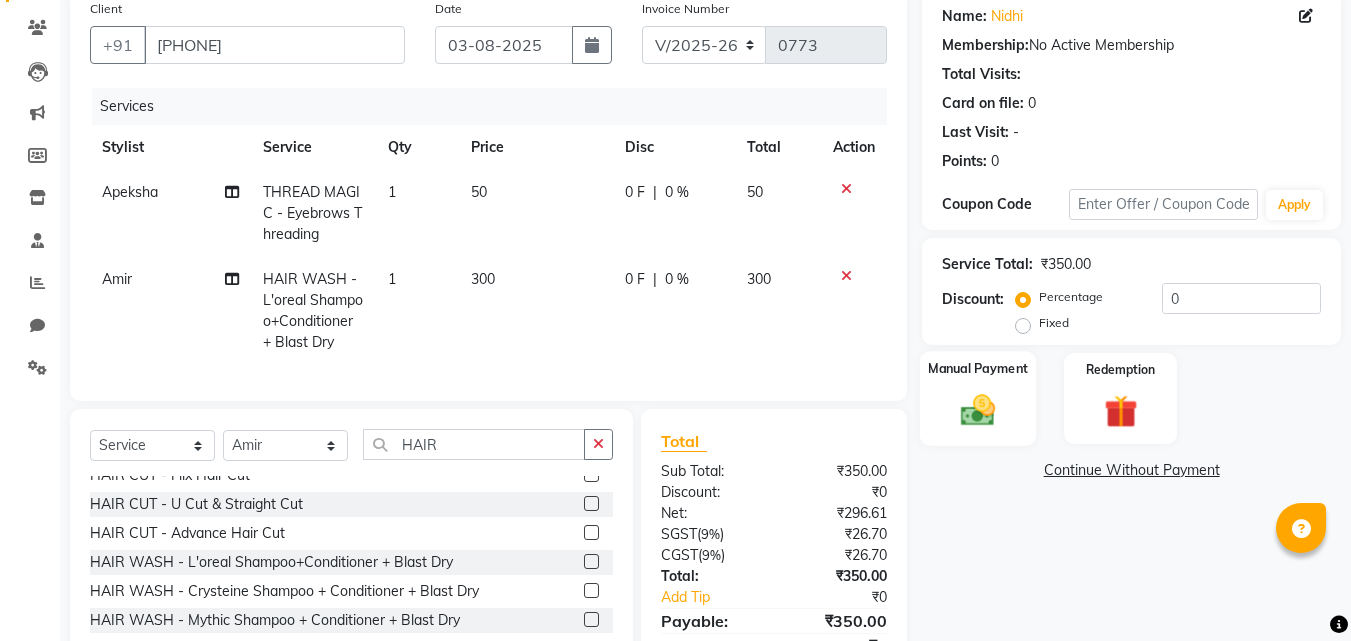 click 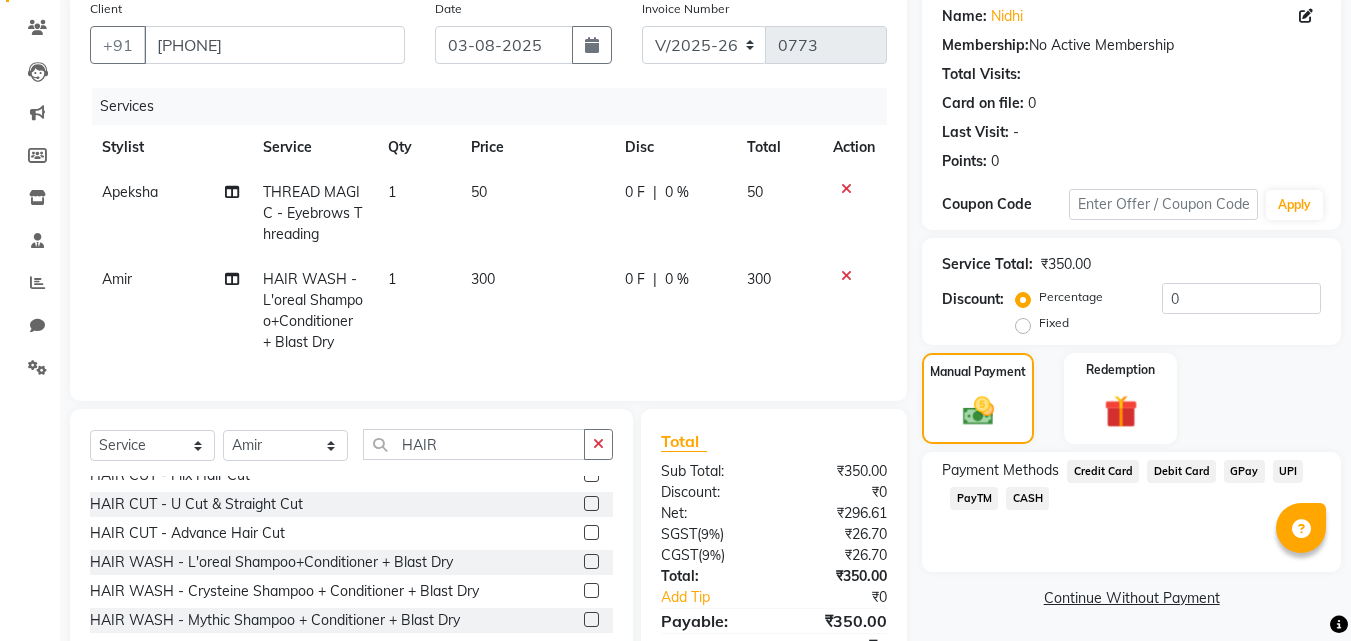 click on "GPay" 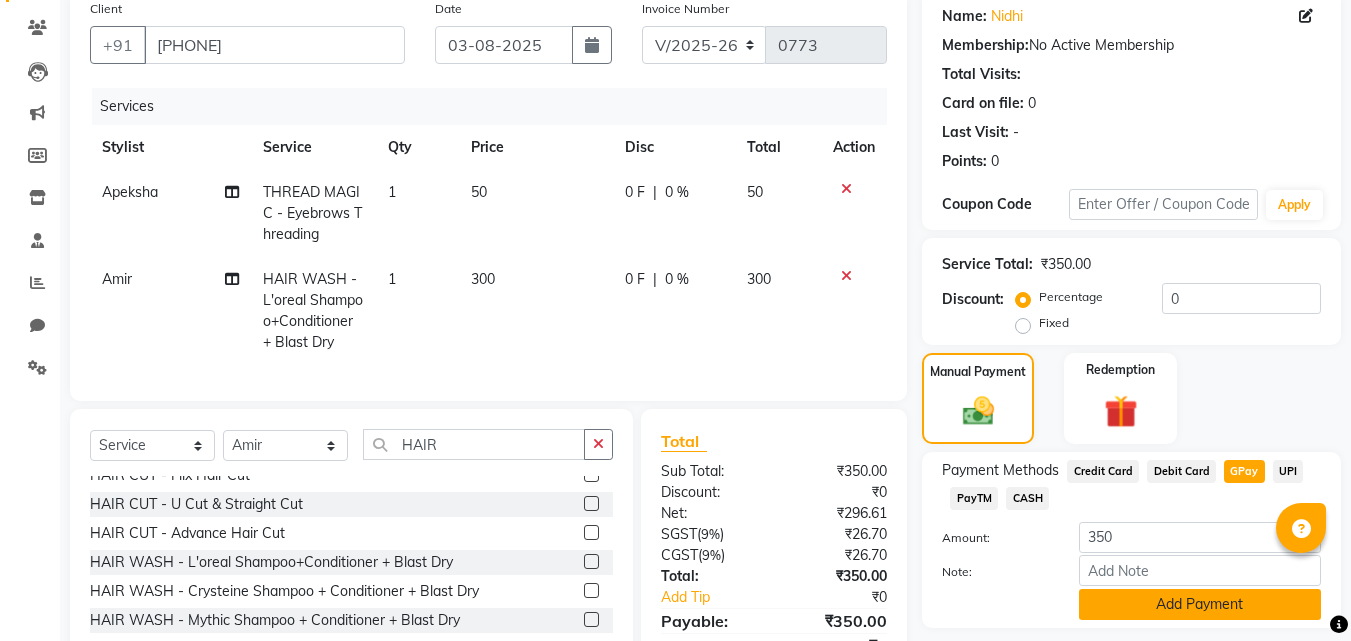 click on "Add Payment" 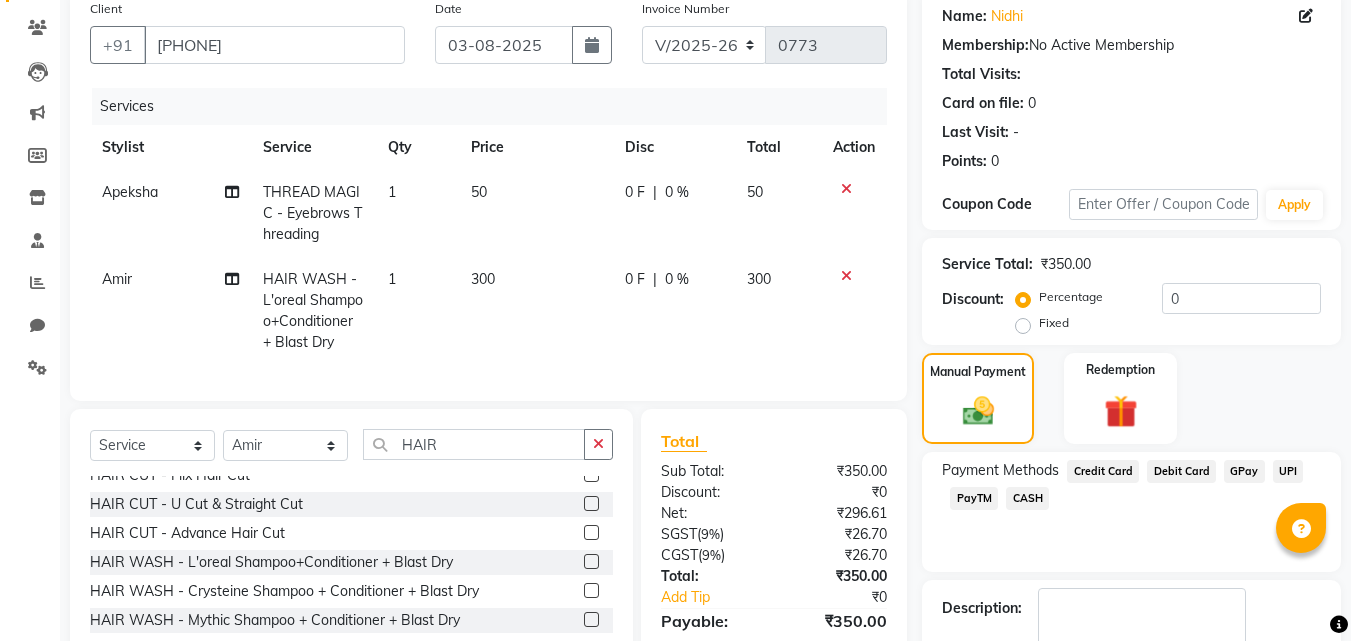 scroll, scrollTop: 309, scrollLeft: 0, axis: vertical 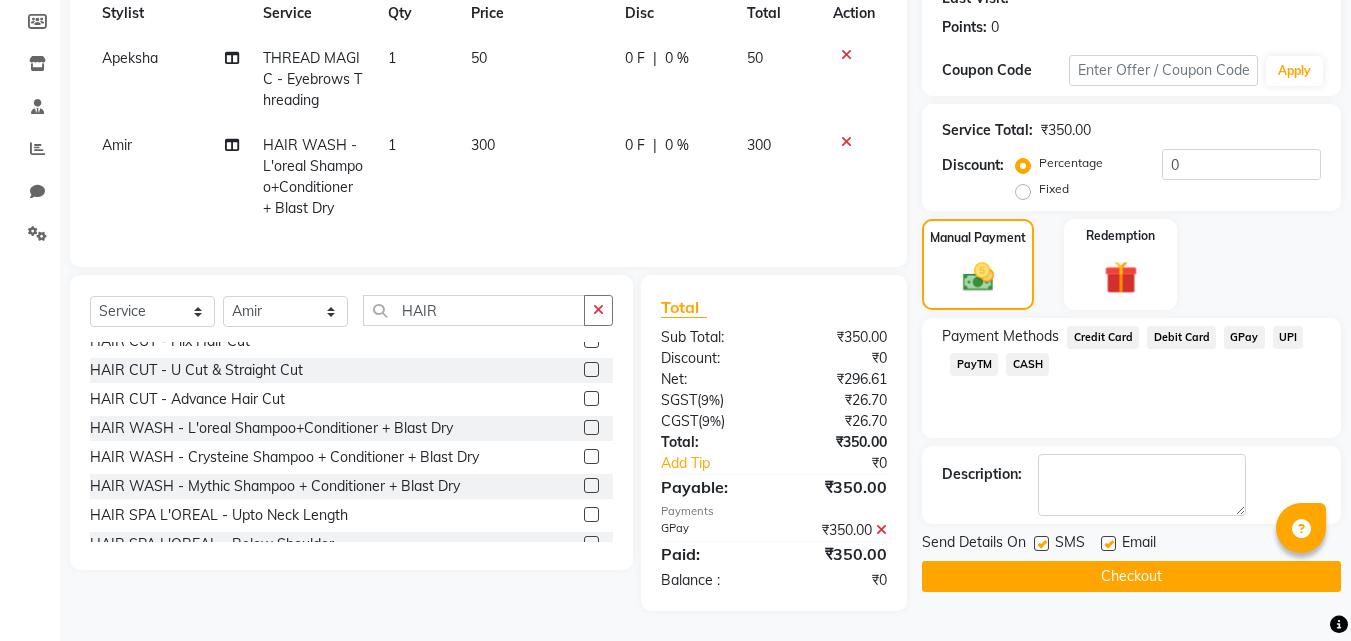 click on "Checkout" 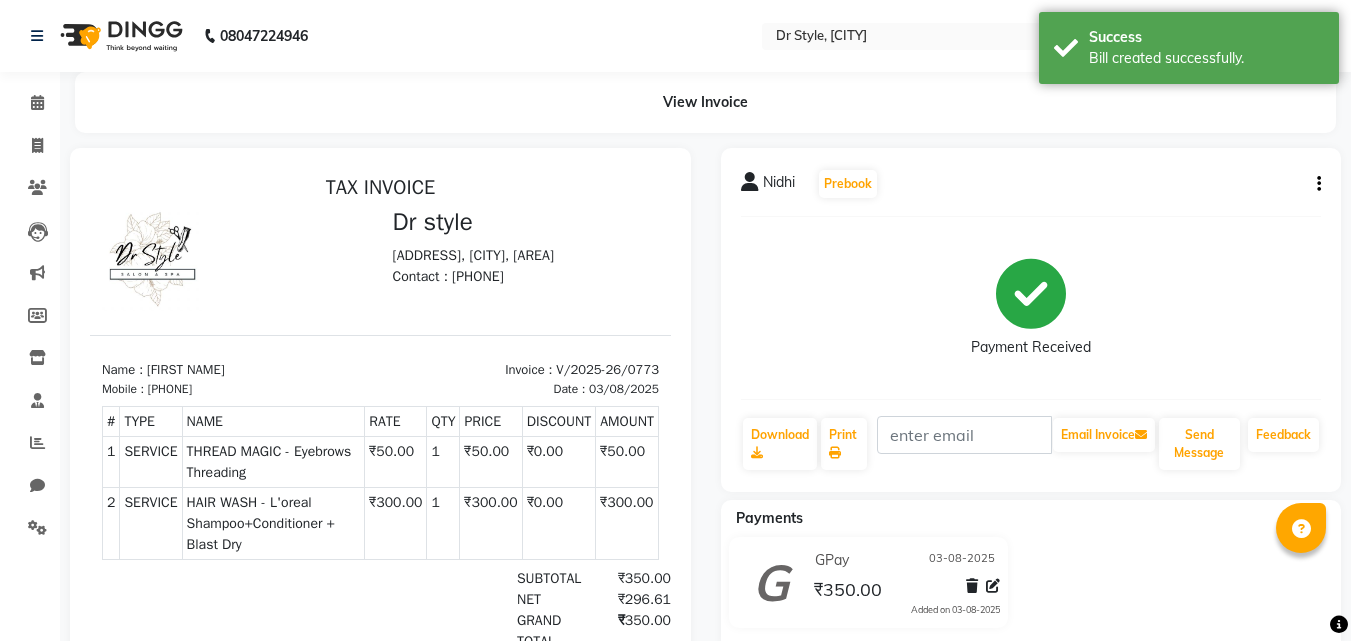 scroll, scrollTop: 0, scrollLeft: 0, axis: both 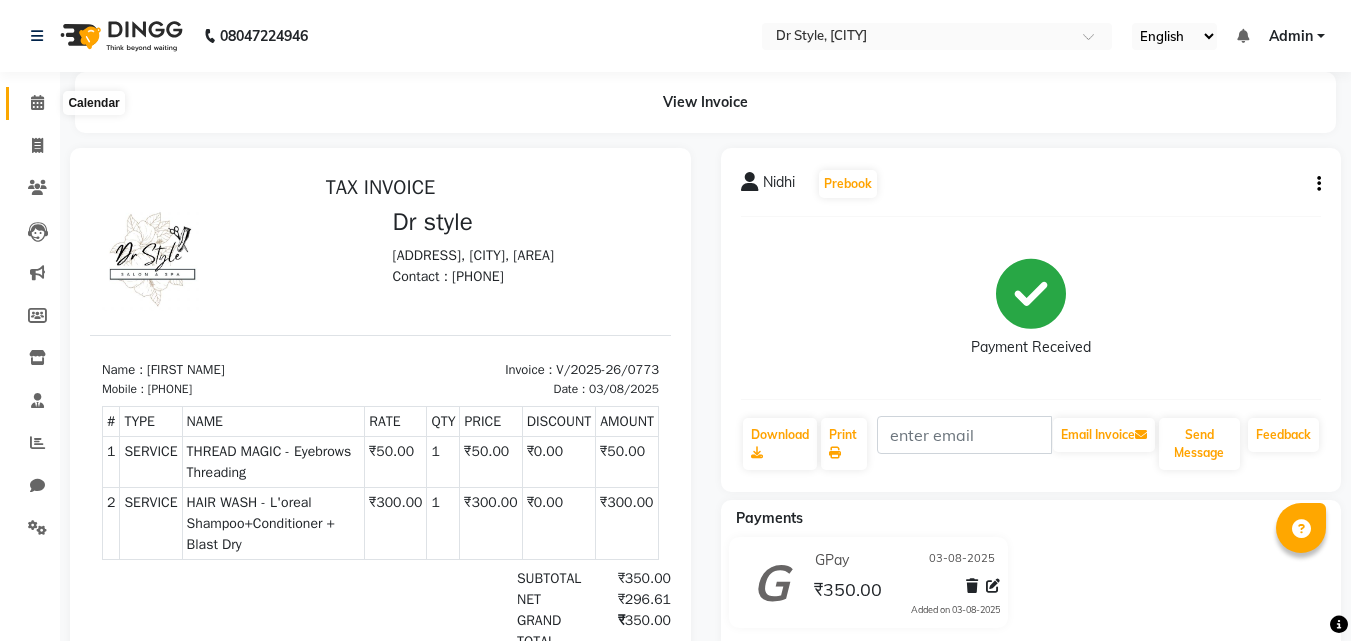 click 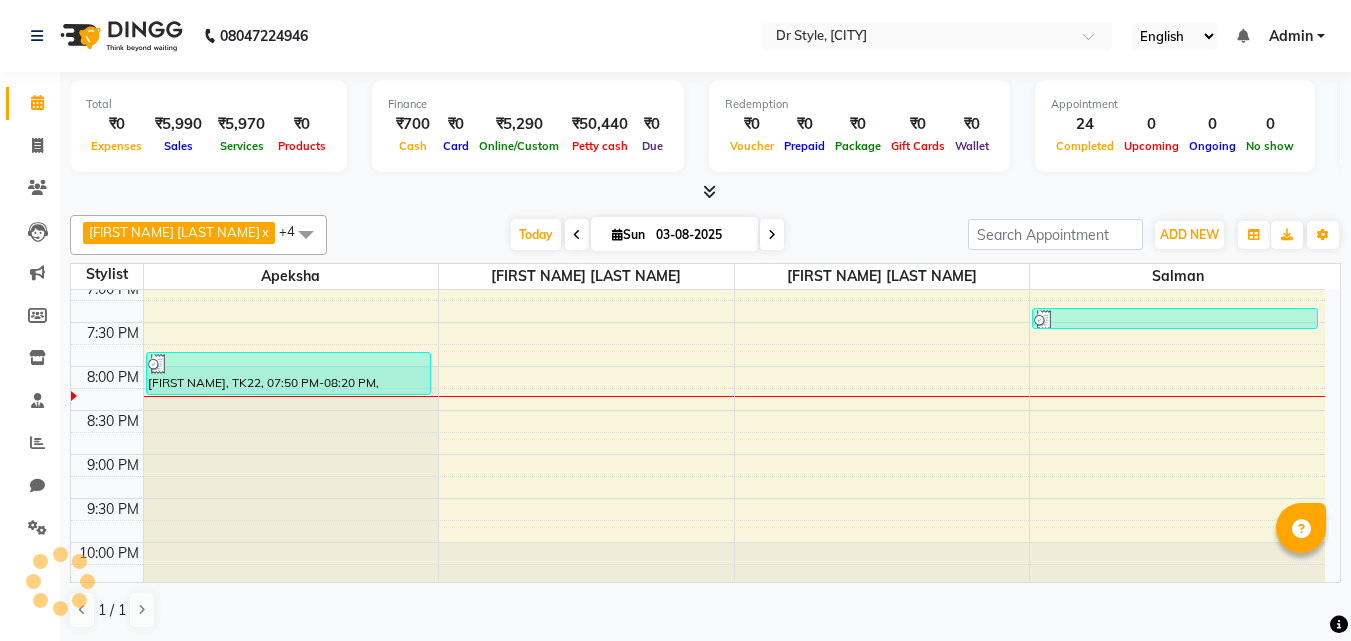 scroll, scrollTop: 0, scrollLeft: 0, axis: both 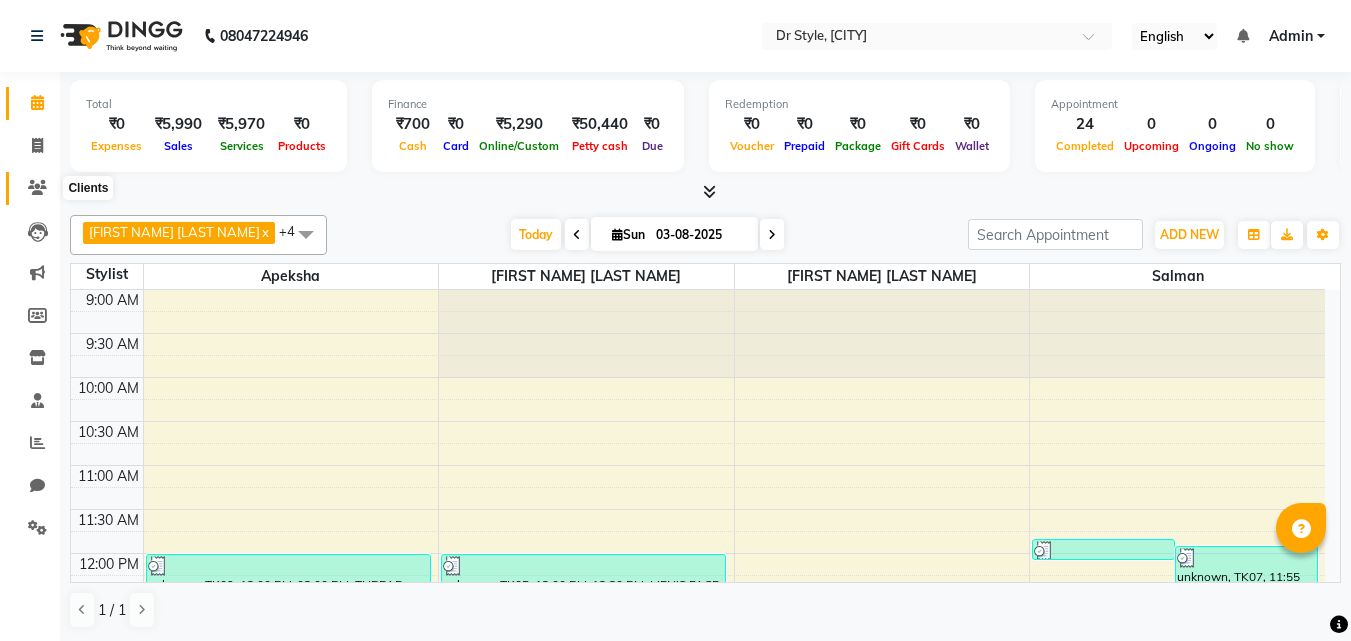 click 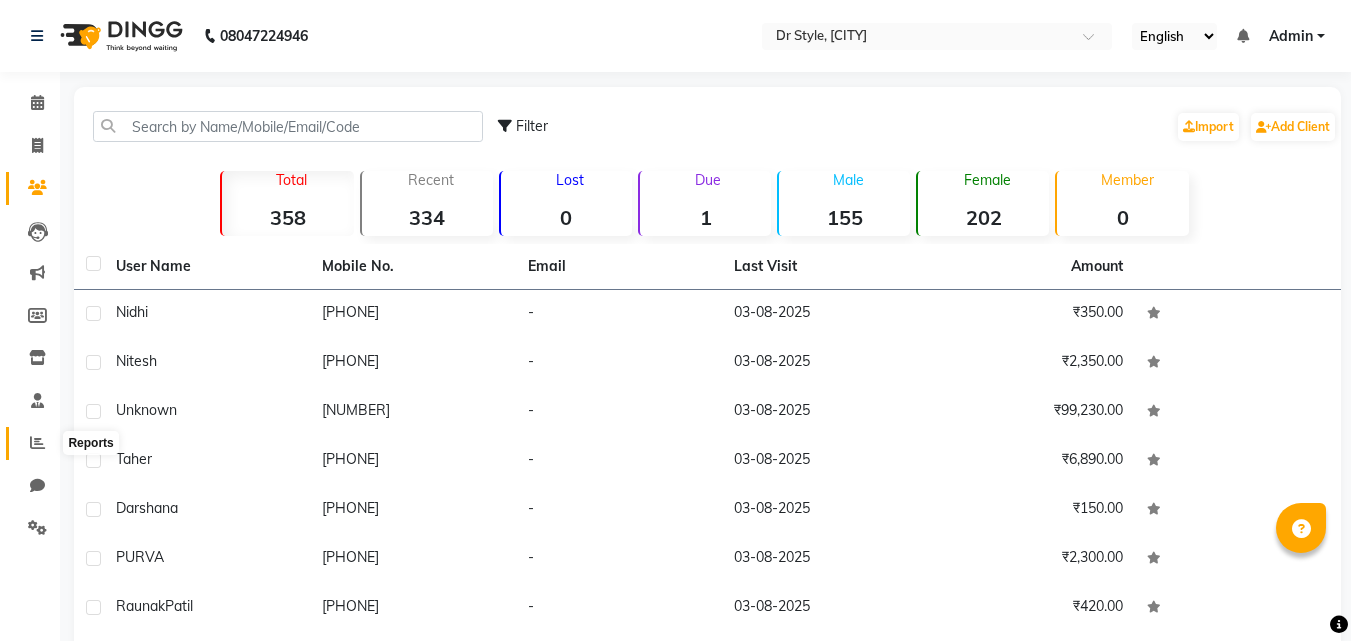 click 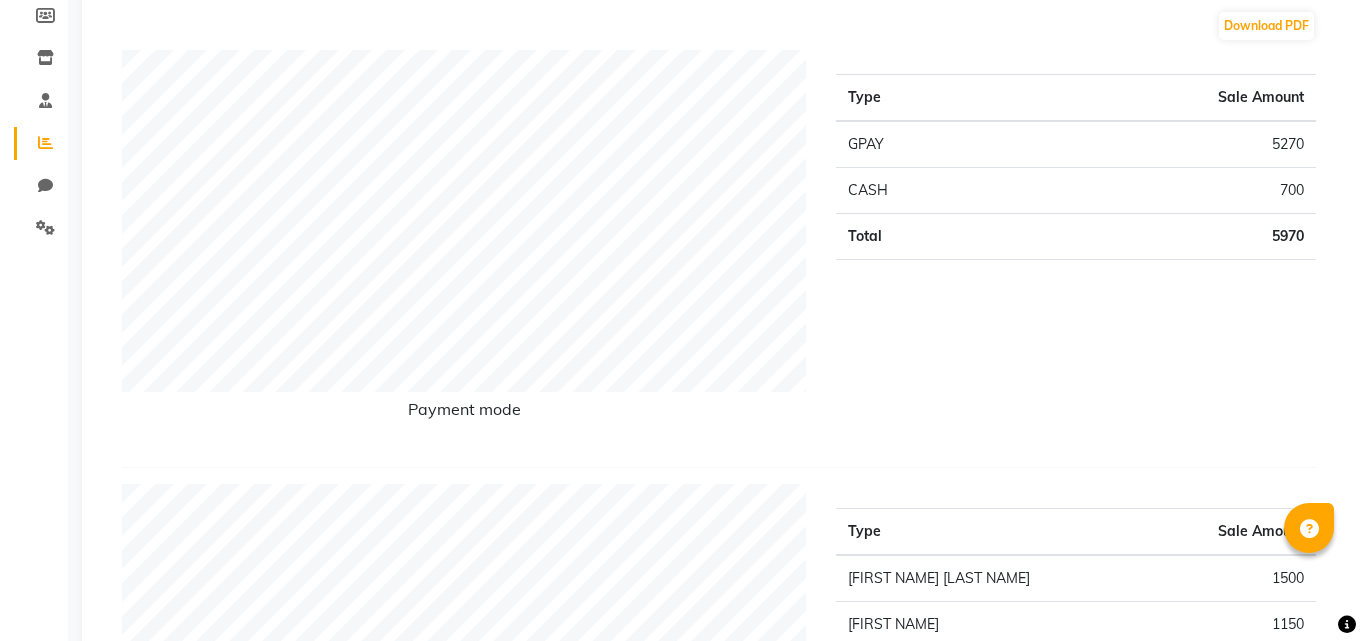 scroll, scrollTop: 0, scrollLeft: 0, axis: both 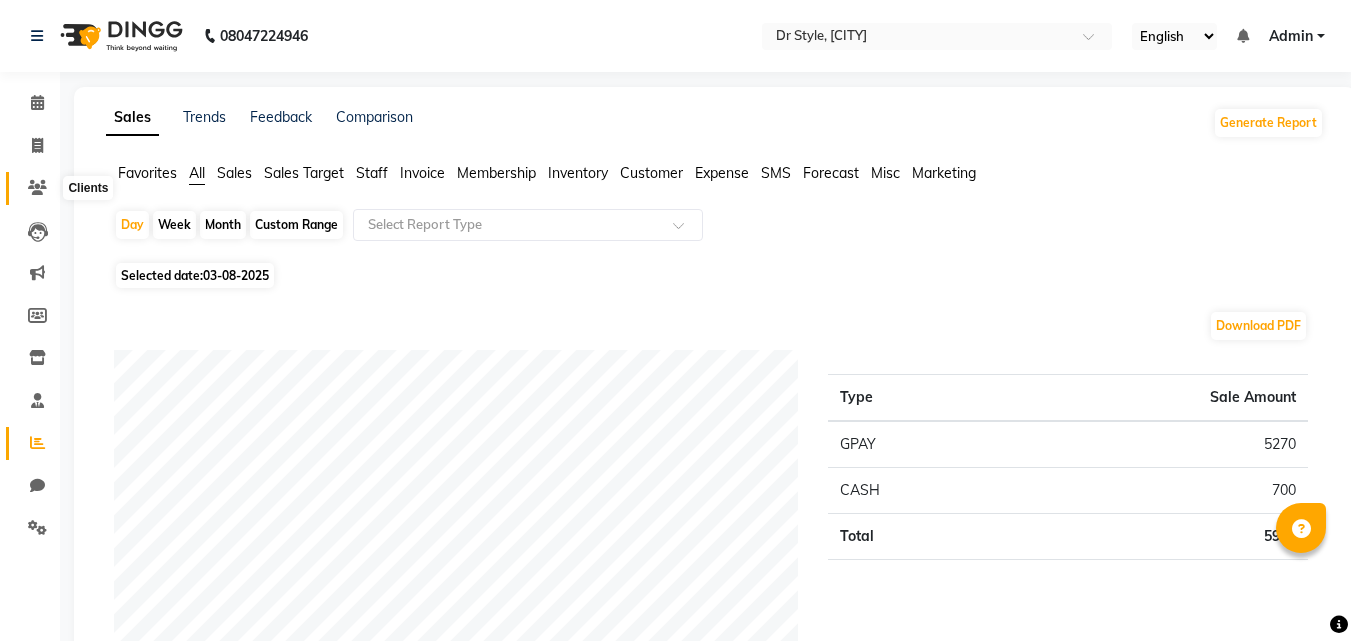 click 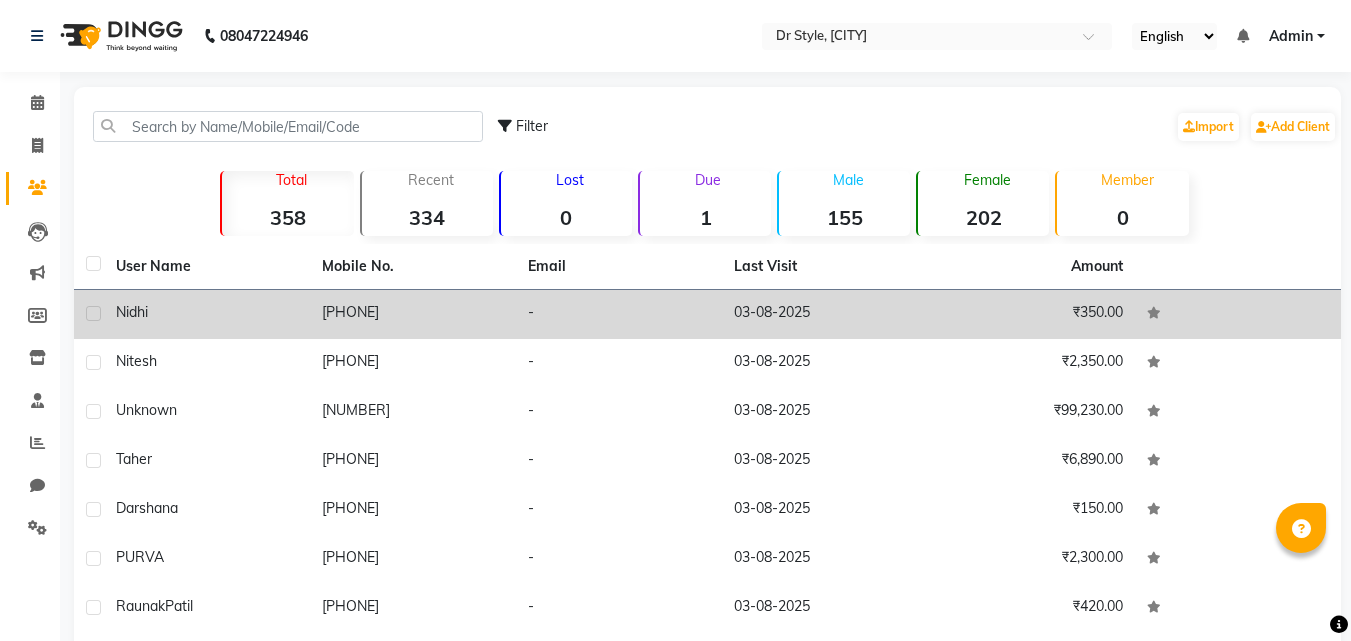 click on "Nidhi" 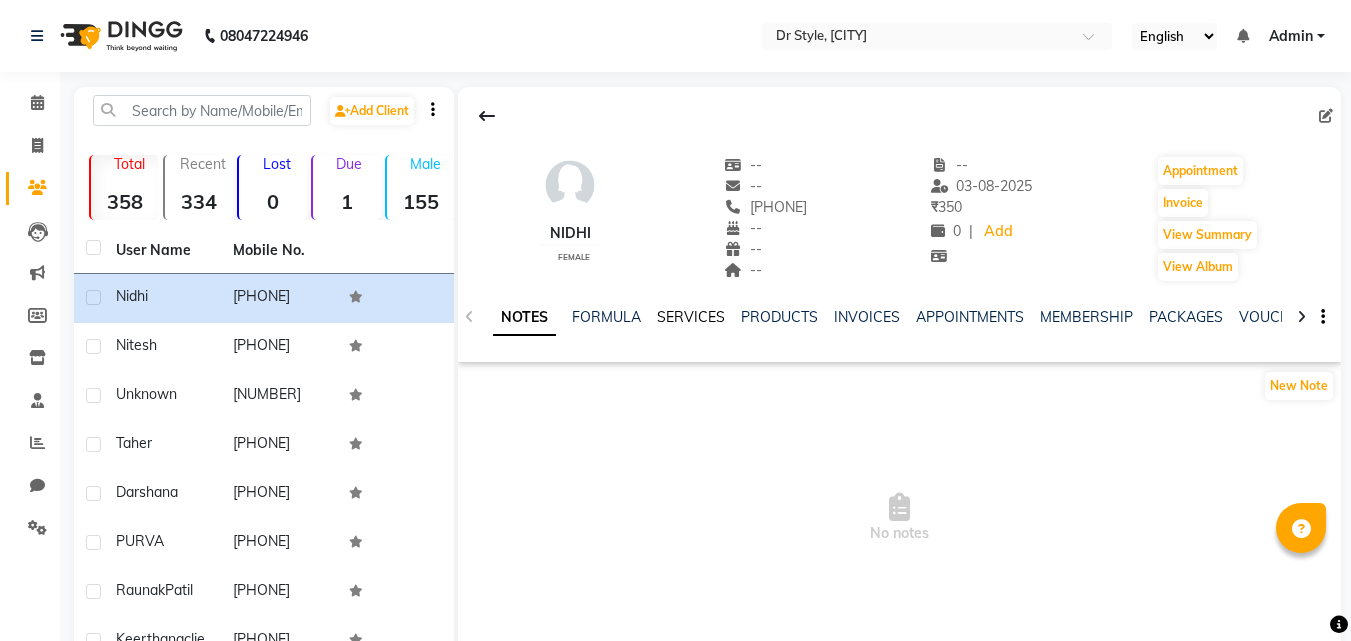 click on "SERVICES" 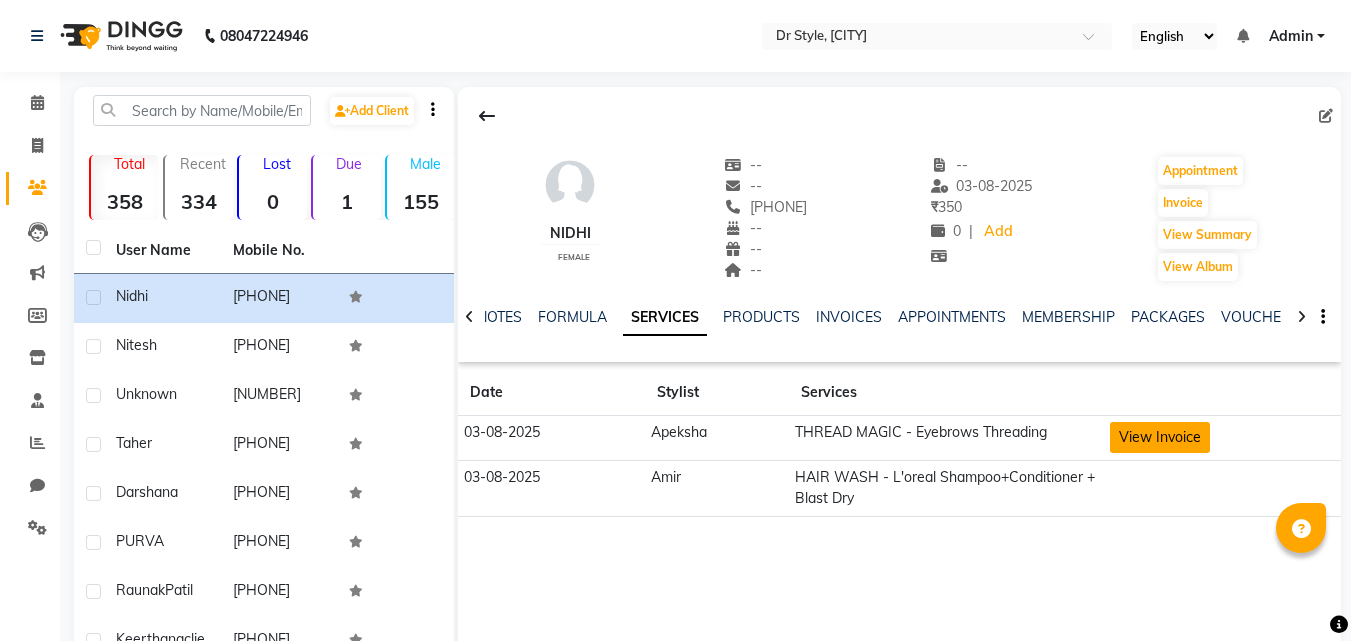 click on "View Invoice" 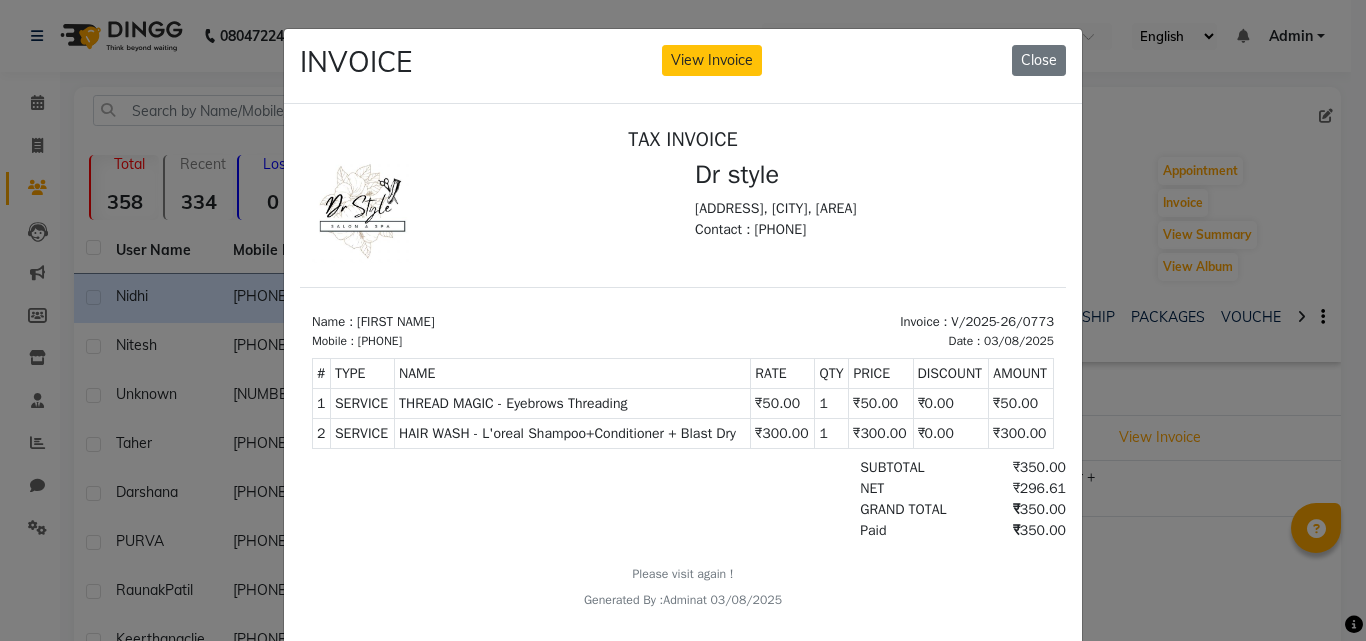 scroll, scrollTop: 0, scrollLeft: 0, axis: both 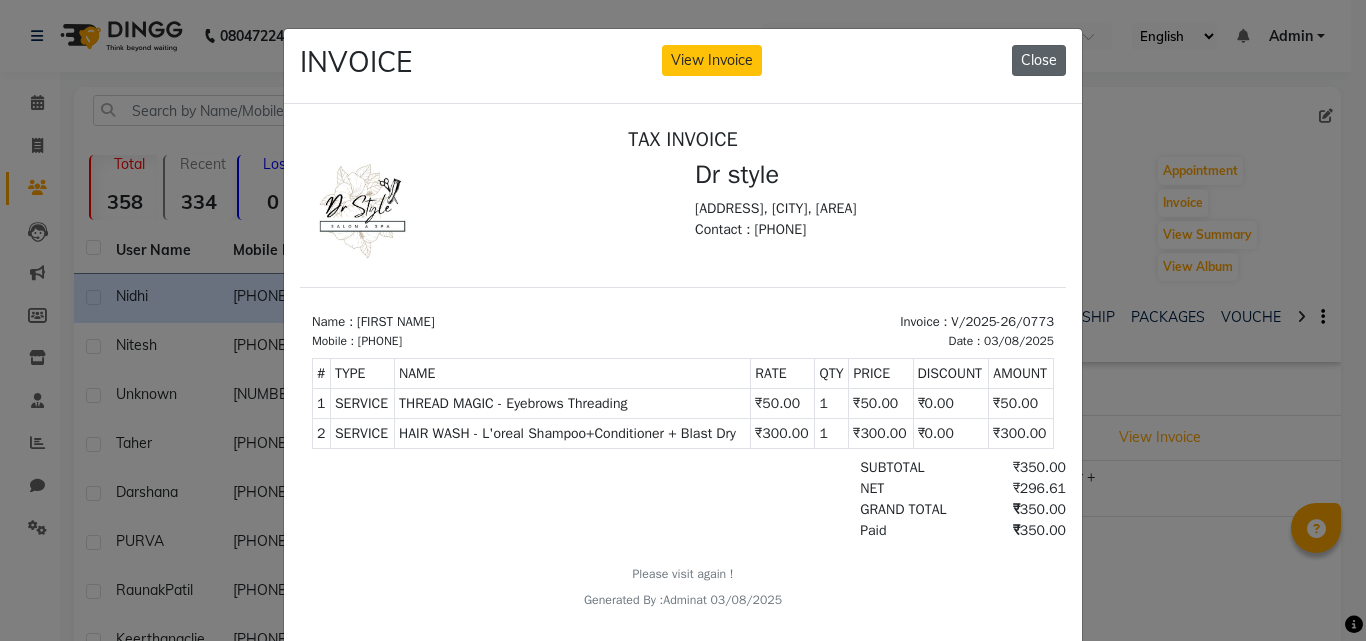 click on "Close" 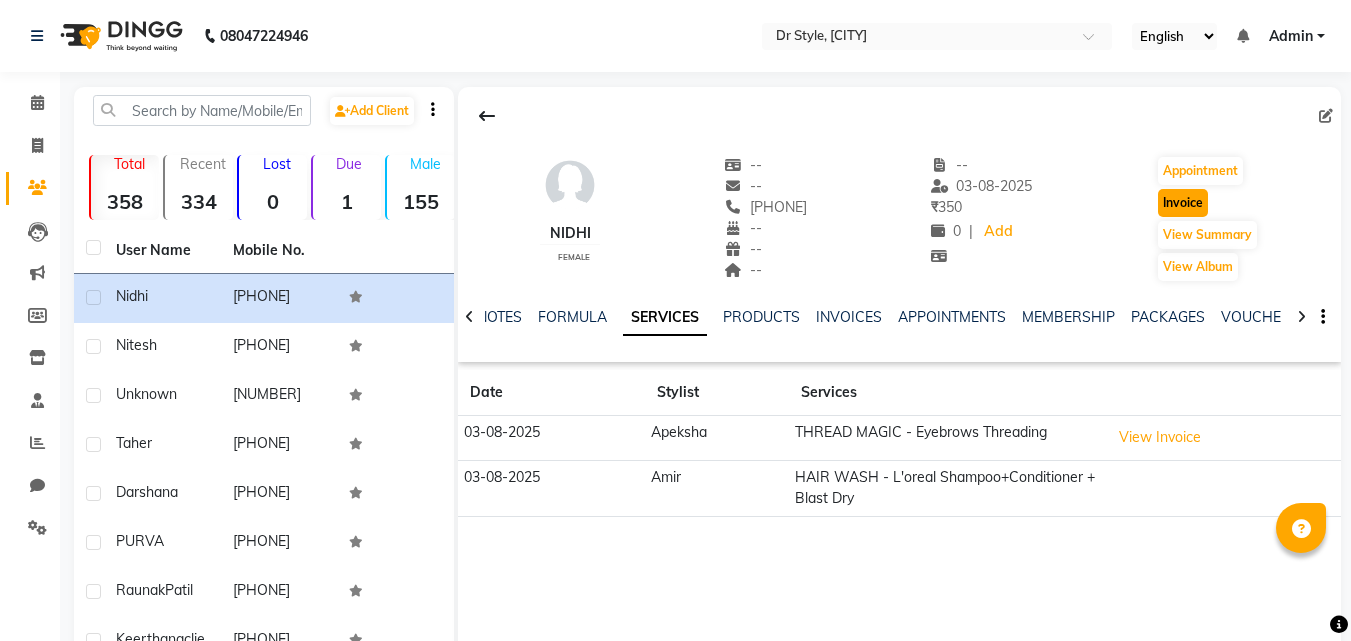 click on "Invoice" 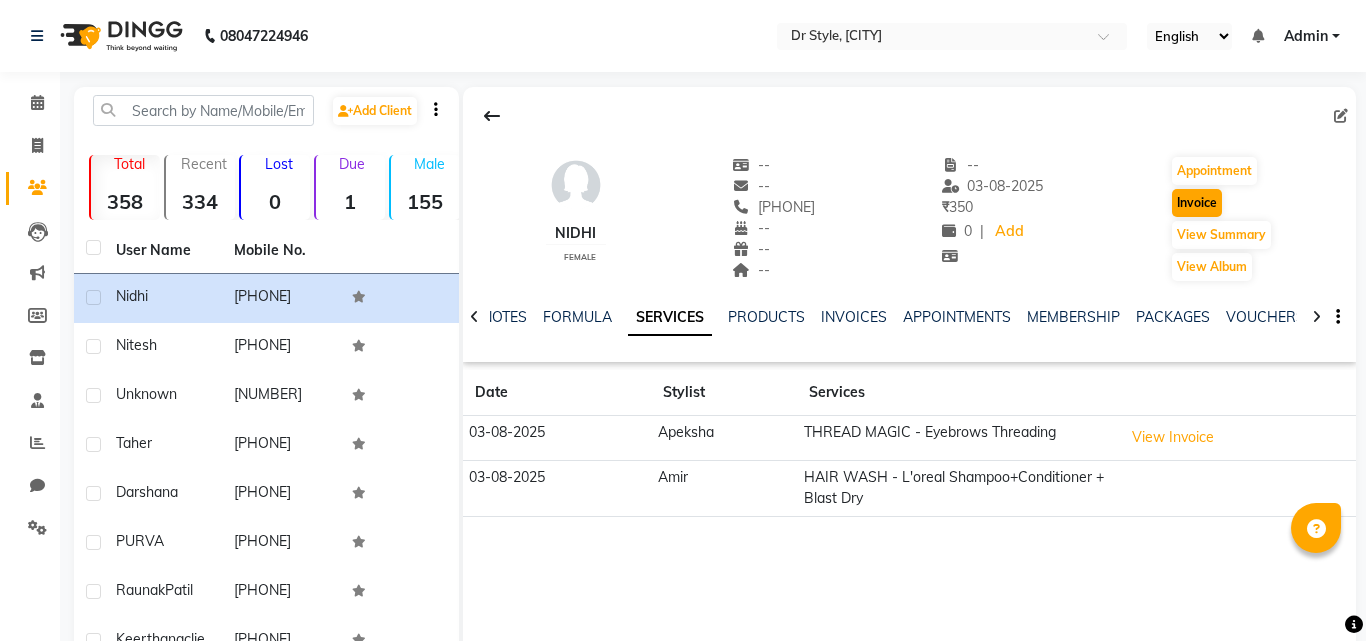 select on "service" 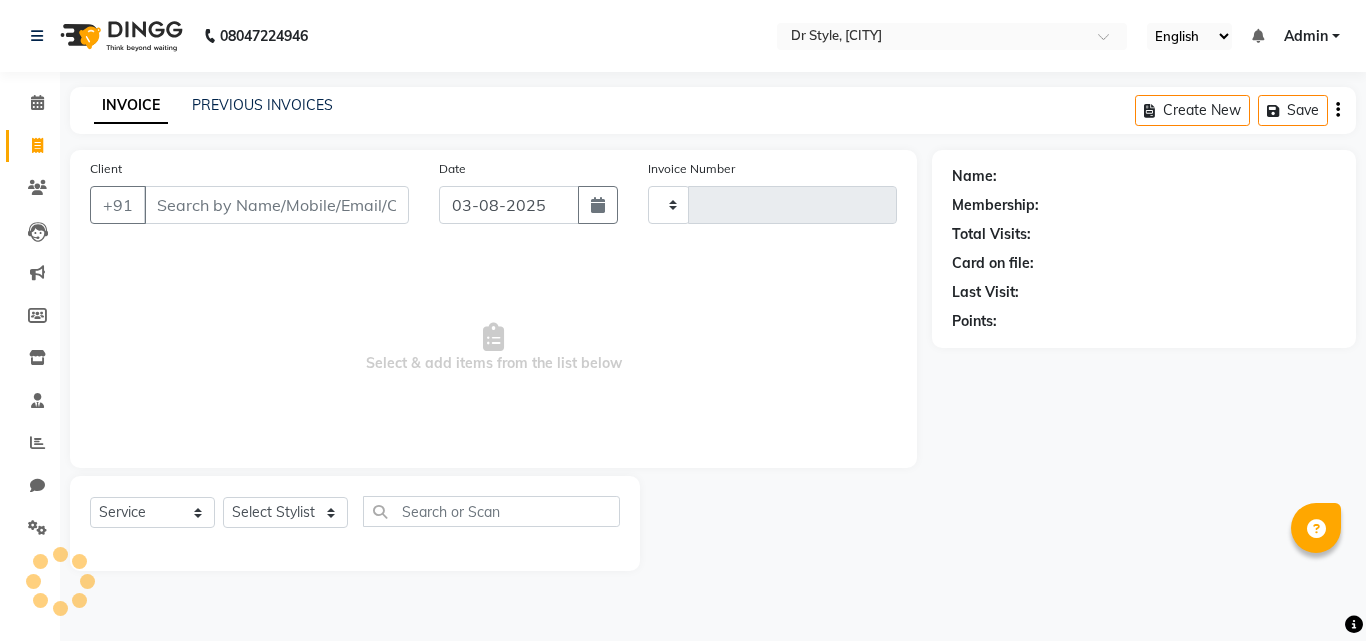 type on "0774" 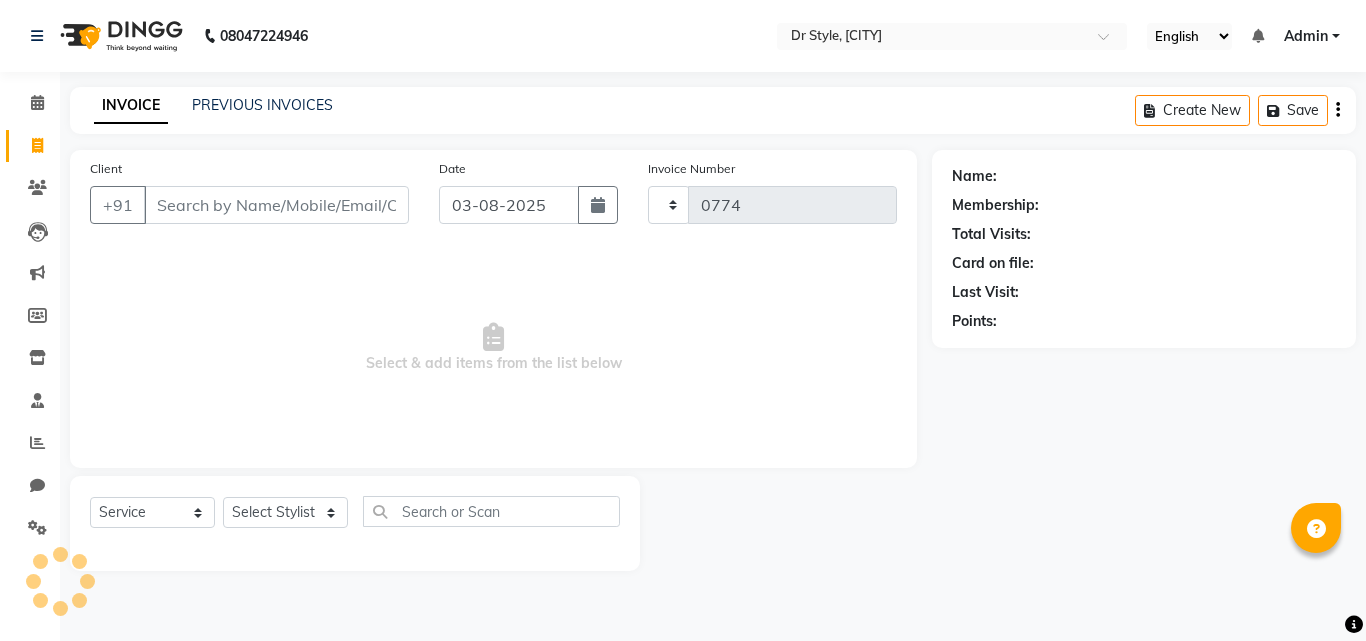 select on "7832" 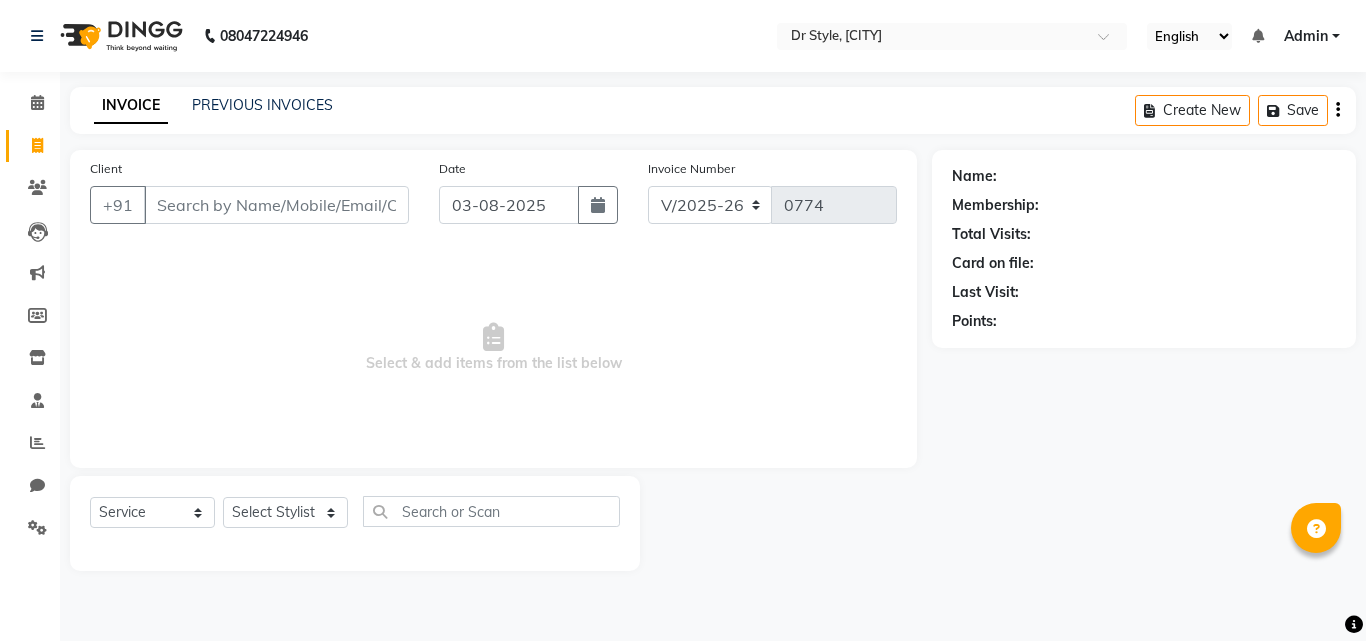 type on "[PHONE]" 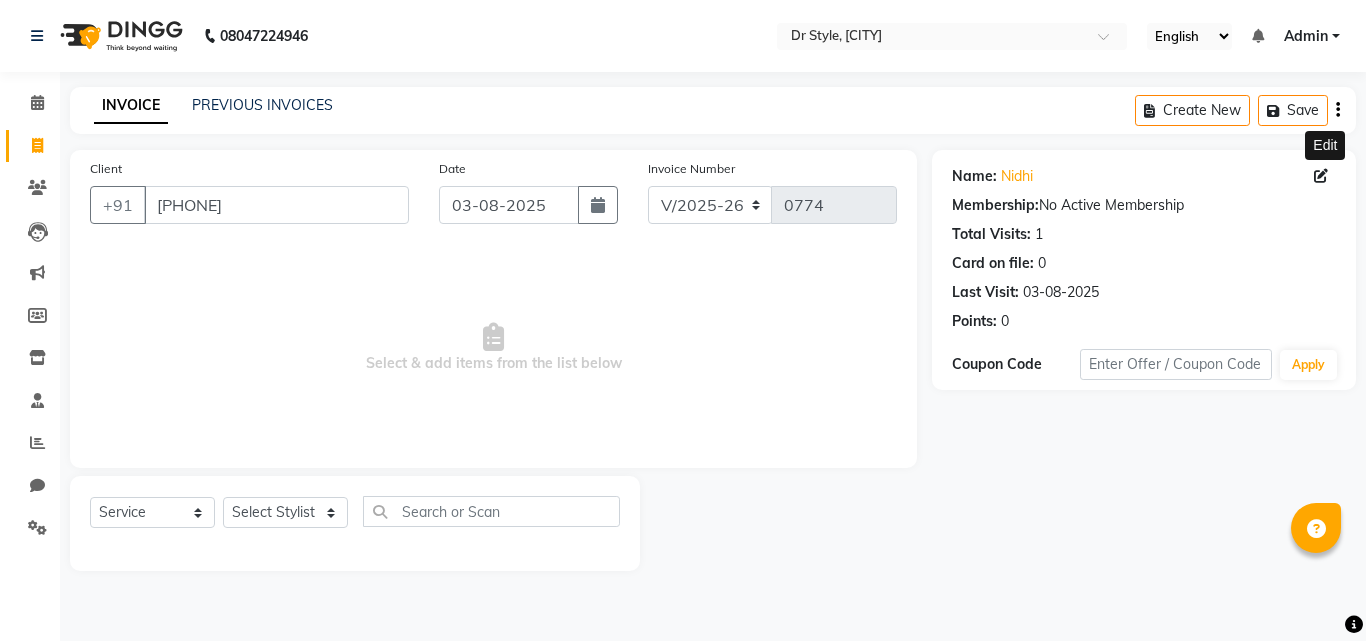 click 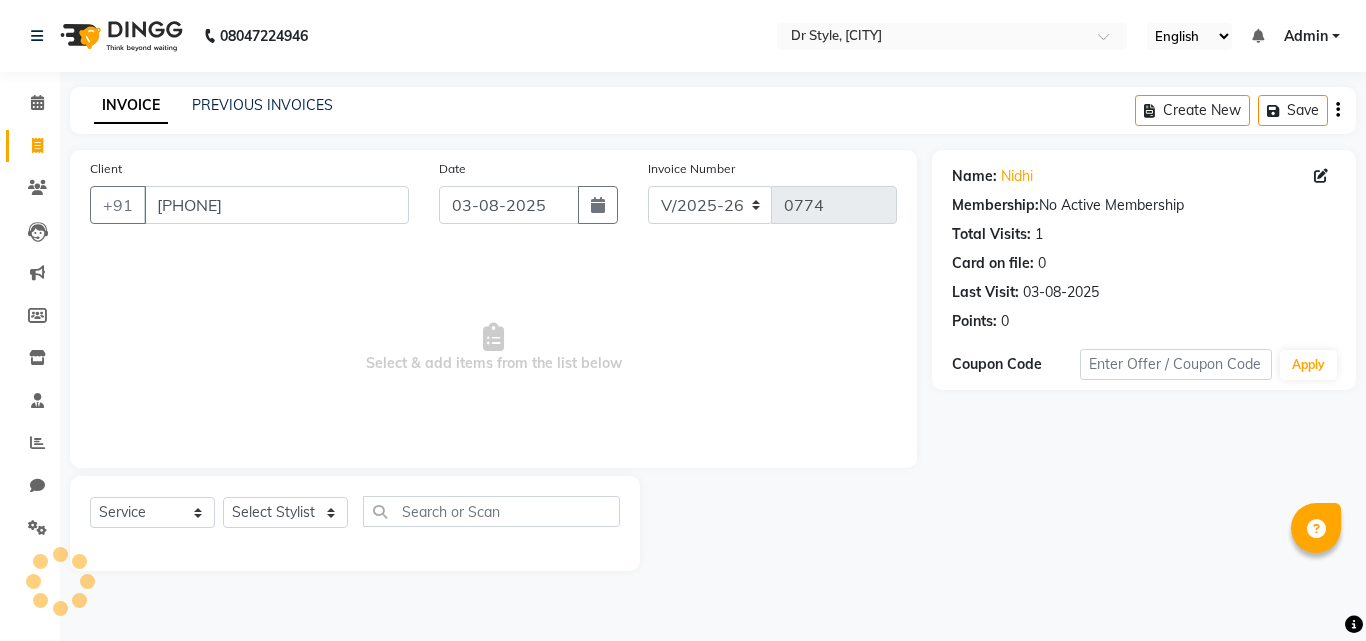 select on "female" 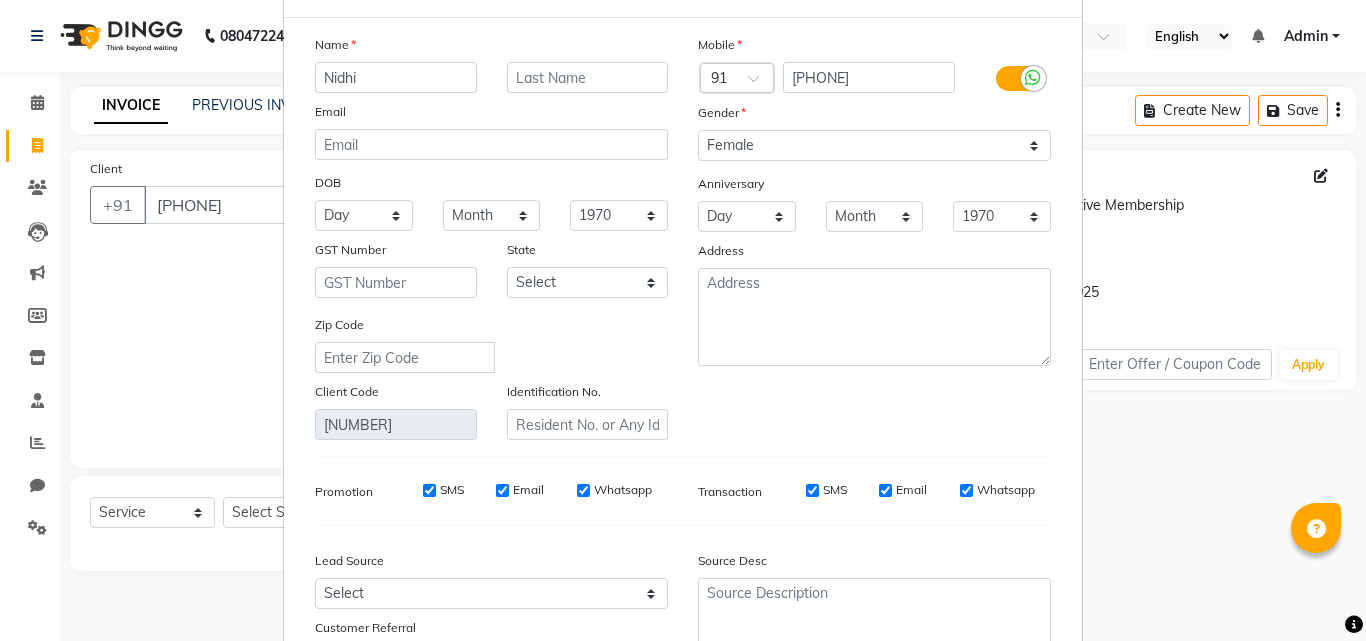 scroll, scrollTop: 246, scrollLeft: 0, axis: vertical 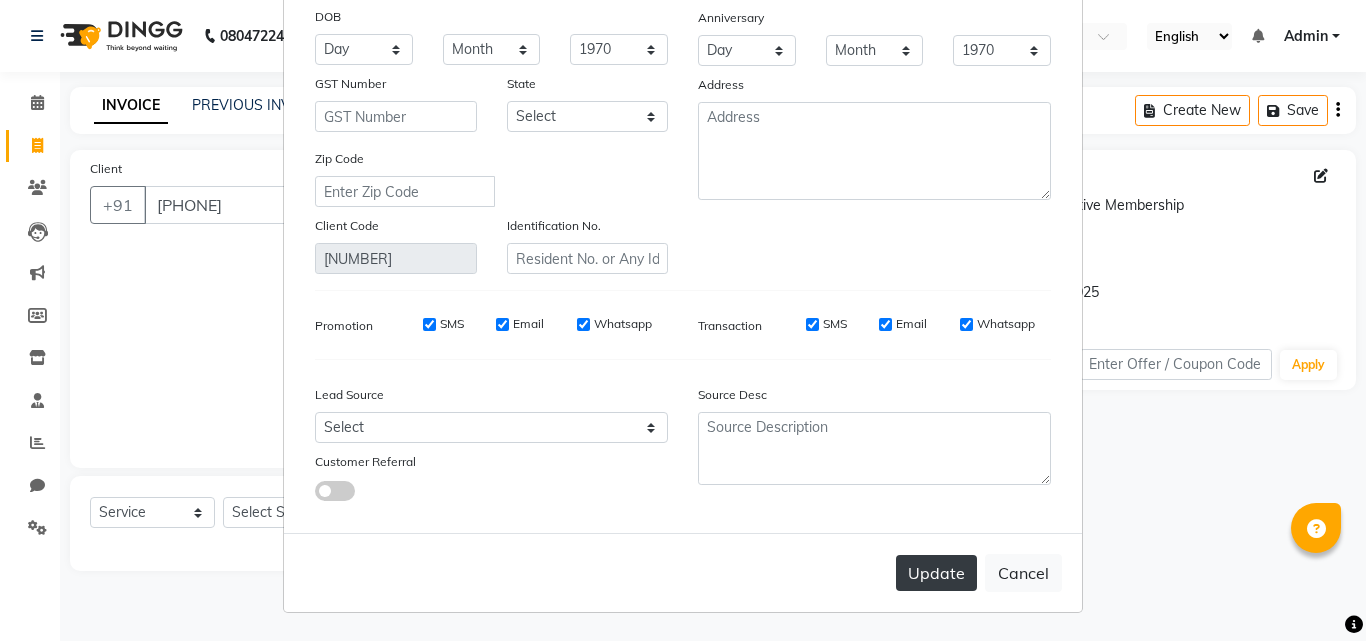 click on "Update" at bounding box center (936, 573) 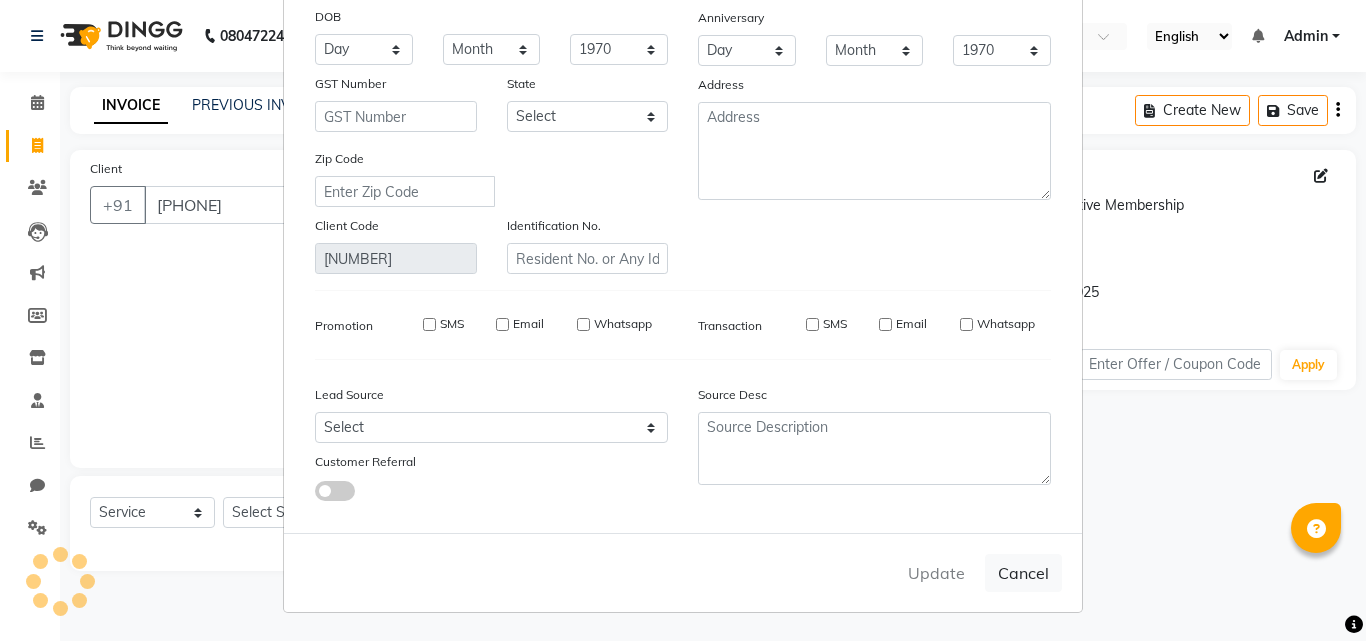 type 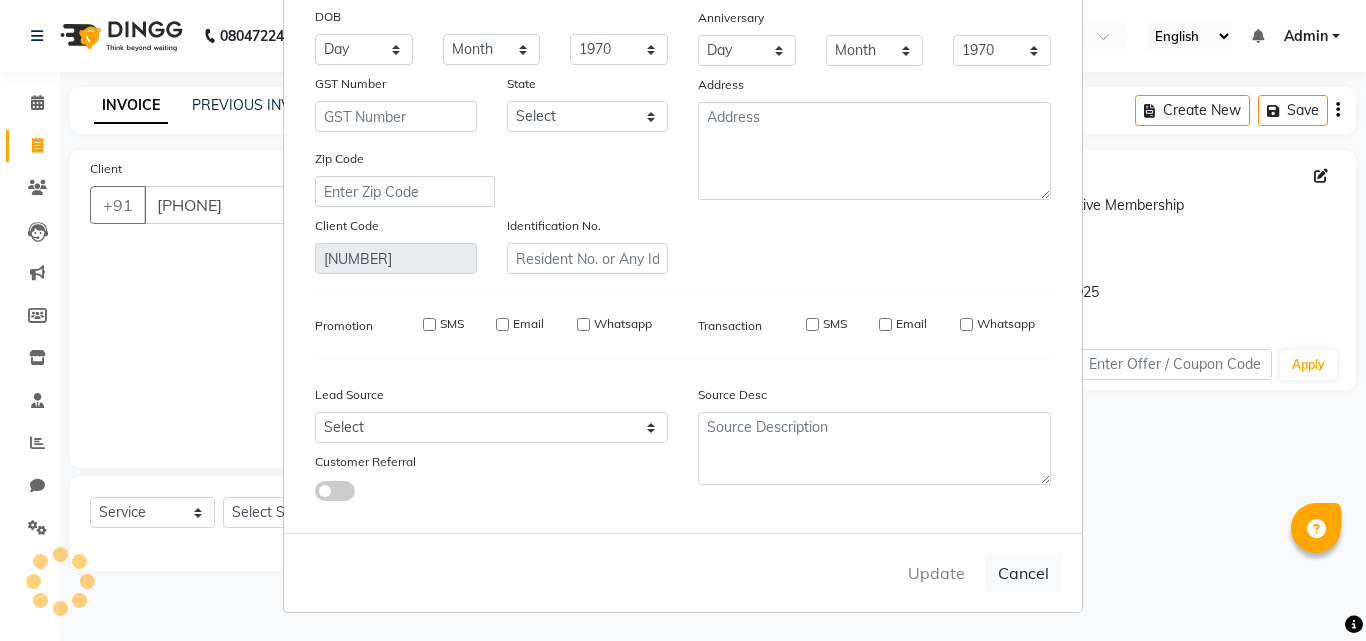 select 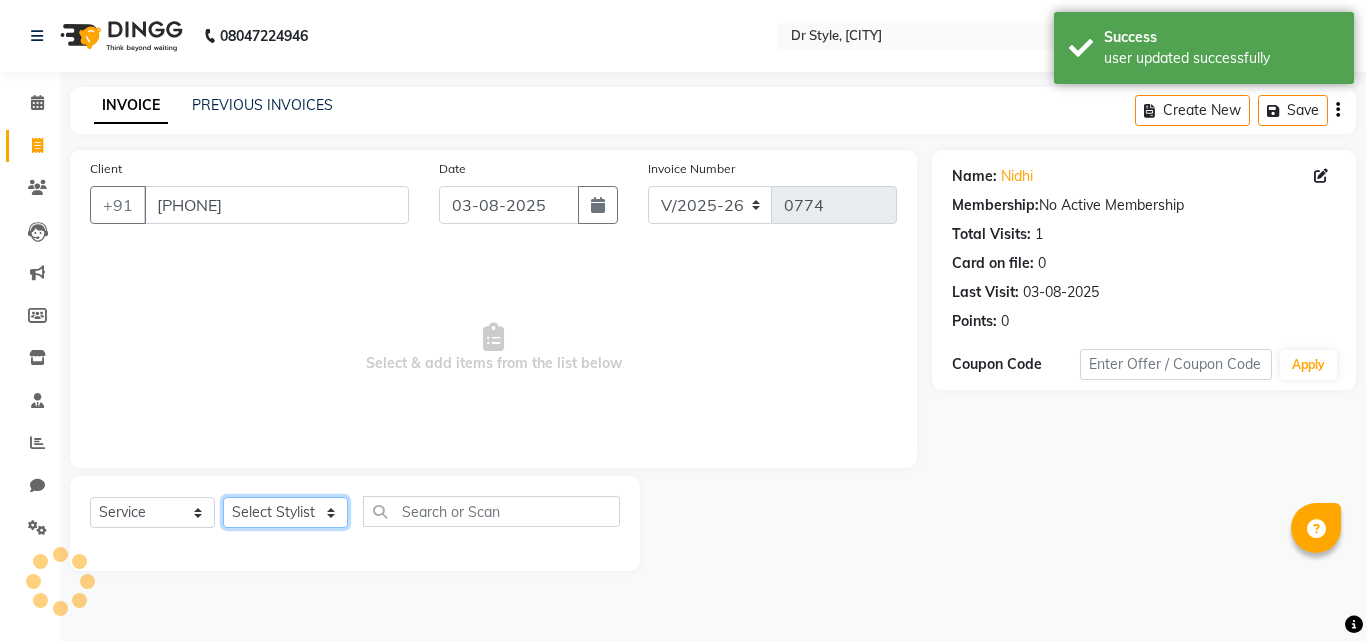 click on "Select Stylist Amir Apeksha Haider Salmani HASIM Salman Sheetal Panchal" 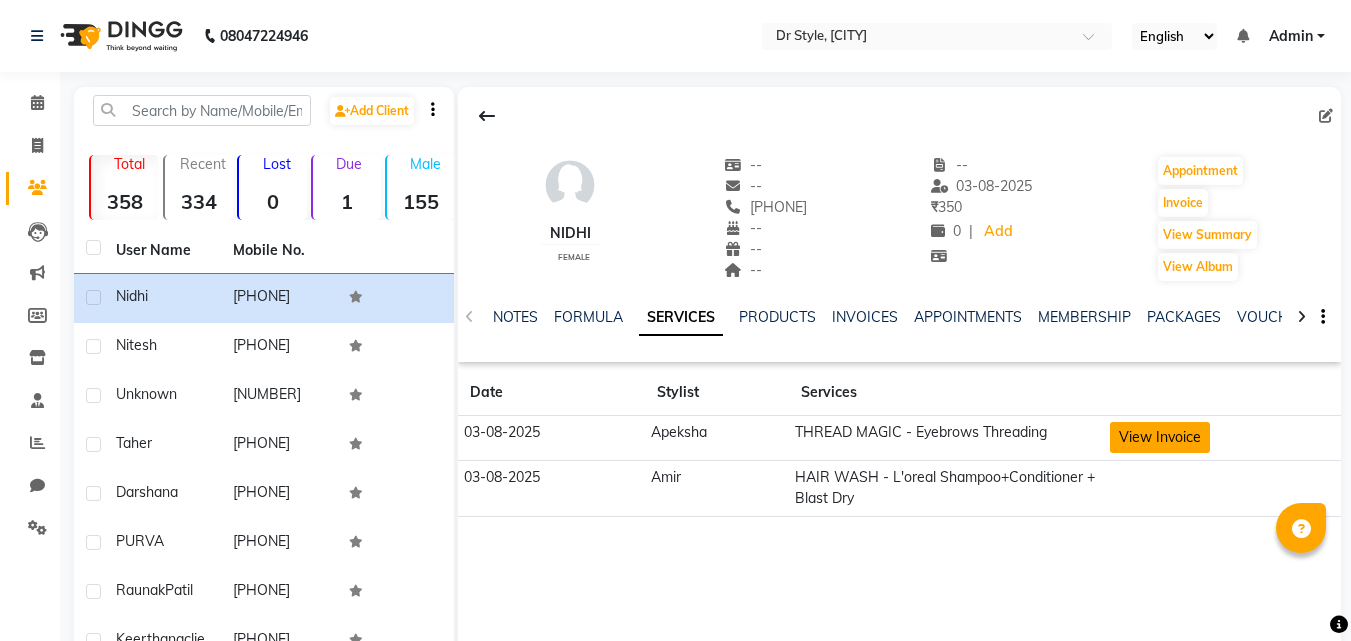 click on "View Invoice" 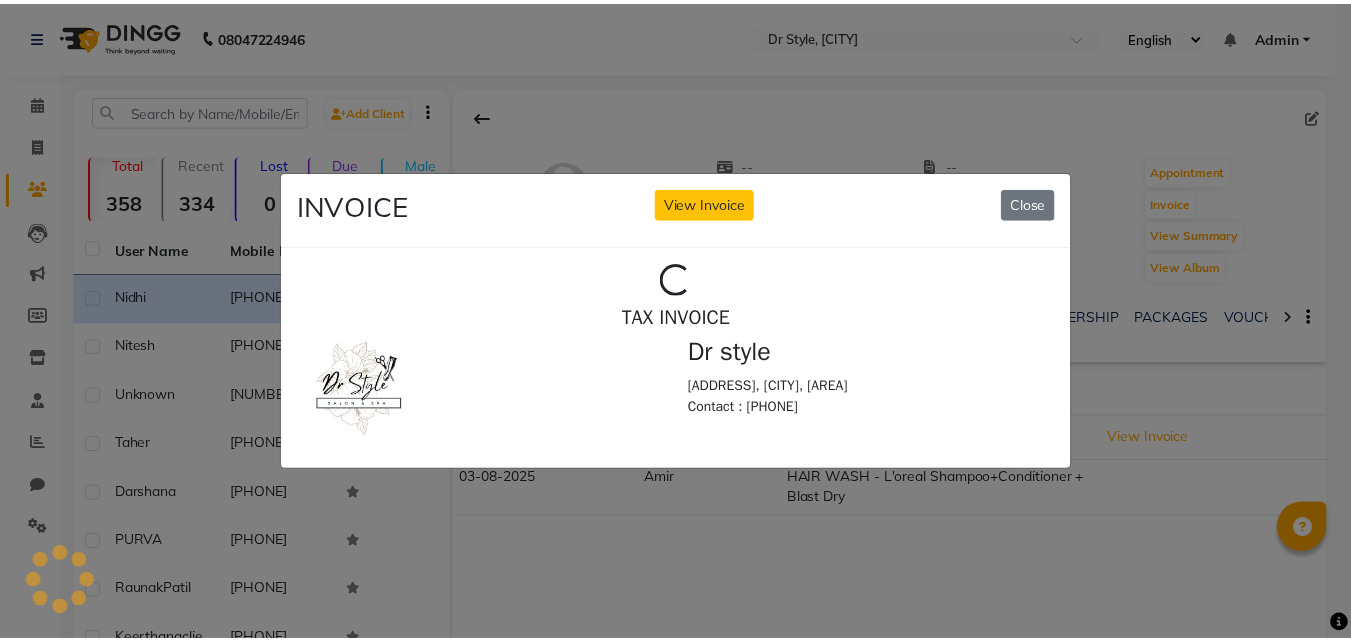 scroll, scrollTop: 0, scrollLeft: 0, axis: both 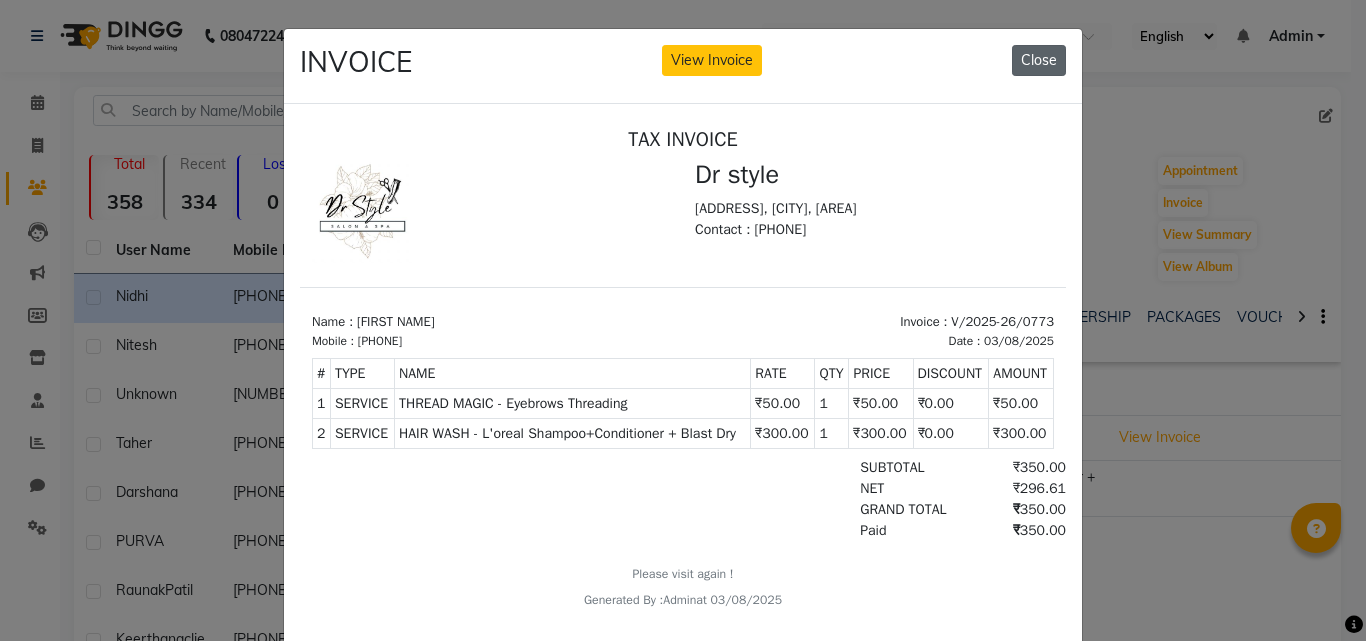 click on "Close" 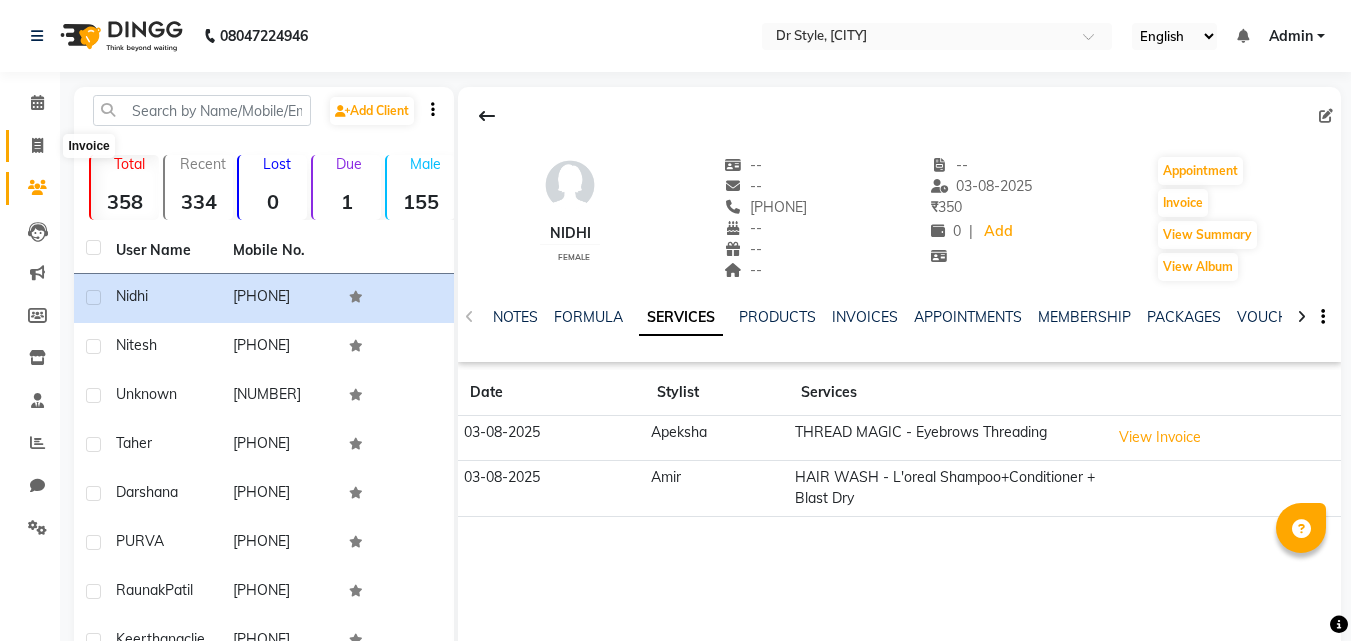 click 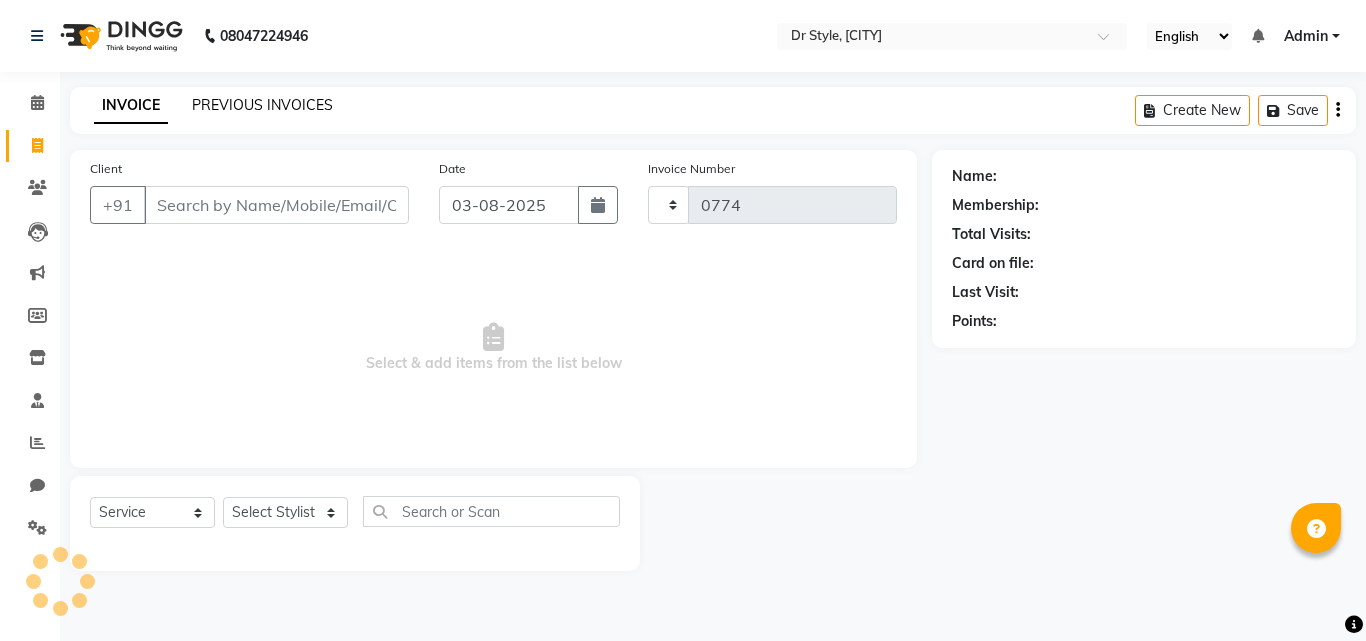 click on "PREVIOUS INVOICES" 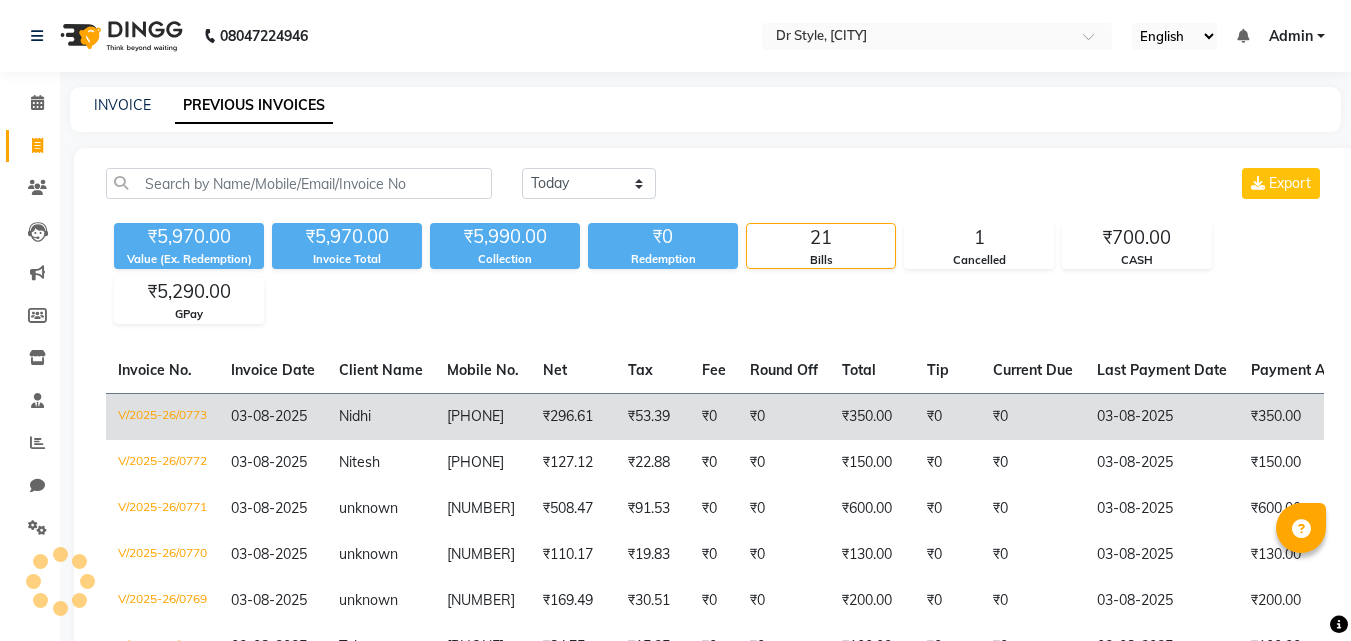 click on "Nidhi" 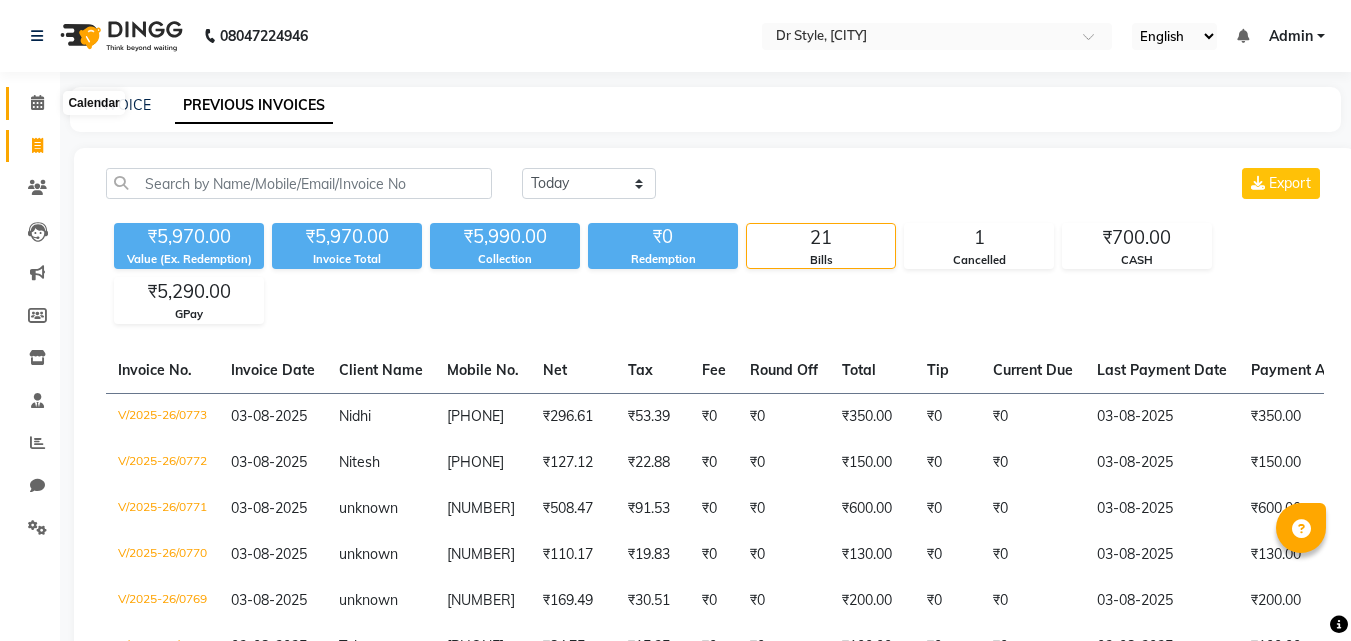 click 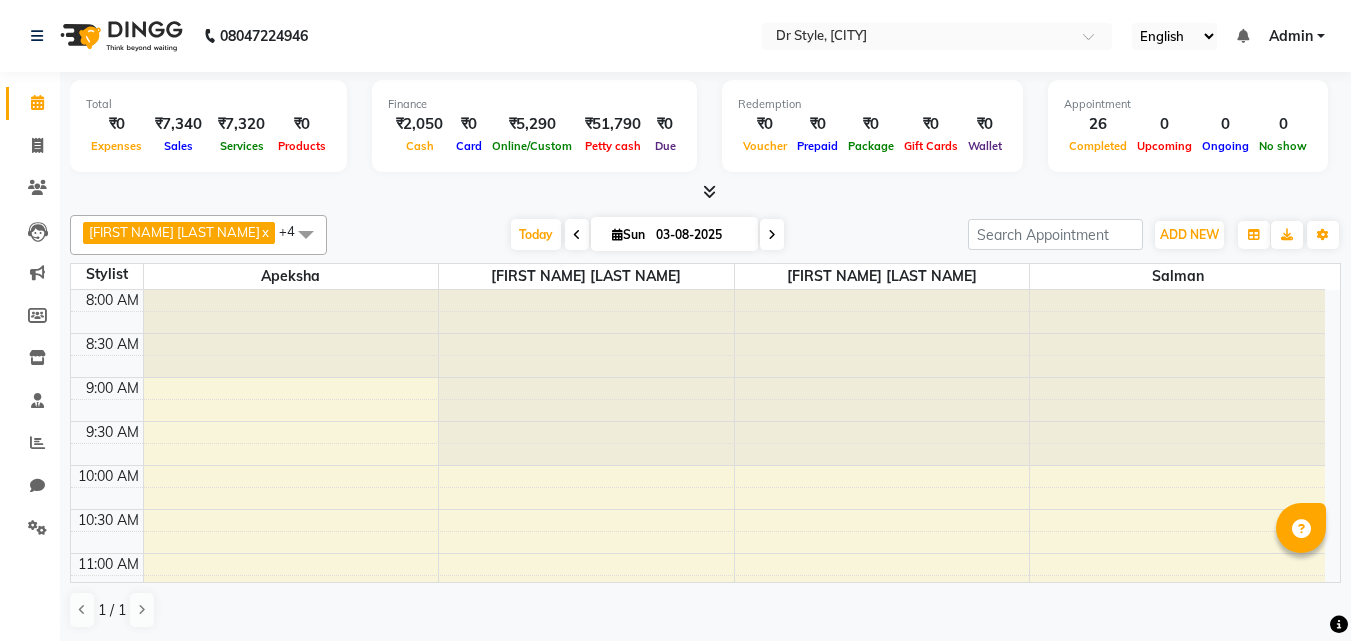 scroll, scrollTop: 0, scrollLeft: 0, axis: both 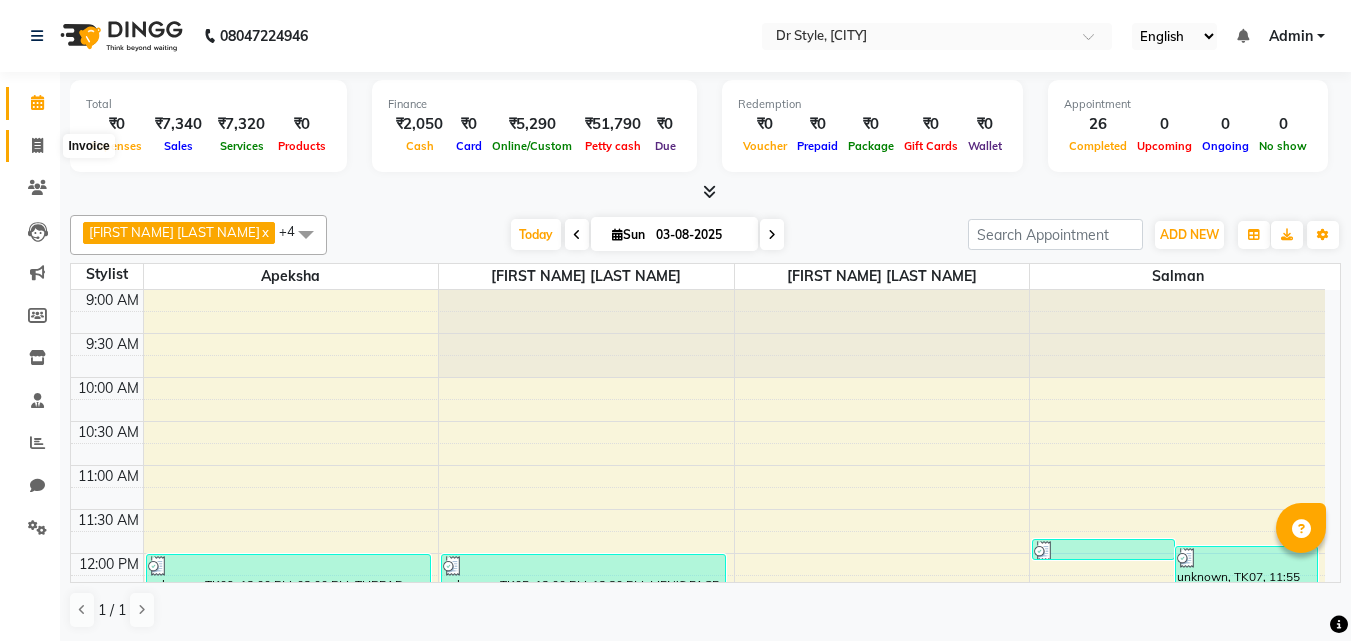 click 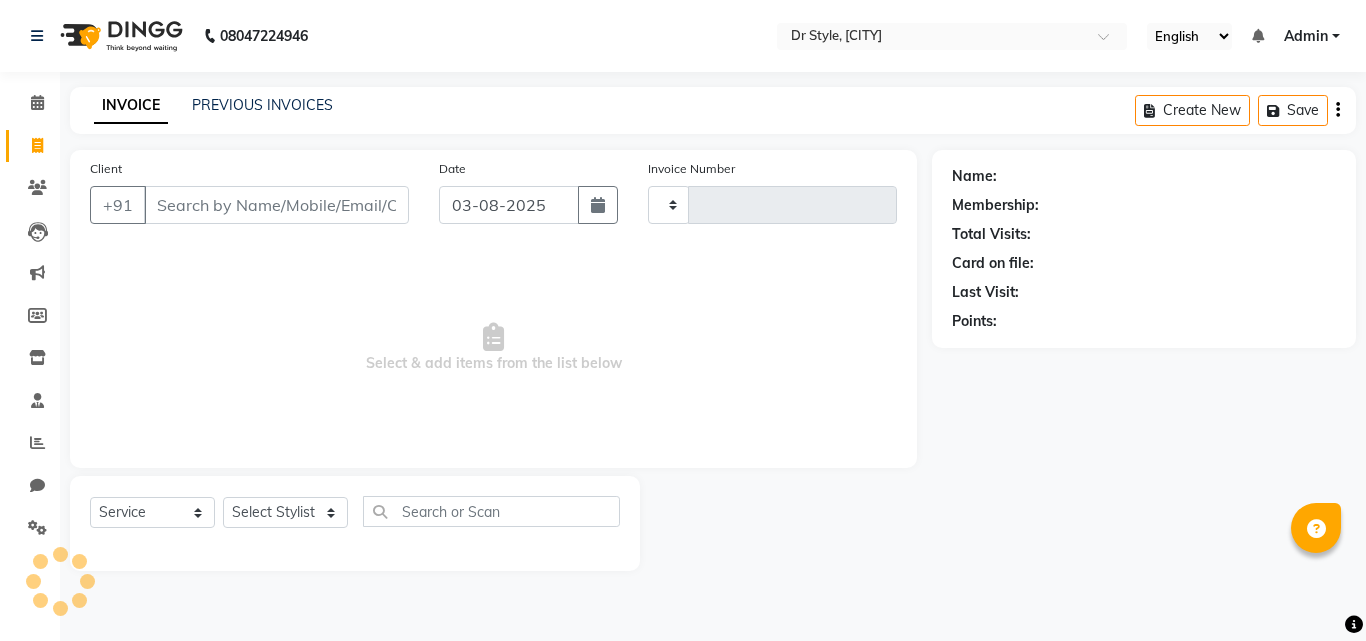 type on "0775" 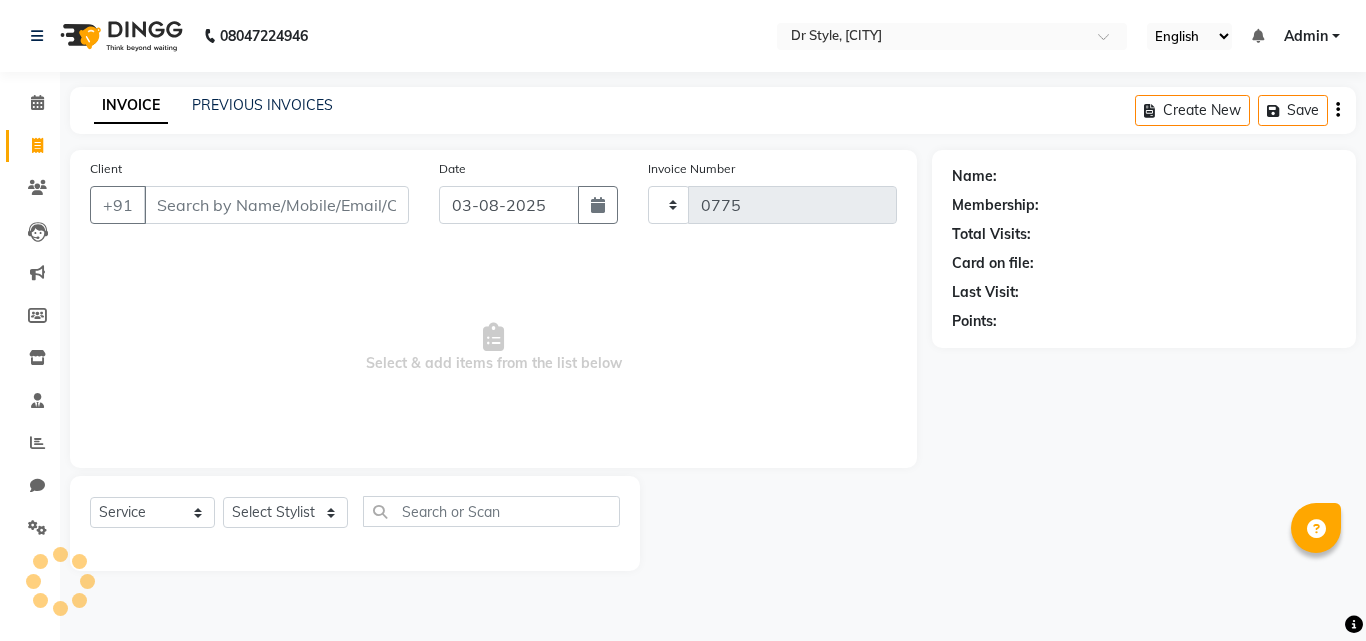 select on "7832" 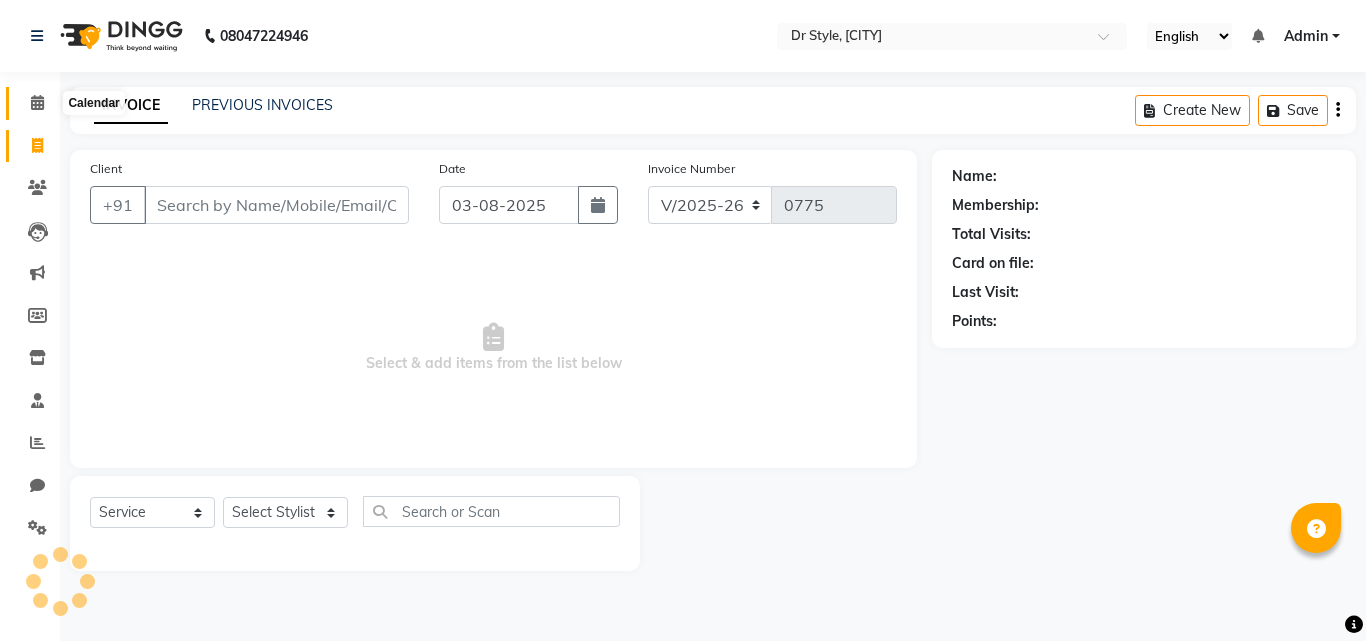 click 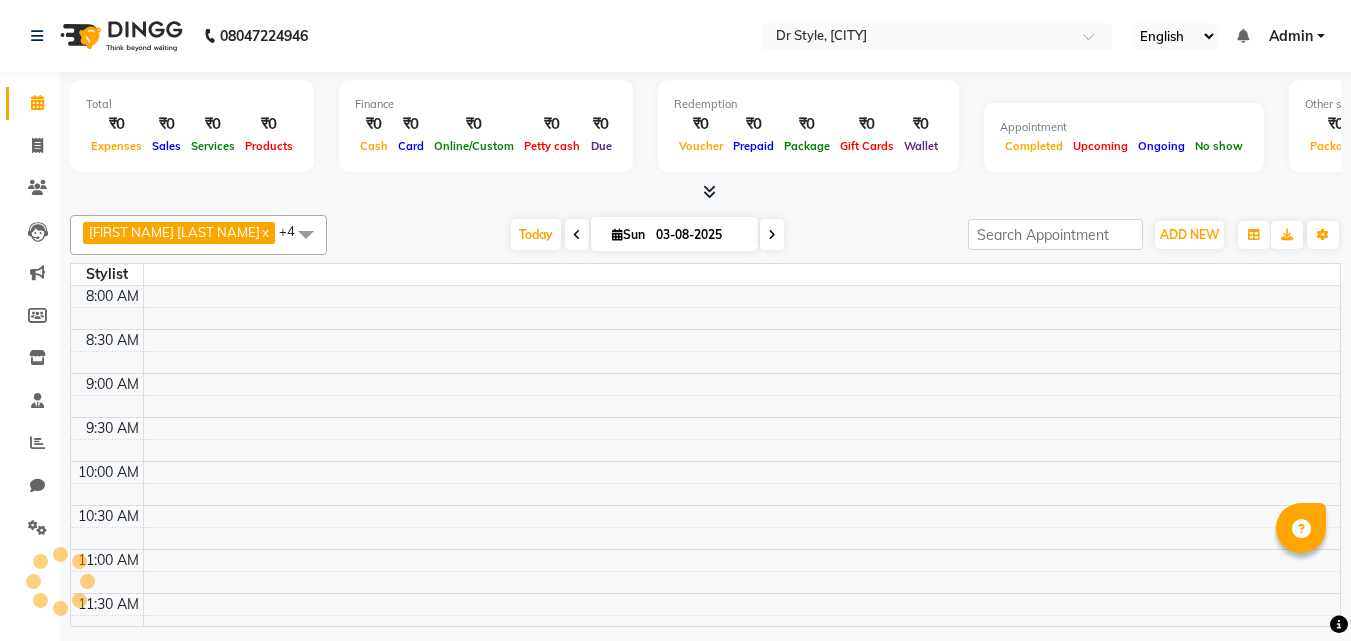 scroll, scrollTop: 901, scrollLeft: 0, axis: vertical 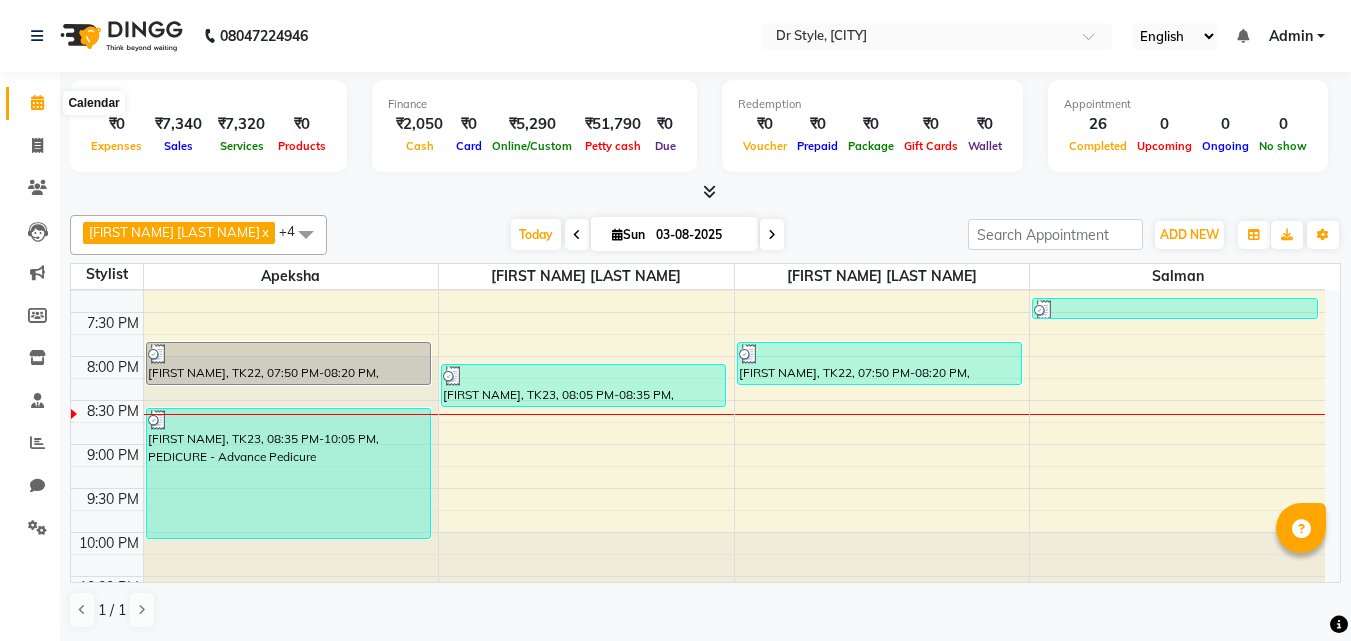 click 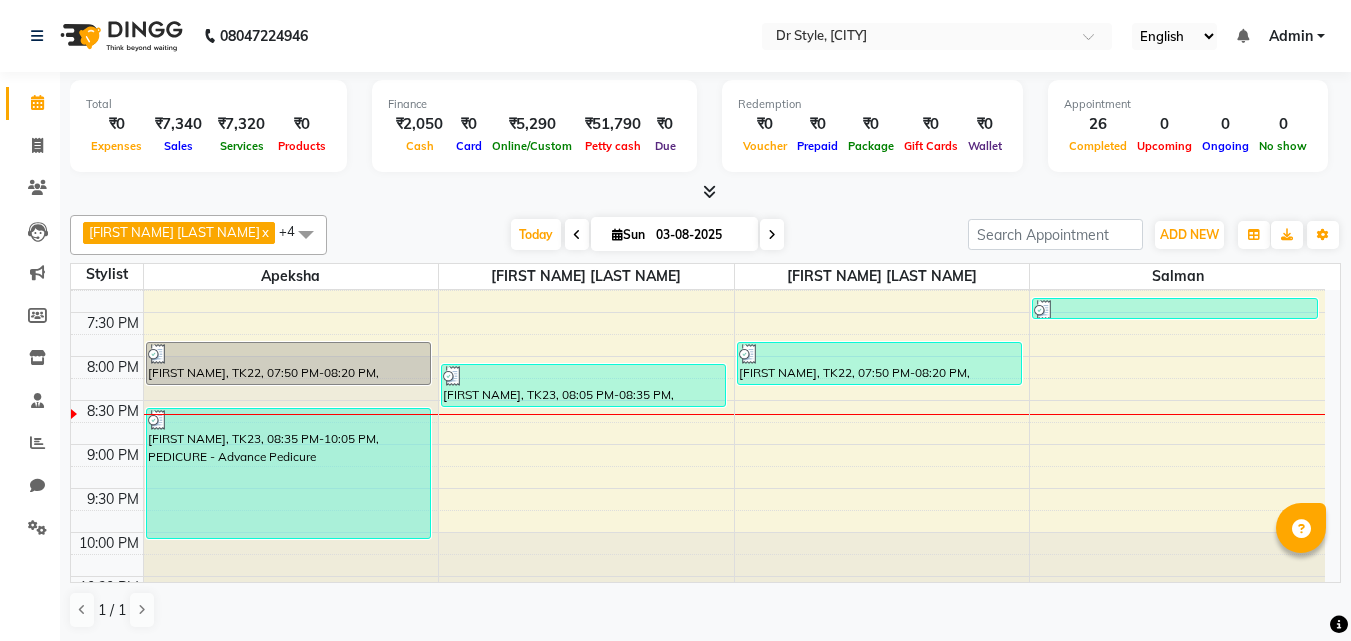 scroll, scrollTop: 1, scrollLeft: 0, axis: vertical 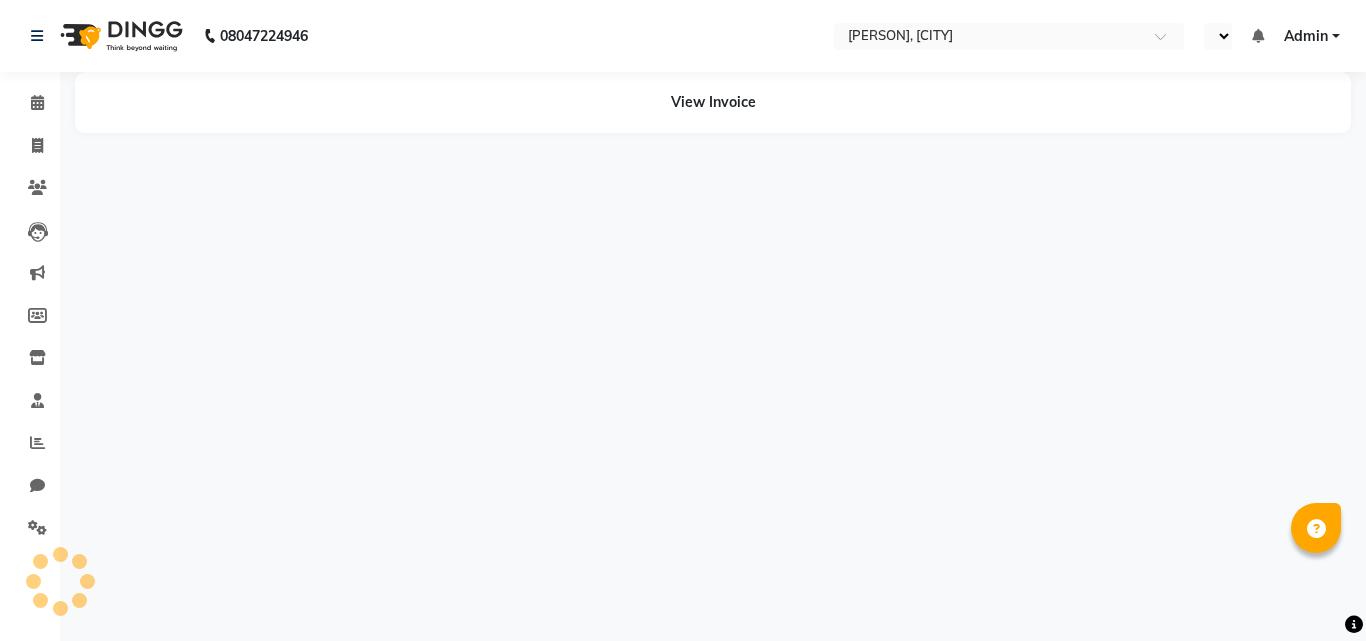 select on "en" 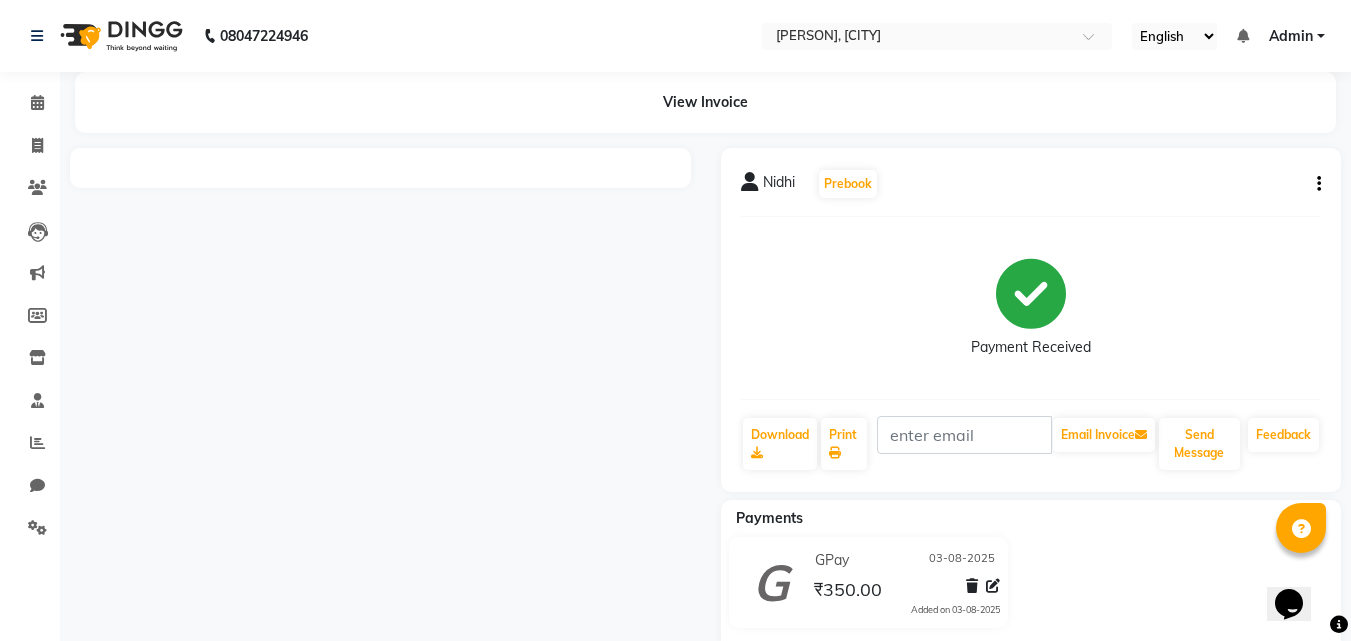 scroll, scrollTop: 0, scrollLeft: 0, axis: both 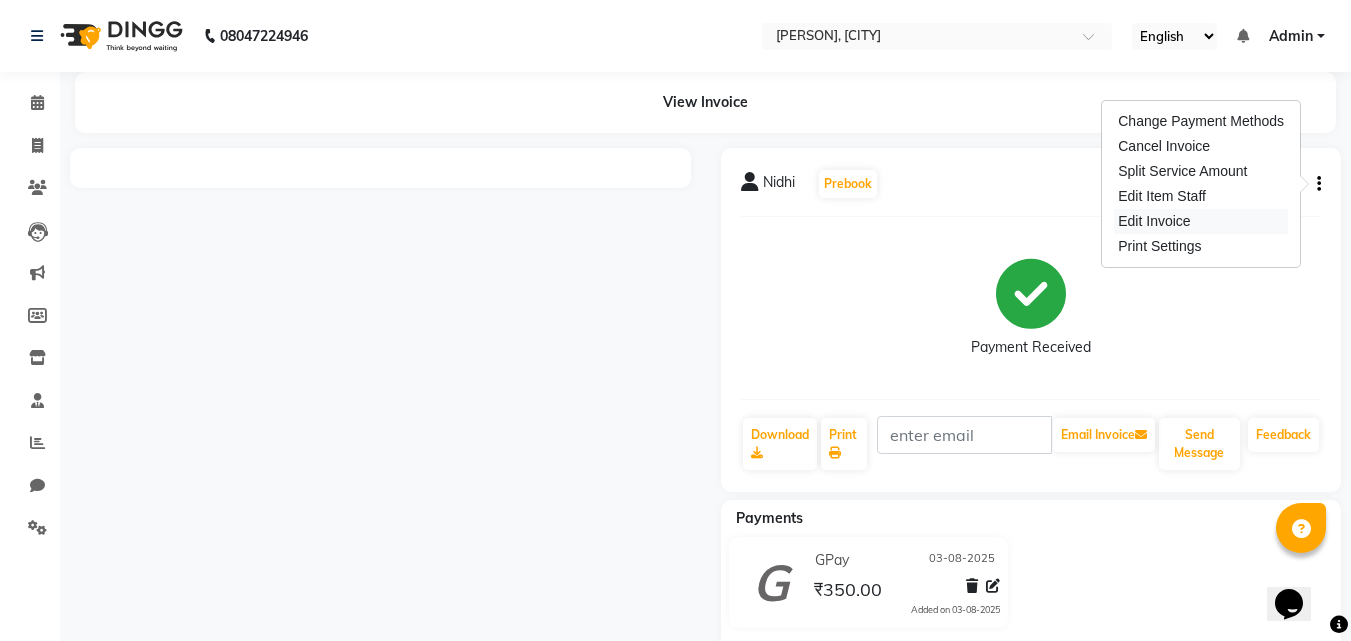 click on "Edit Invoice" at bounding box center (1201, 221) 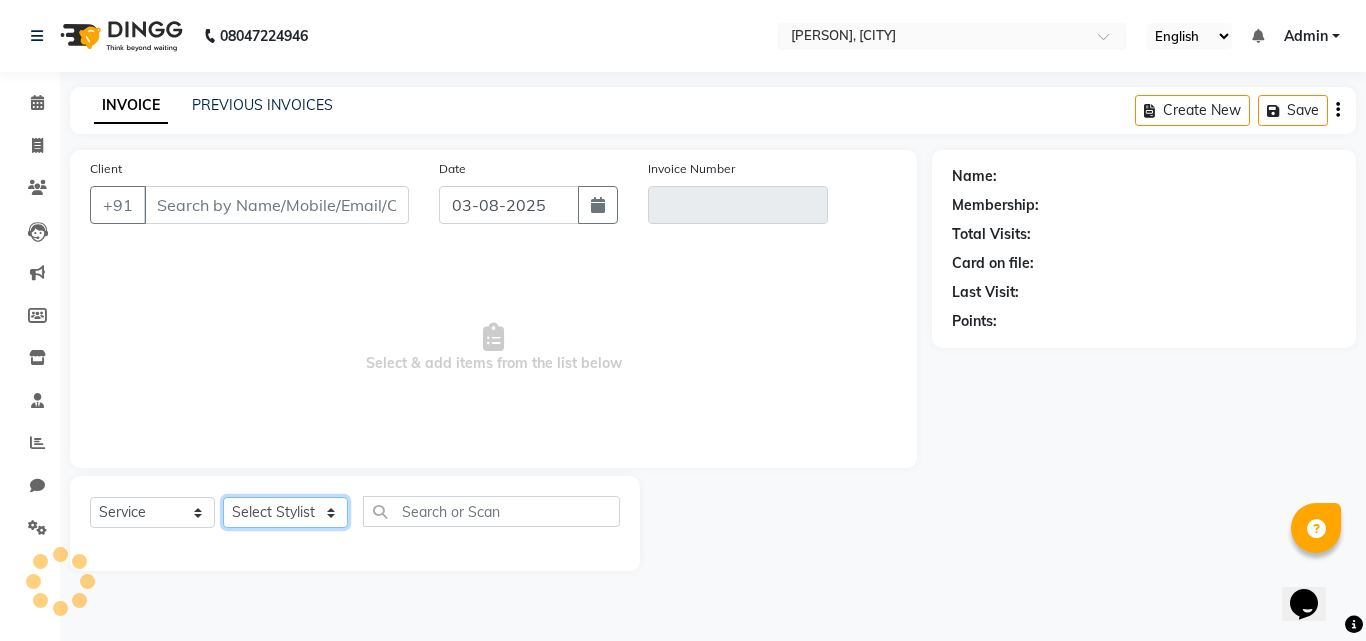 click on "Select Stylist" 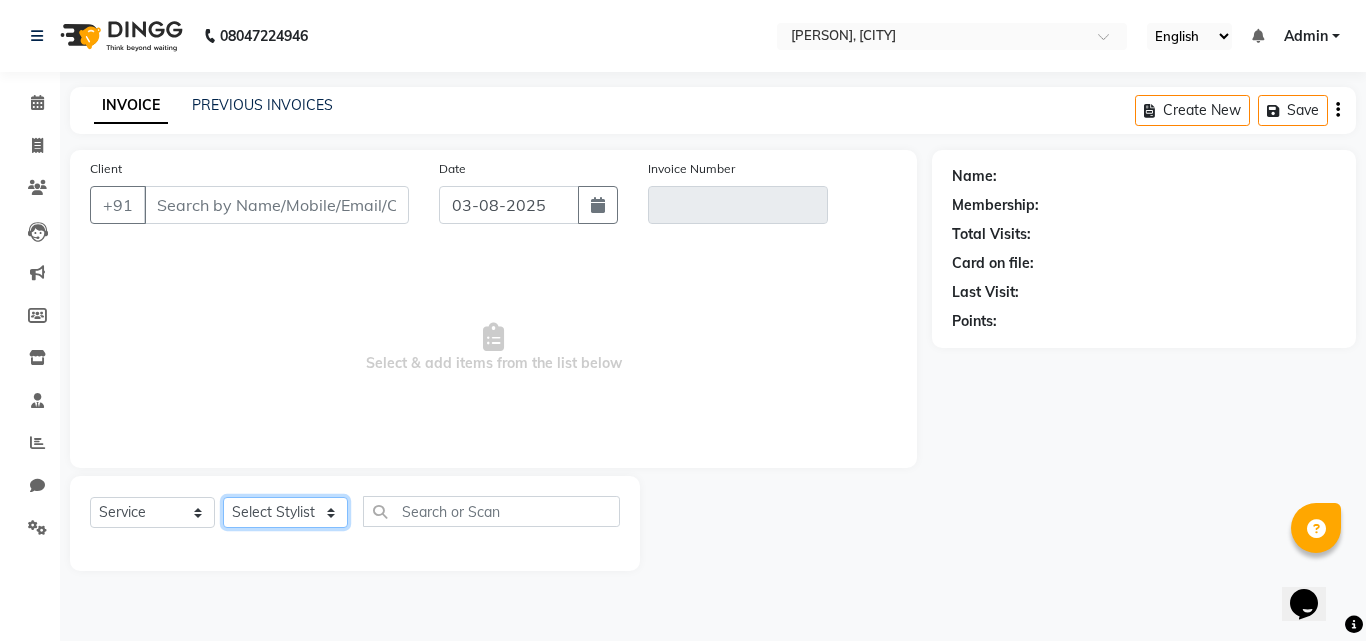 type on "[PHONE]" 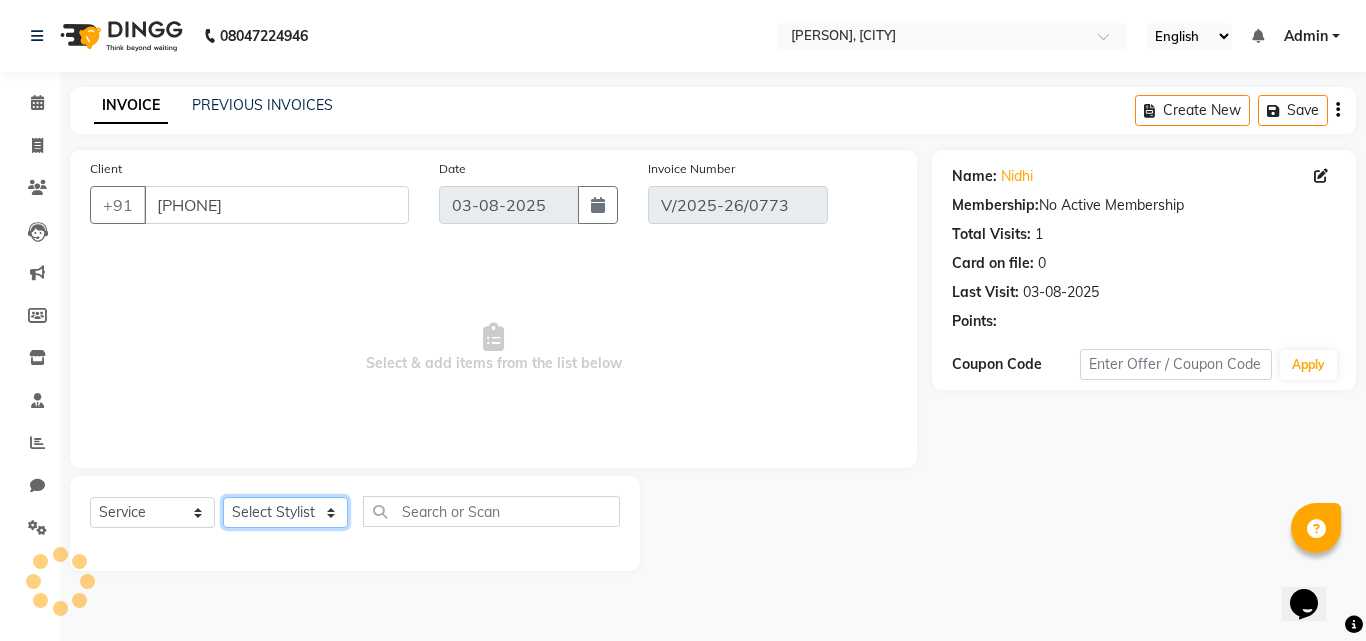 select on "select" 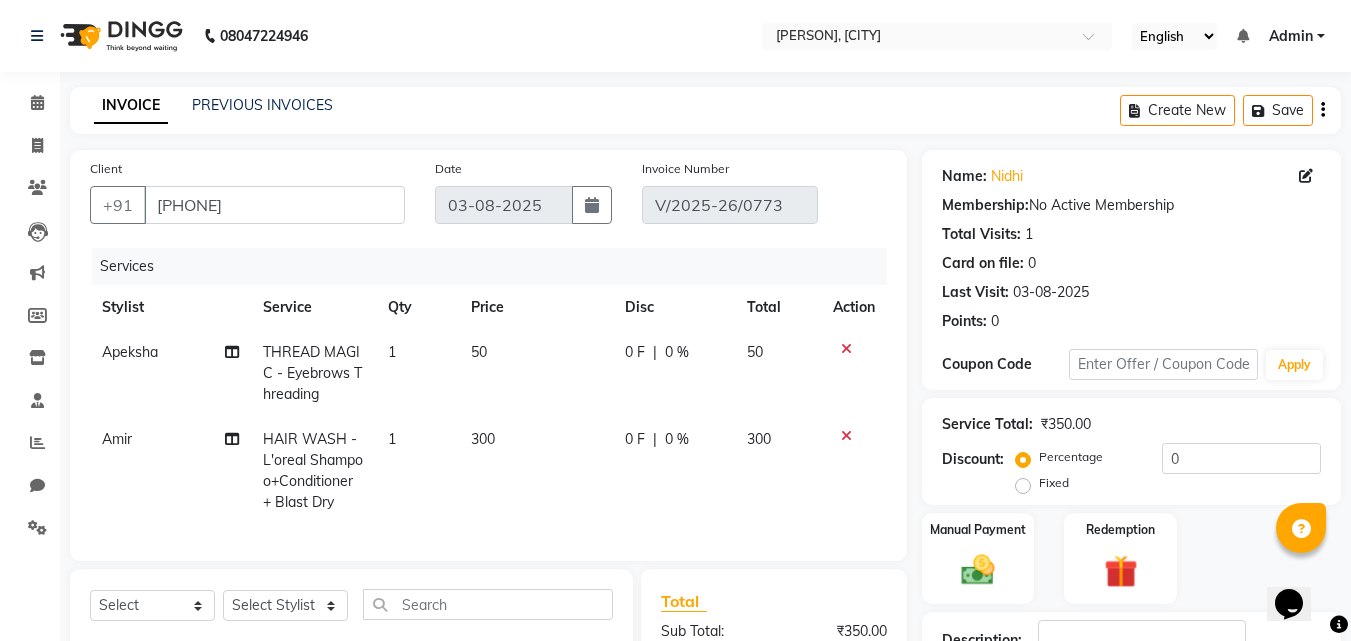 click 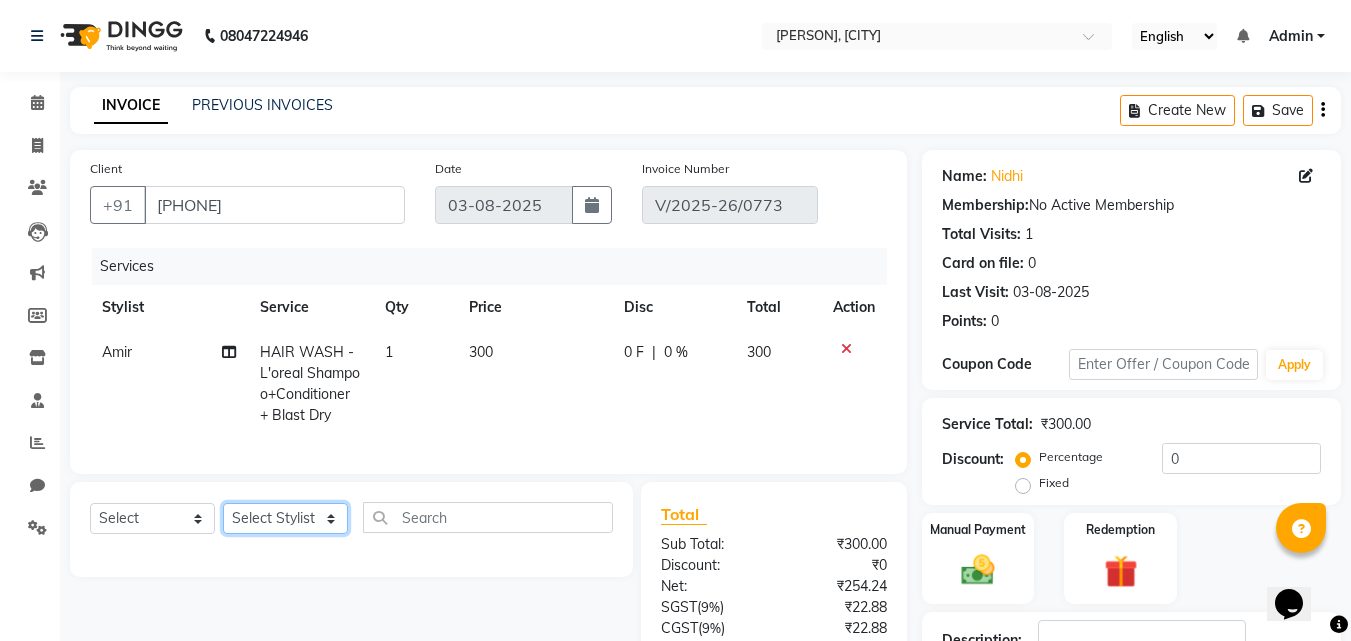 click on "Select Stylist Amir Apeksha Haider Salmani HASIM Salman Sheetal Panchal" 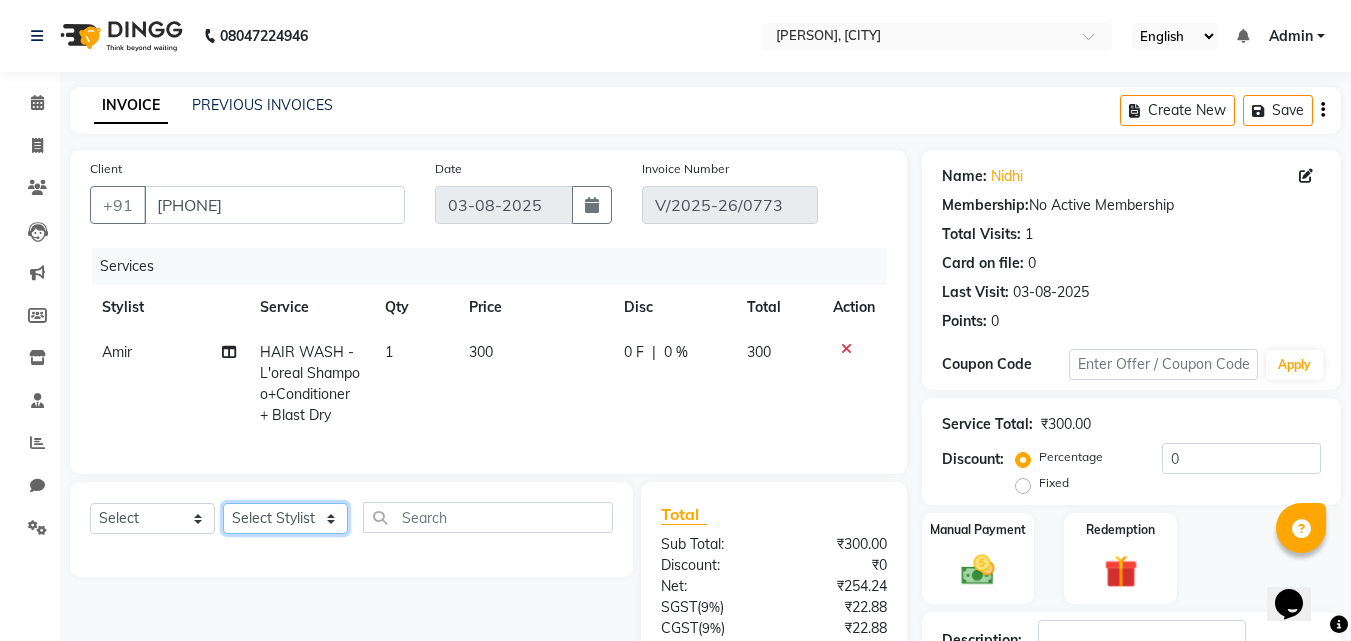 select on "[POSTAL CODE]" 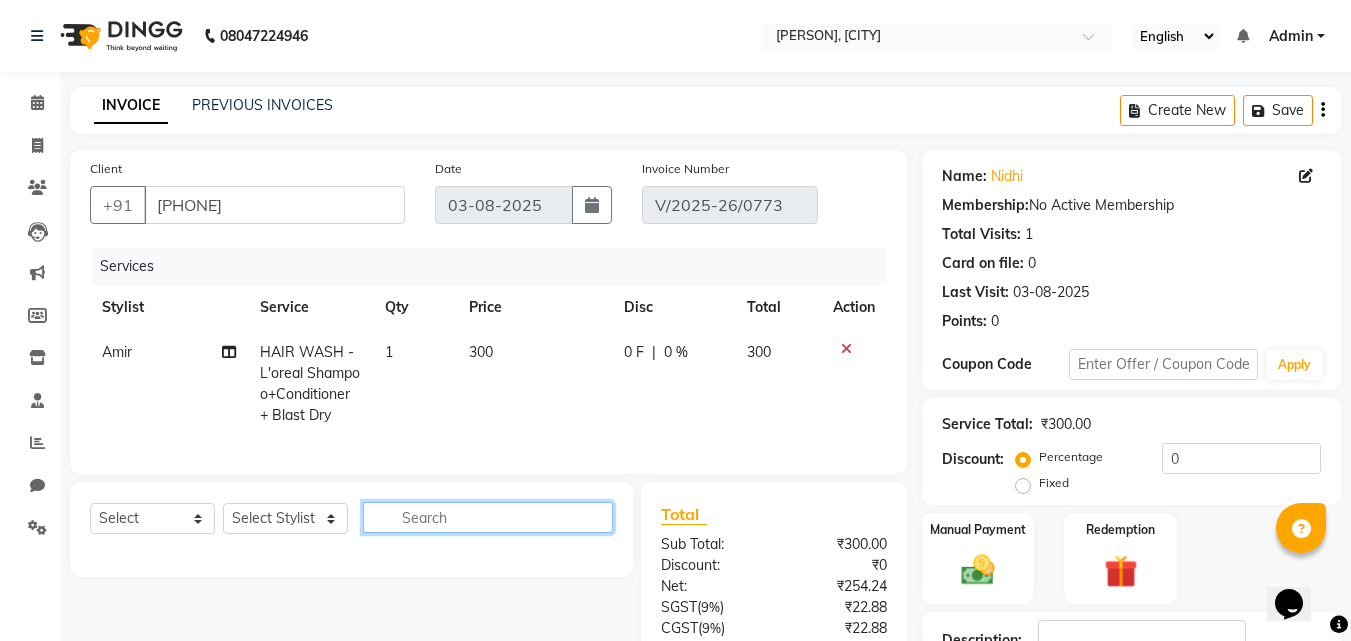 click 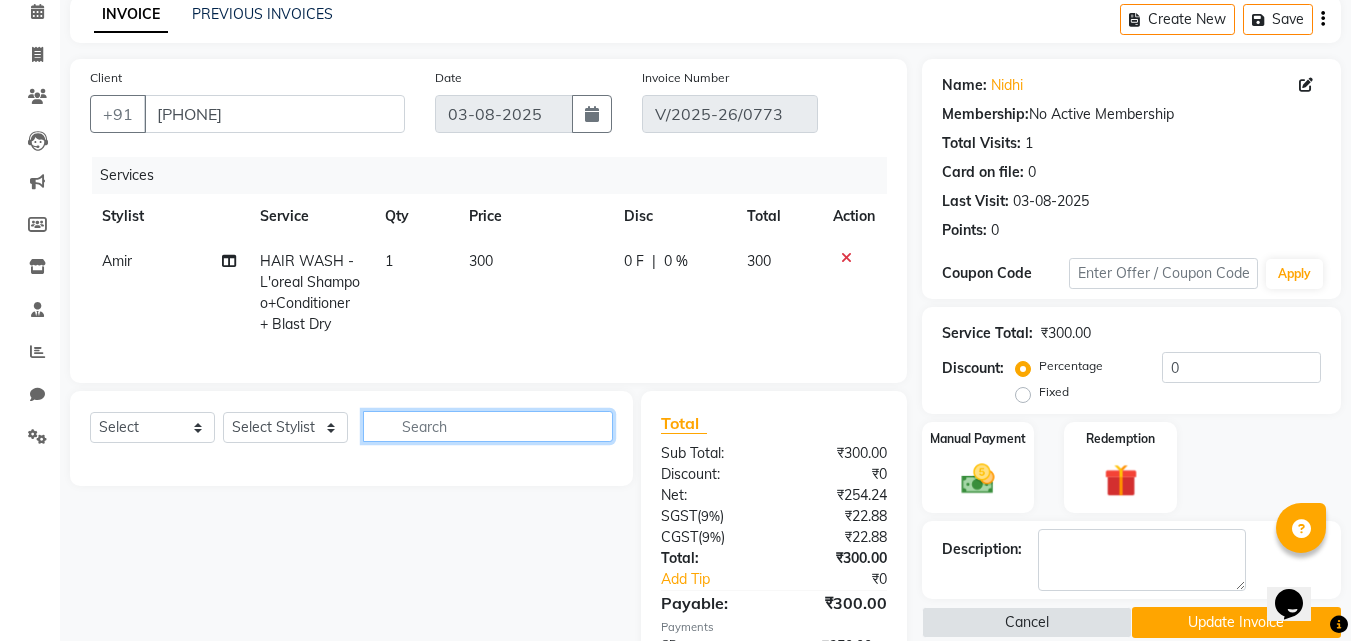 scroll, scrollTop: 239, scrollLeft: 0, axis: vertical 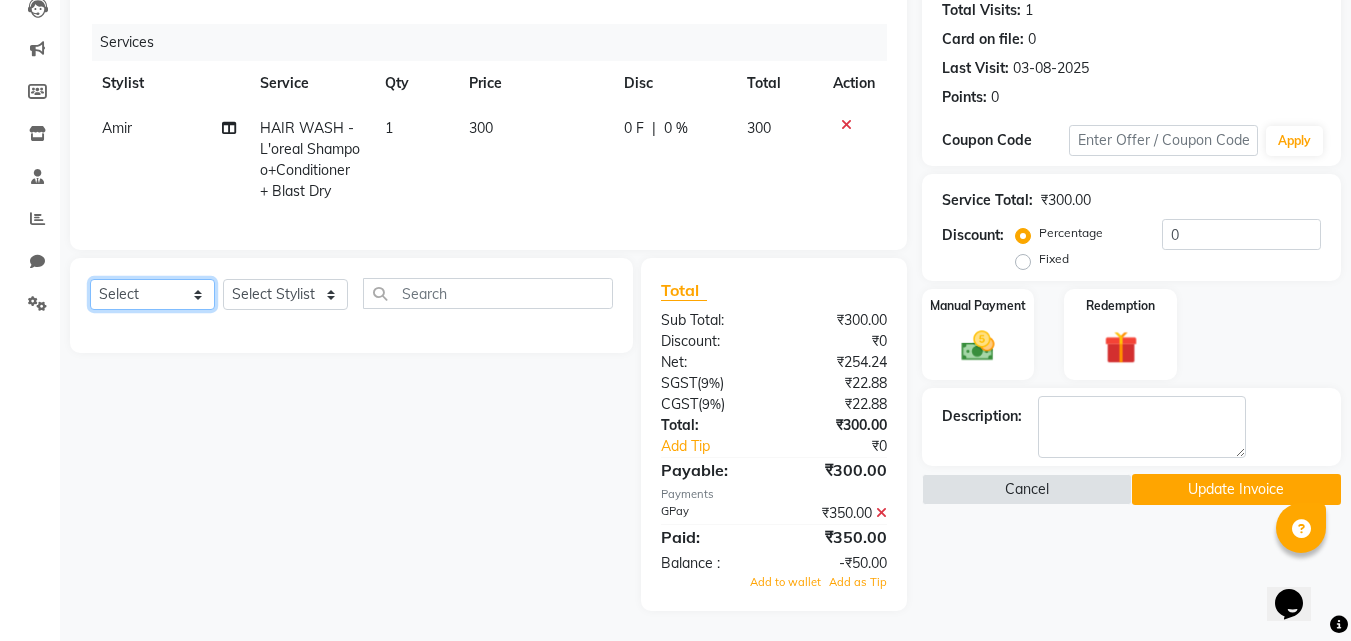 click on "Select  Service  Product  Membership  Package Voucher Prepaid Gift Card" 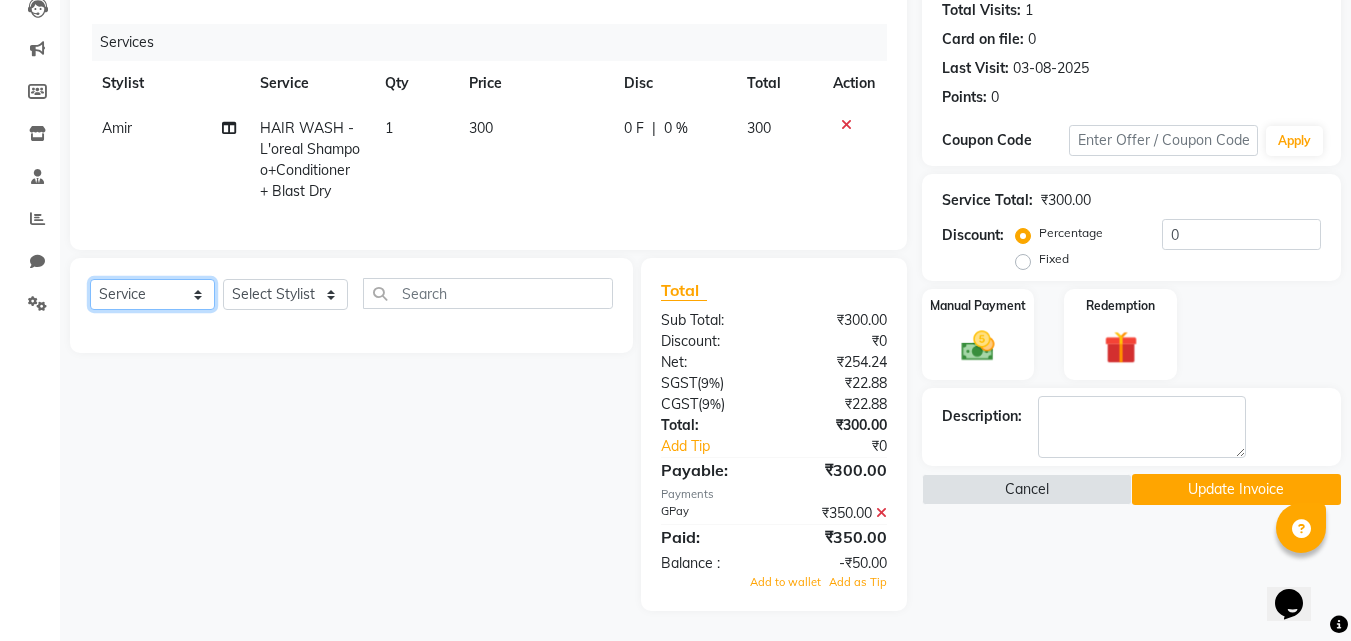 click on "Select  Service  Product  Membership  Package Voucher Prepaid Gift Card" 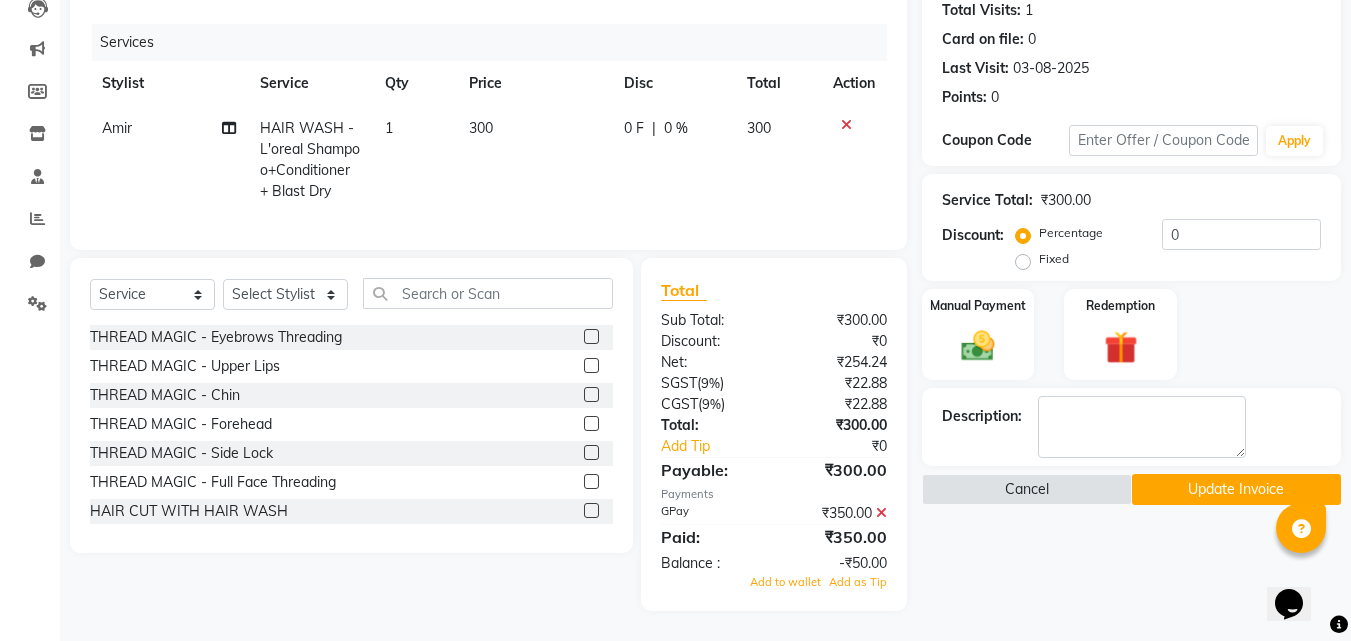 click 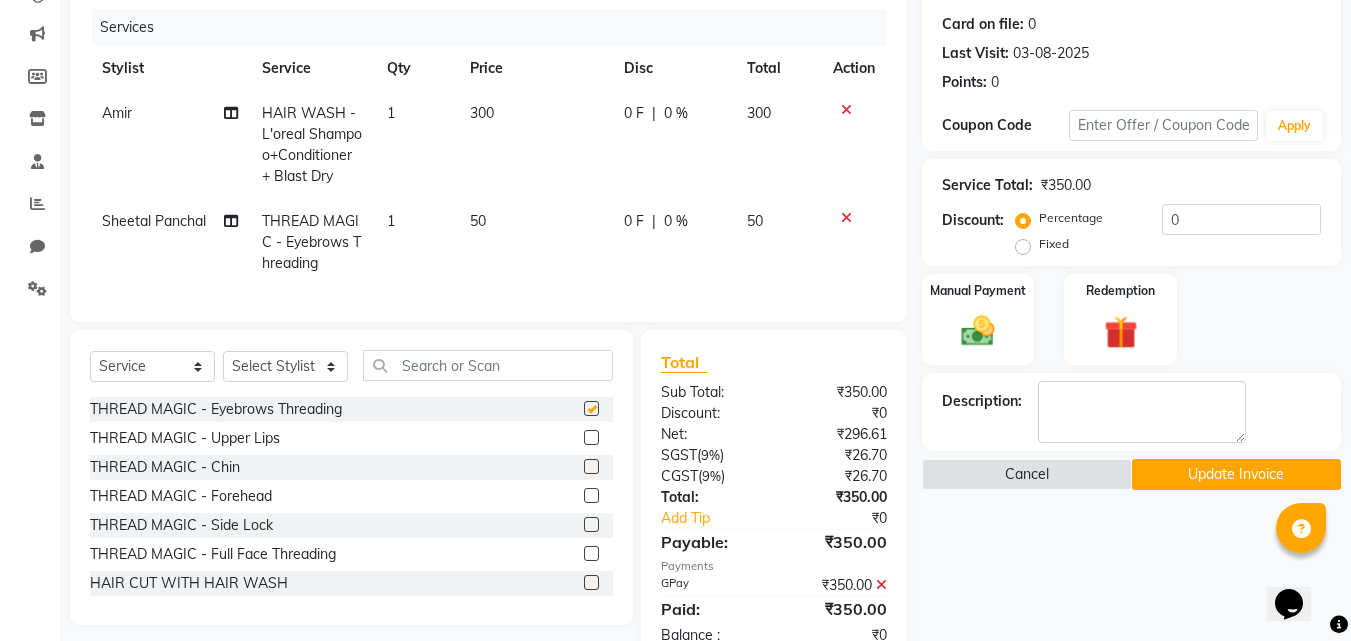 checkbox on "false" 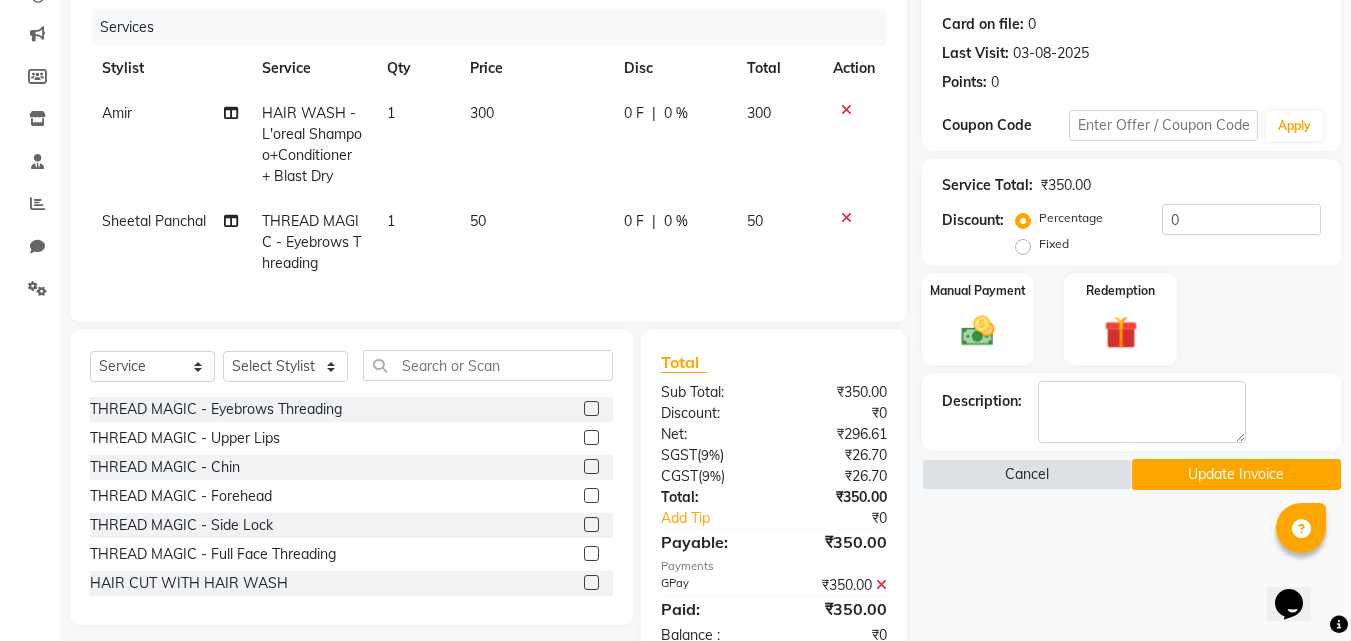 click on "Update Invoice" 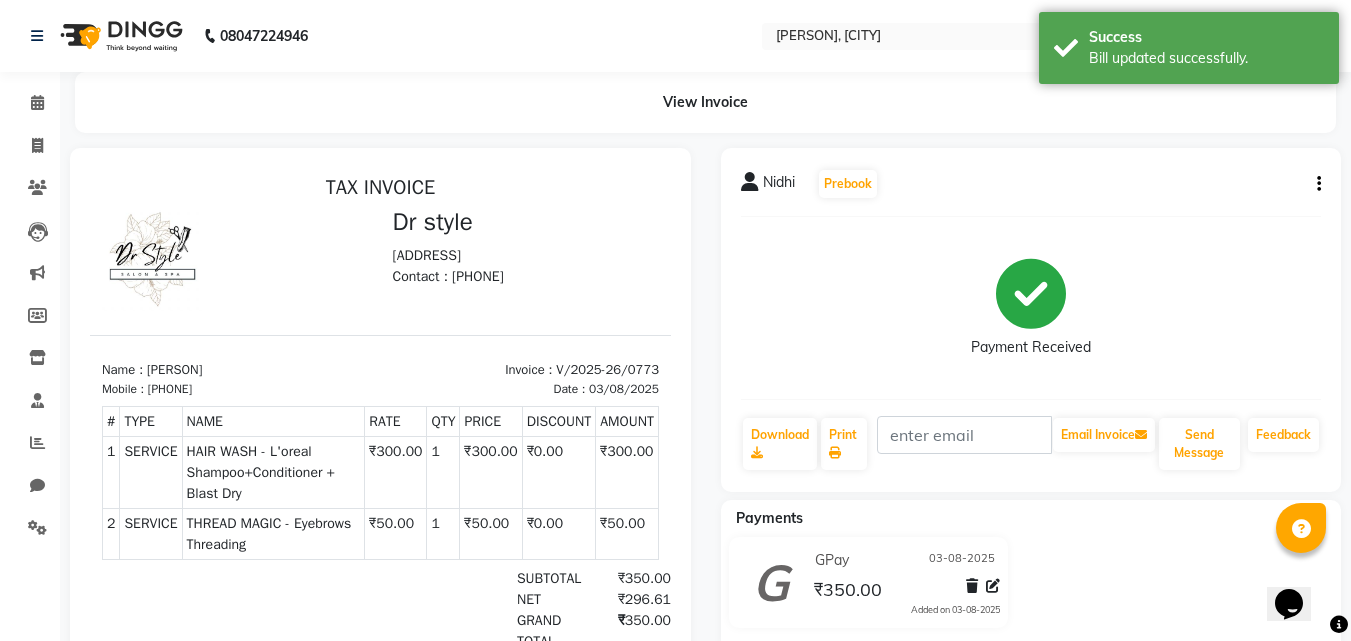 scroll, scrollTop: 0, scrollLeft: 0, axis: both 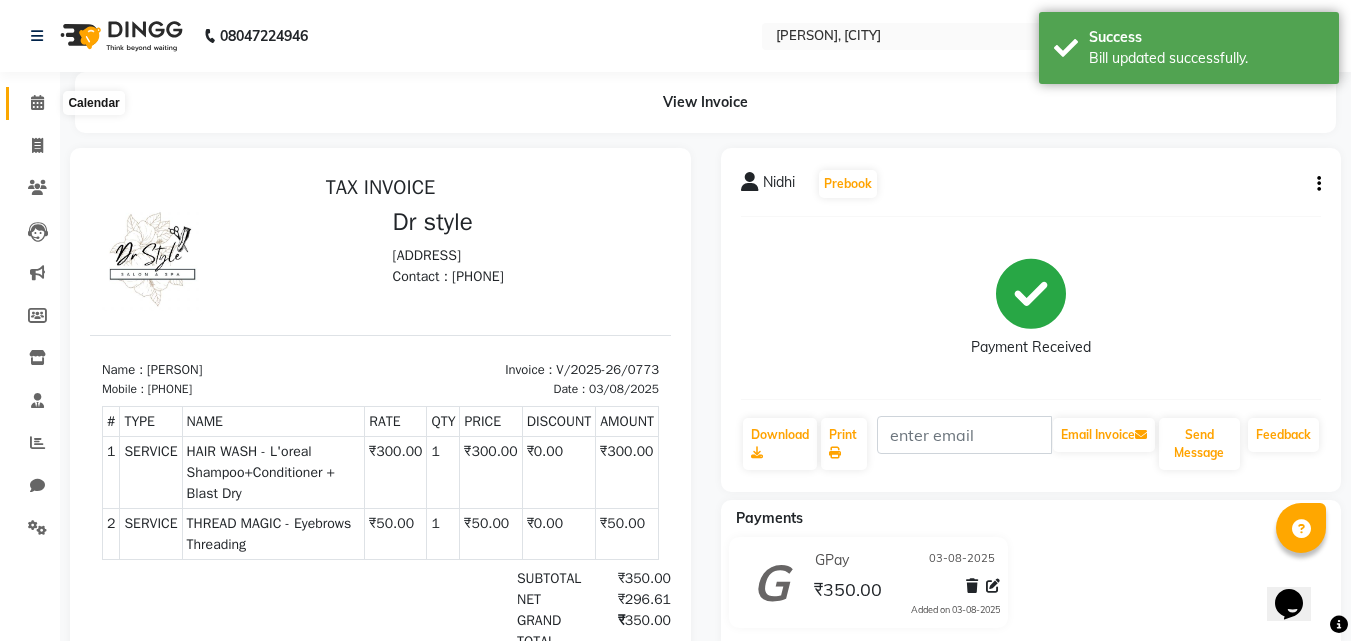click 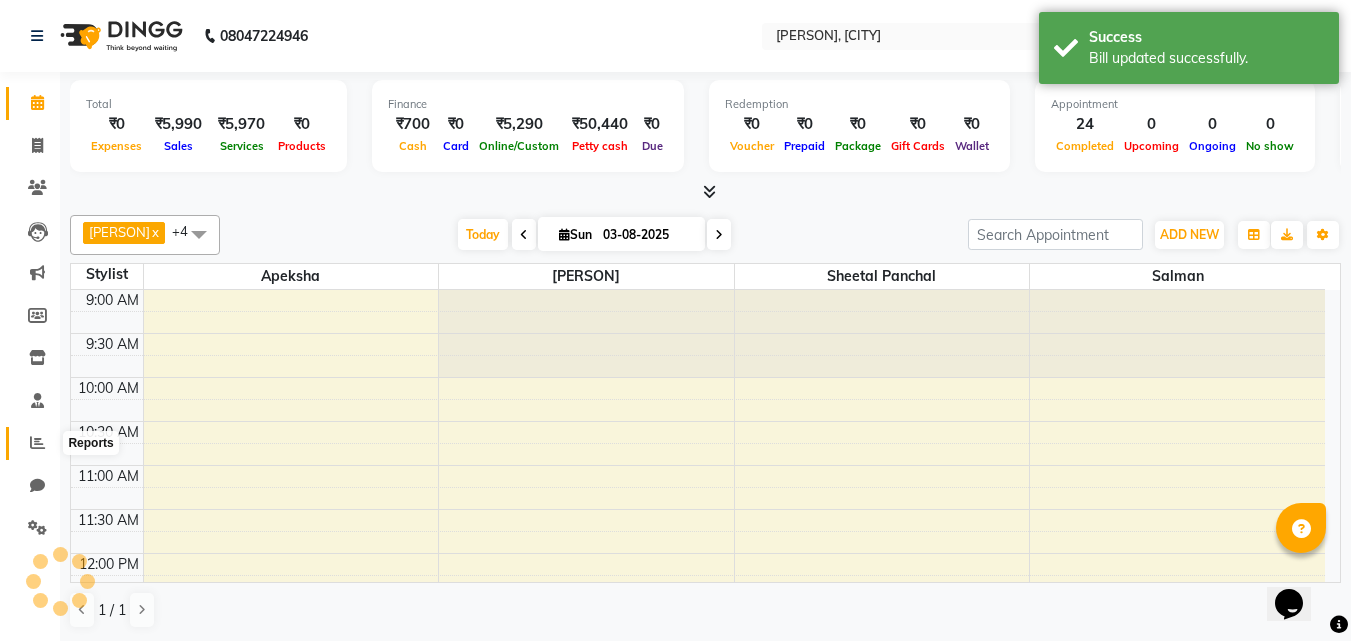 scroll, scrollTop: 0, scrollLeft: 0, axis: both 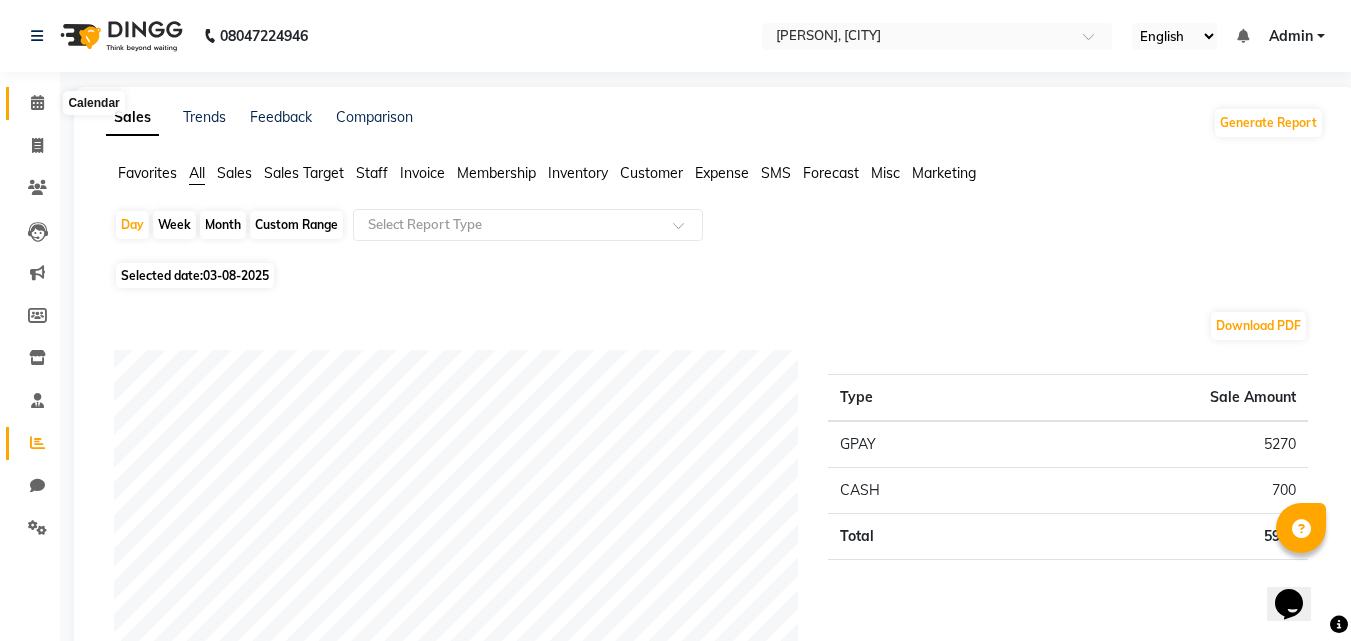 click 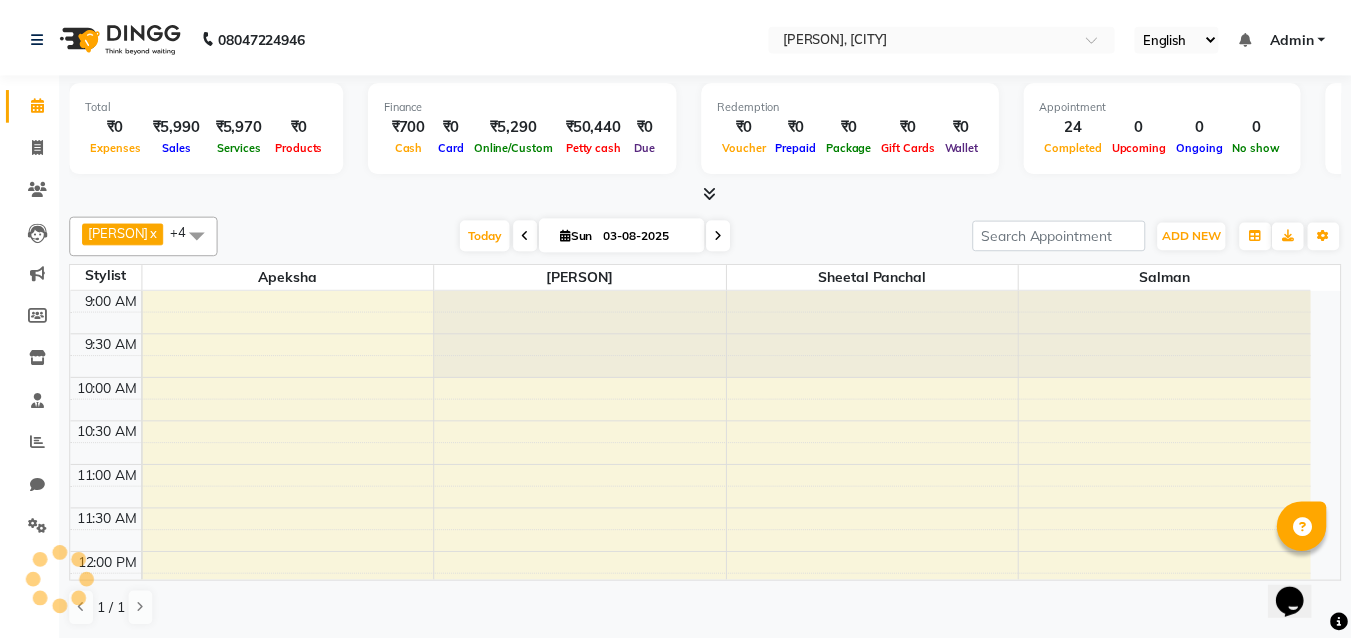 scroll, scrollTop: 901, scrollLeft: 0, axis: vertical 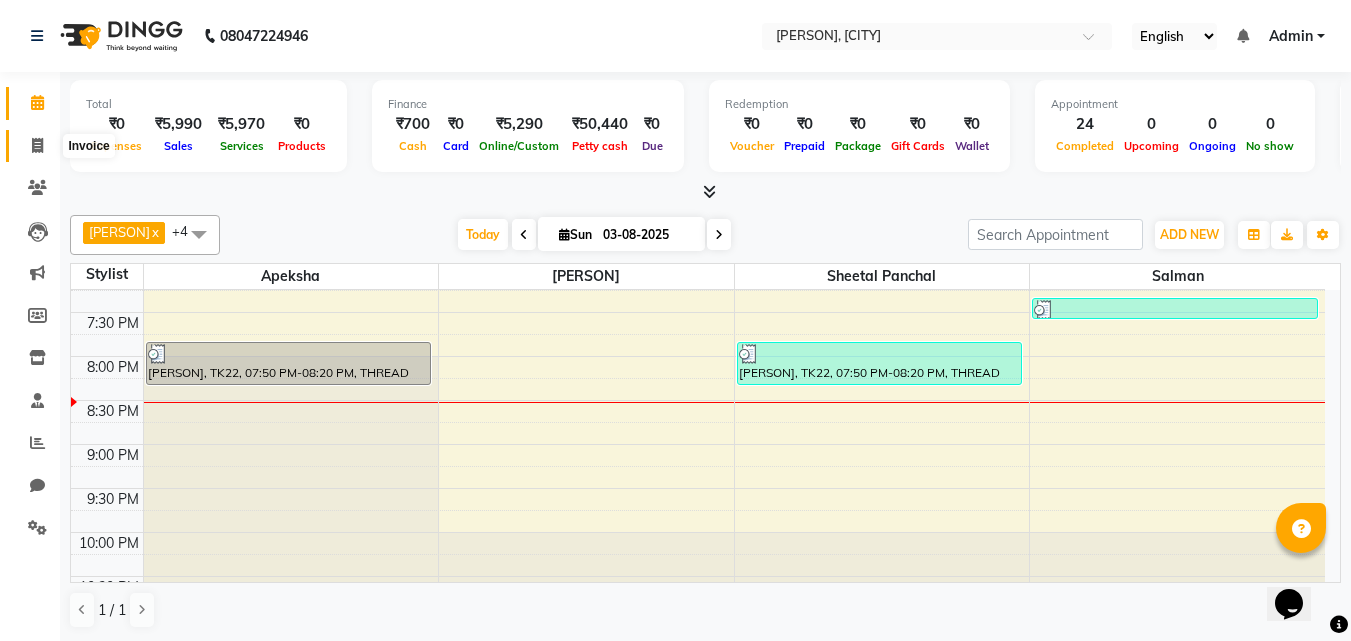 click 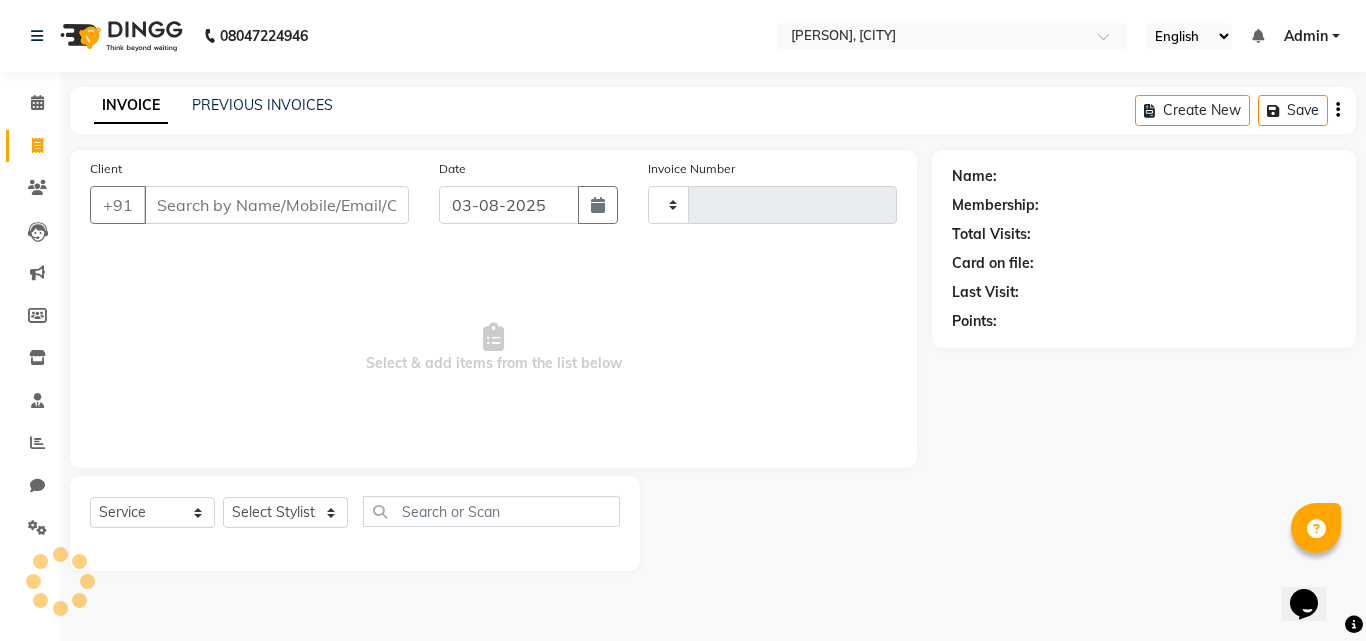 type on "0774" 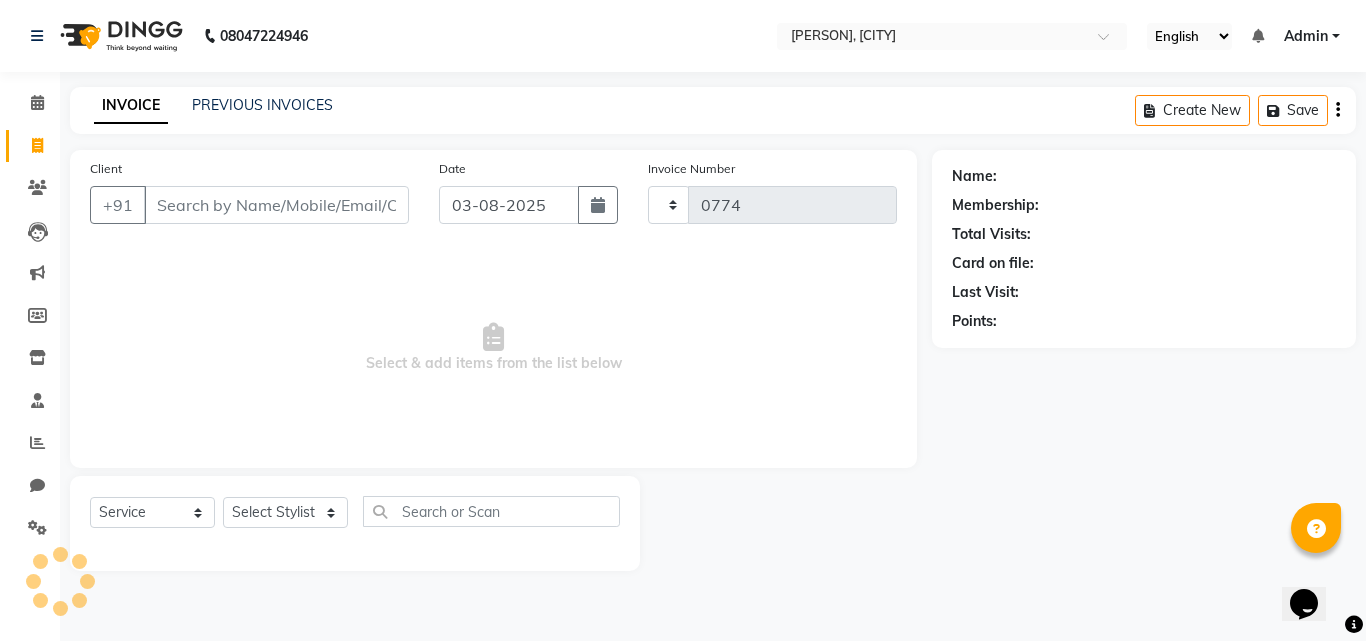 select on "7832" 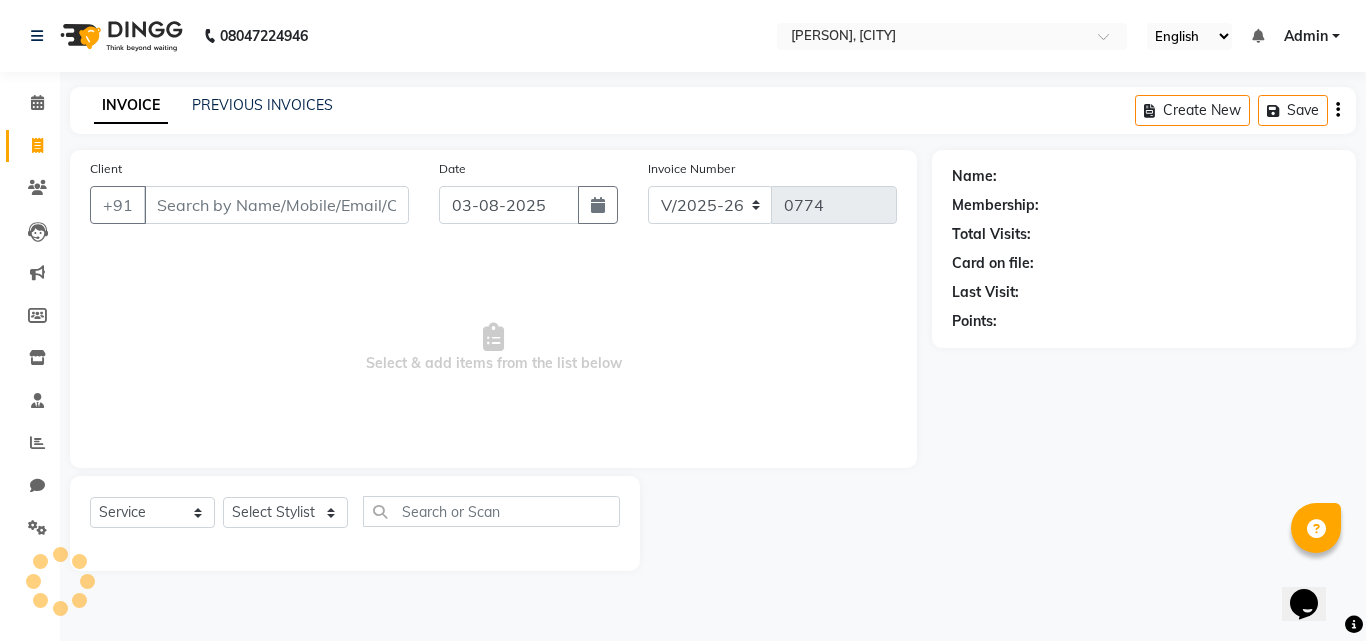 click on "Client" at bounding box center (276, 205) 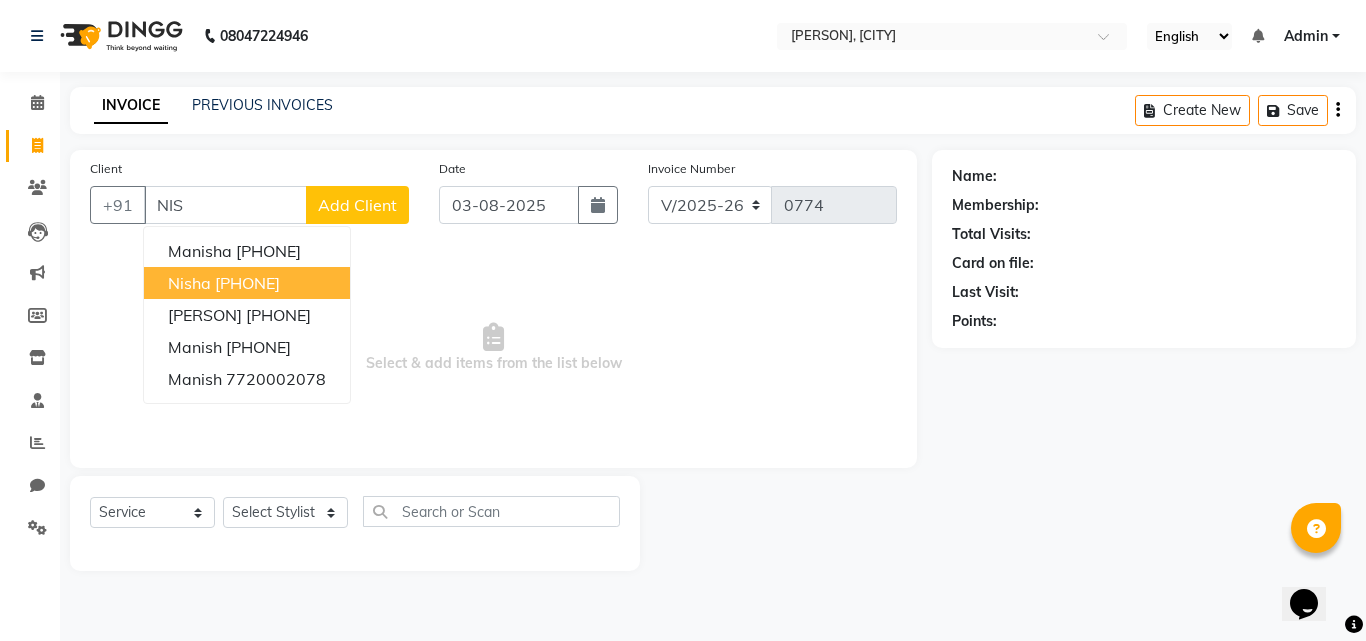 click on "[PHONE]" at bounding box center (247, 283) 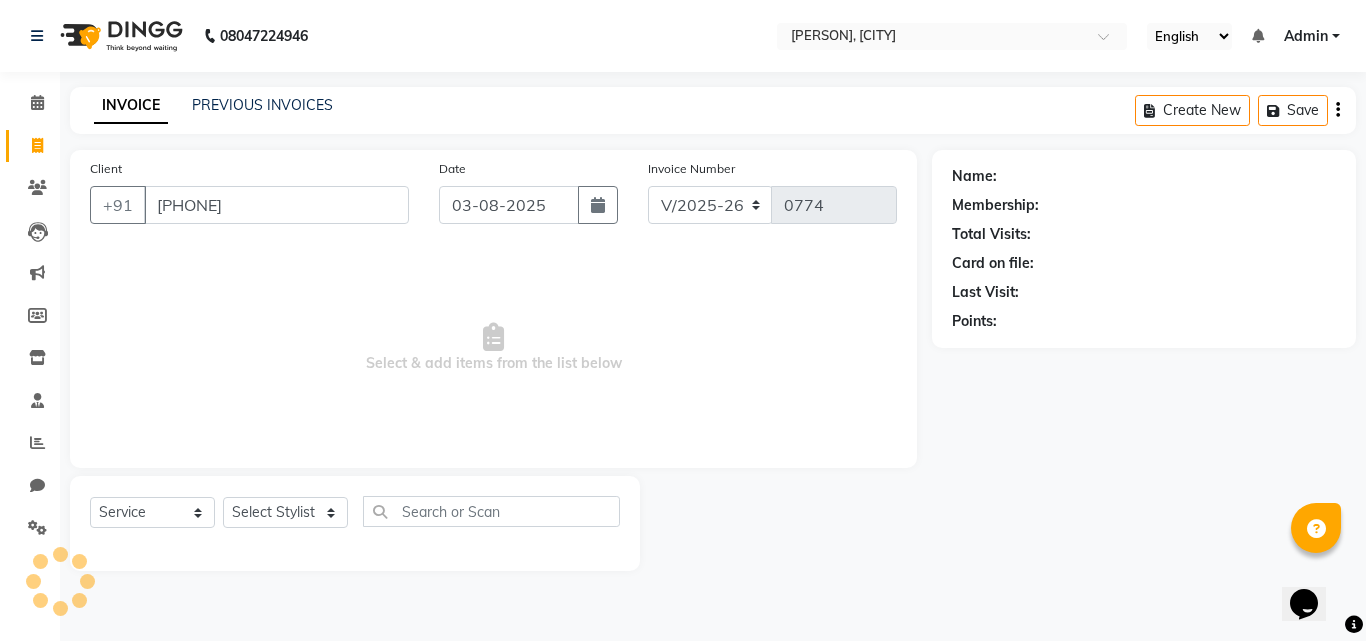type on "[PHONE]" 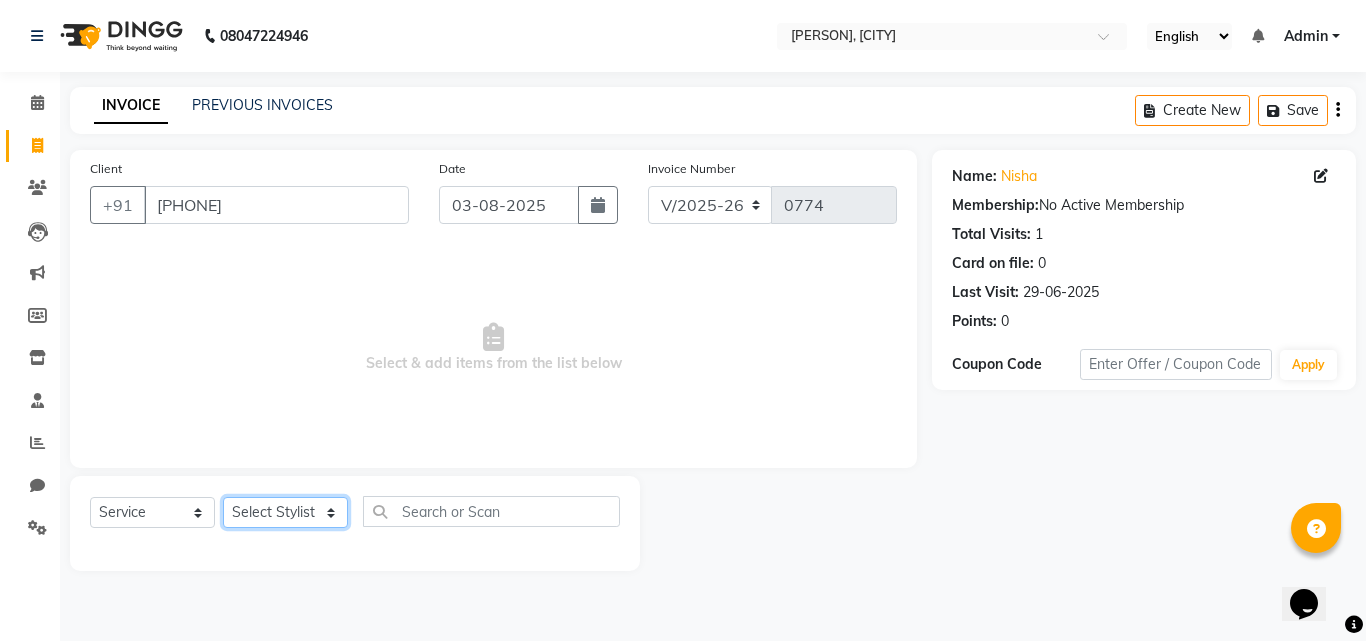 click on "Select Stylist Amir Apeksha Haider Salmani HASIM Salman Sheetal Panchal" 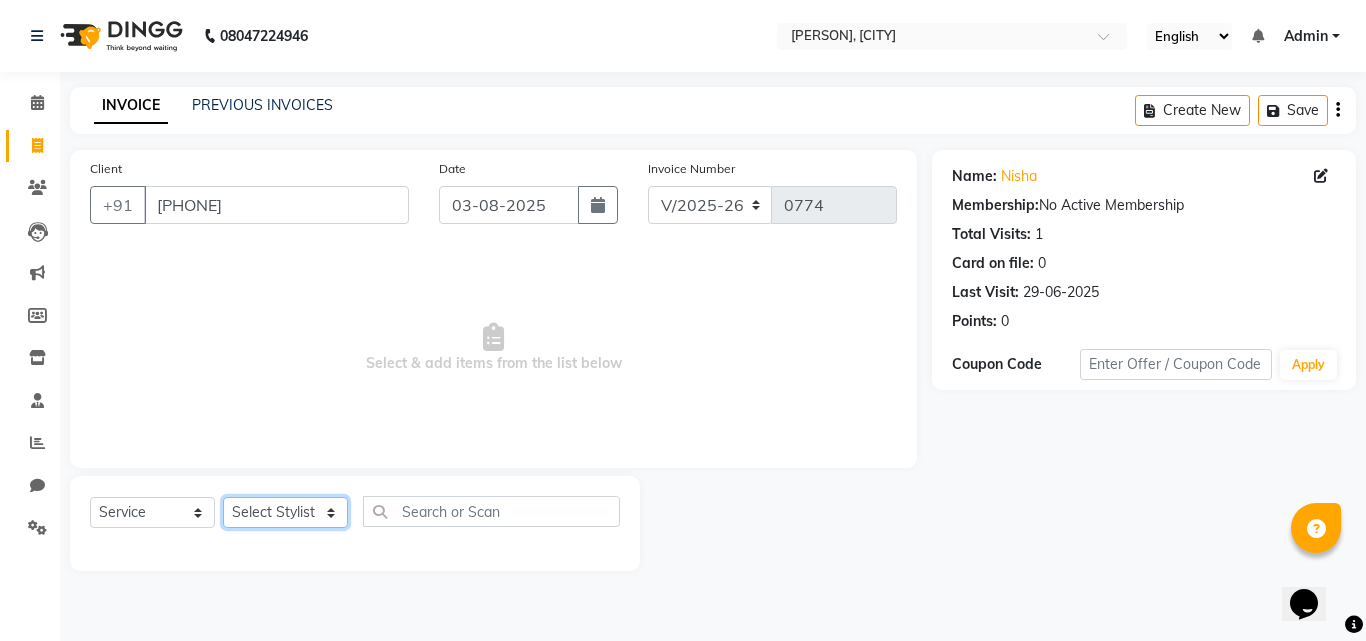 select on "80995" 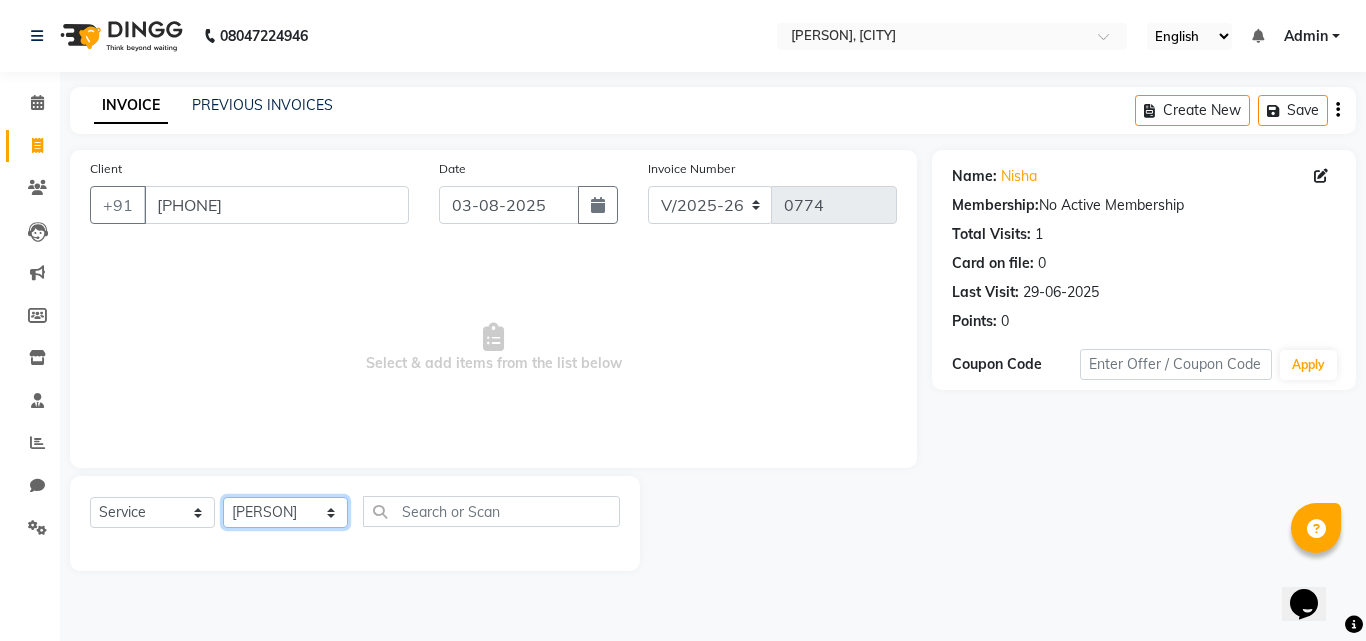 click on "Select Stylist Amir Apeksha Haider Salmani HASIM Salman Sheetal Panchal" 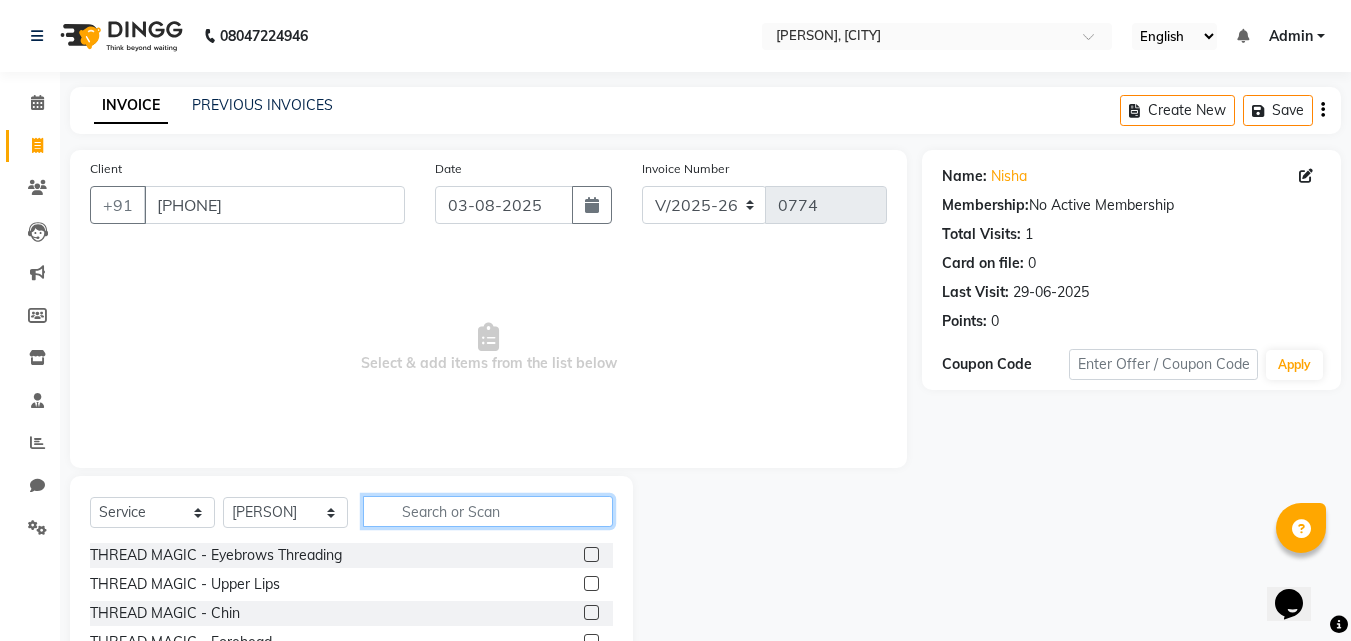 click 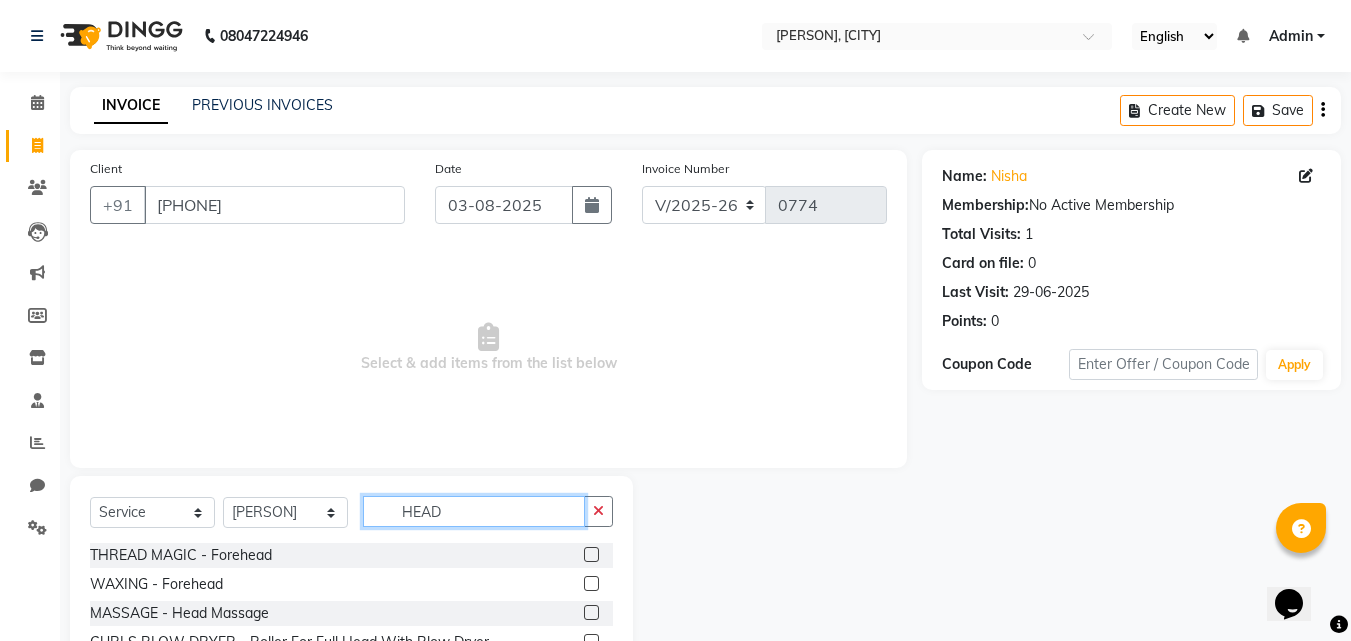 type on "HEAD" 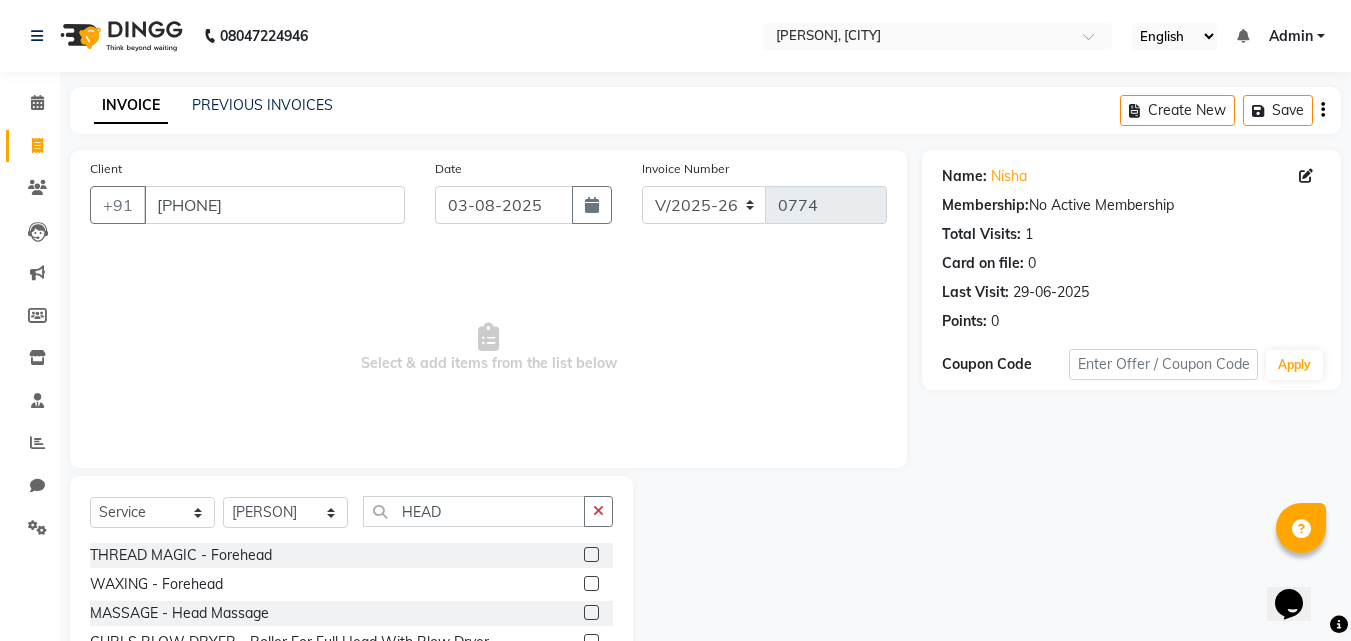 click 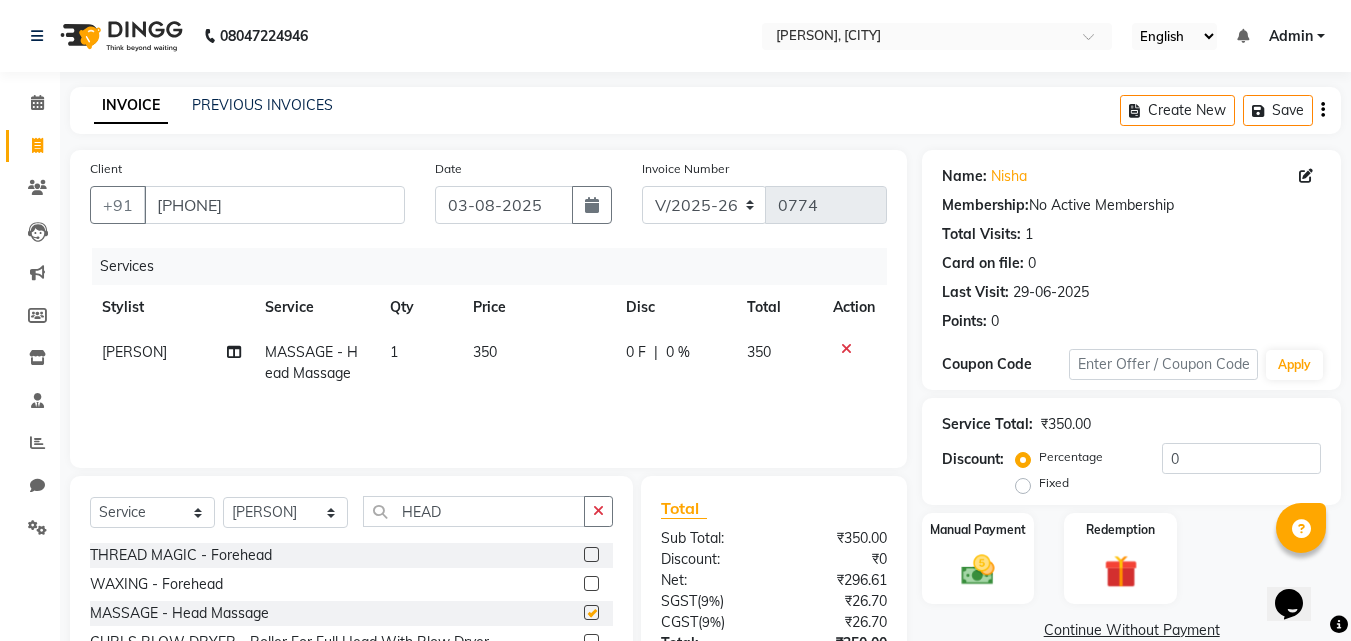 checkbox on "false" 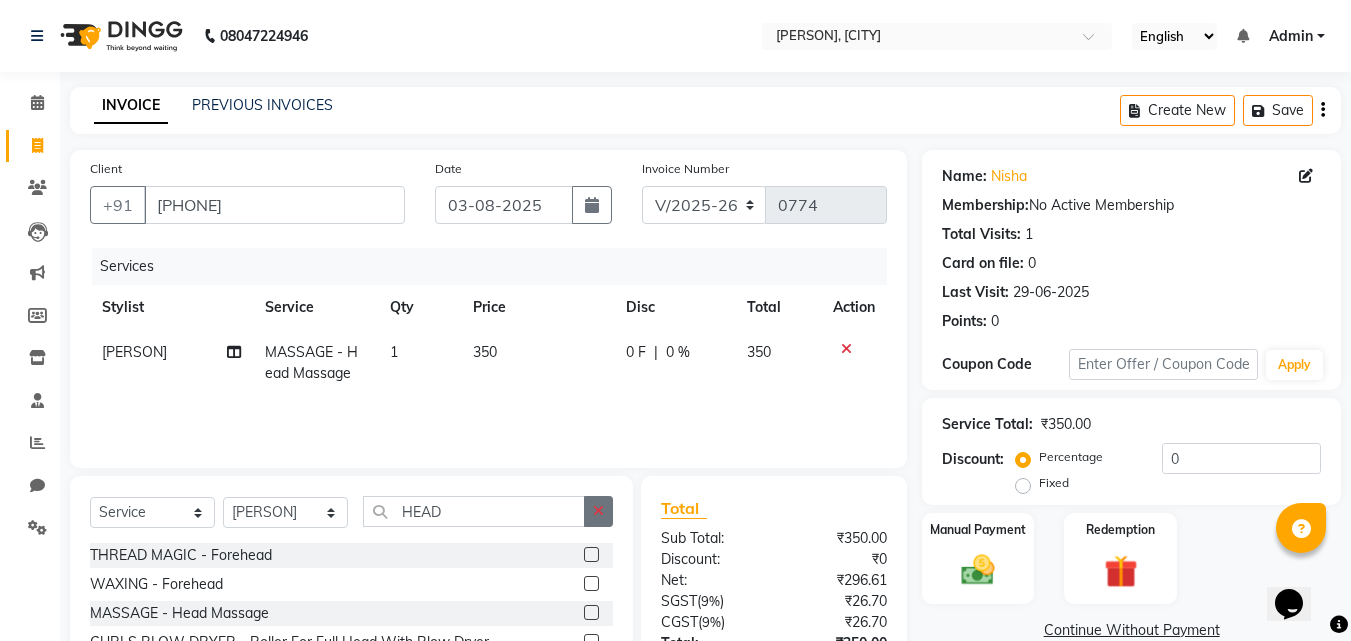 click 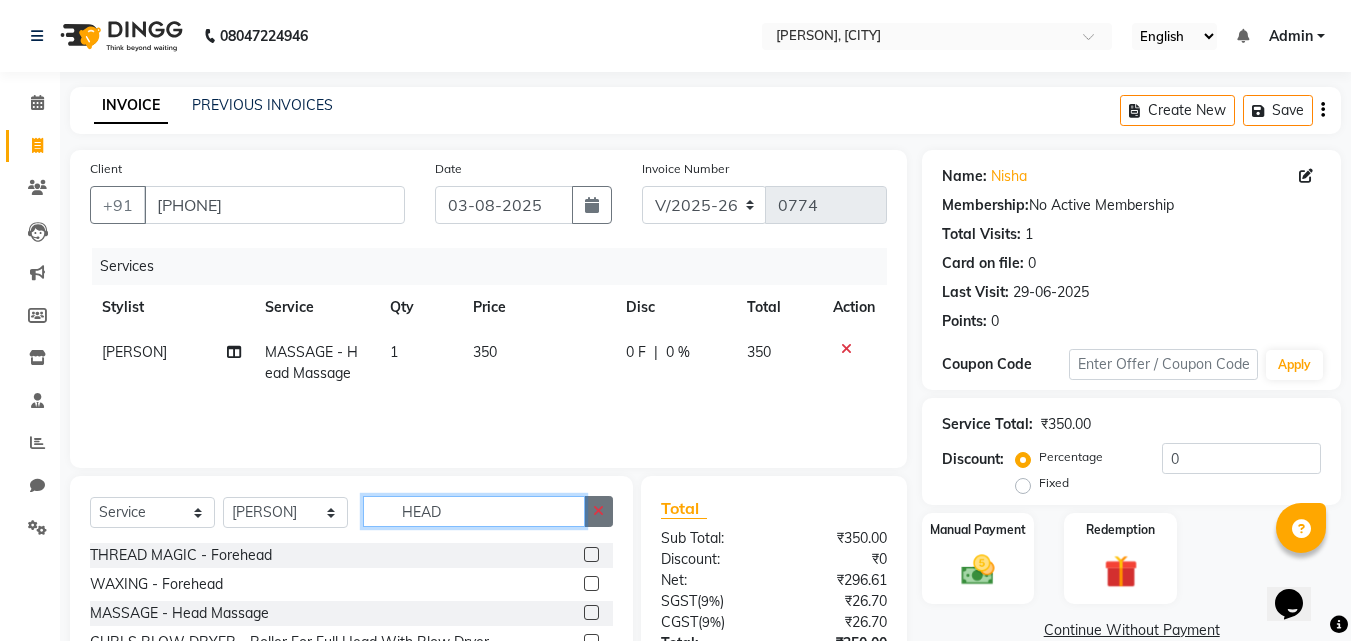 type 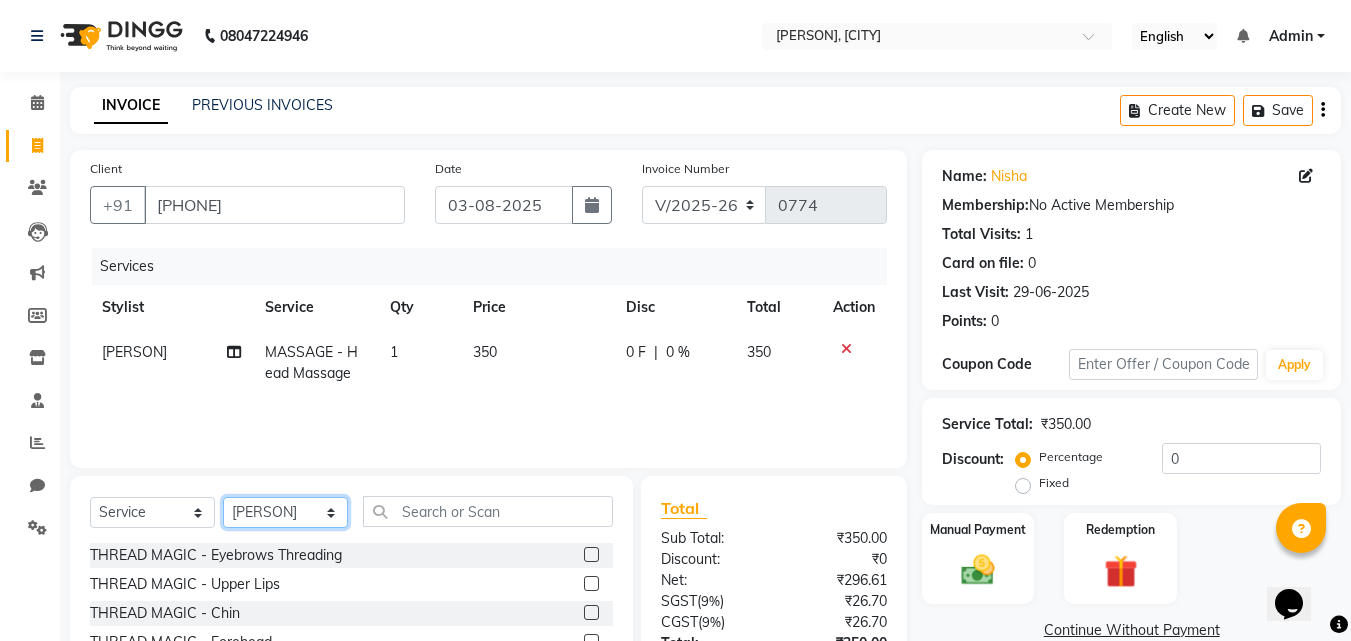 click on "Select Stylist Amir Apeksha Haider Salmani HASIM Salman Sheetal Panchal" 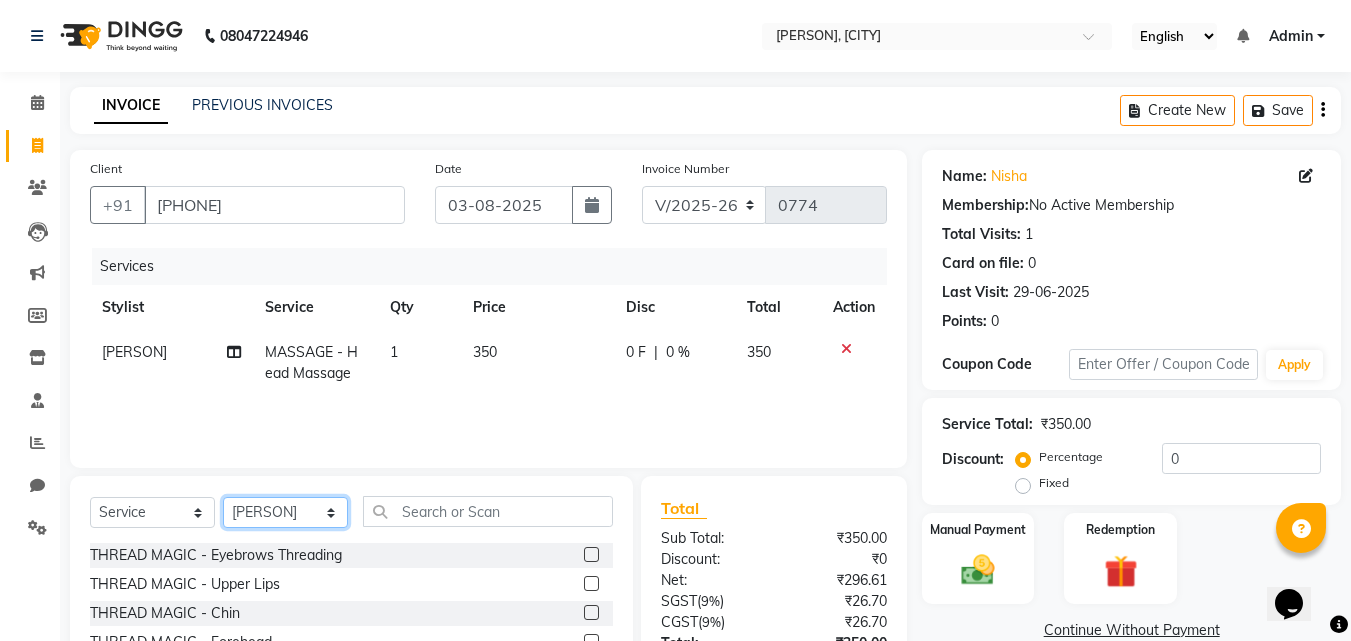 select on "[POSTAL CODE]" 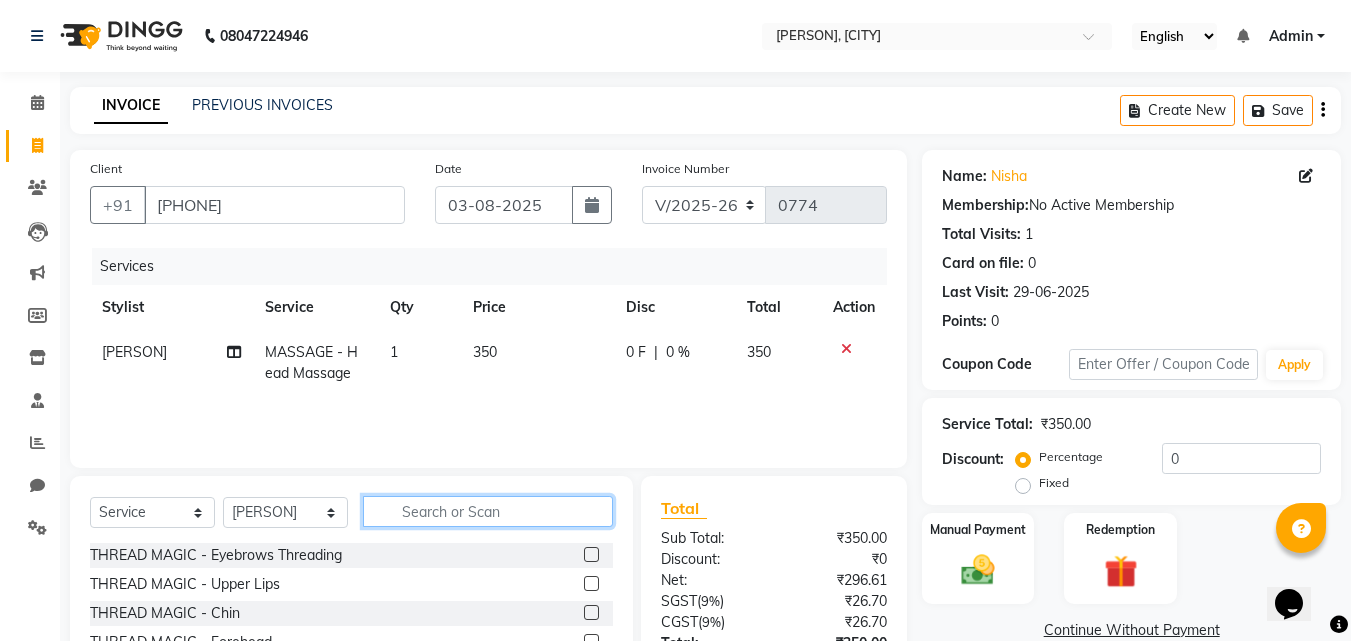 click 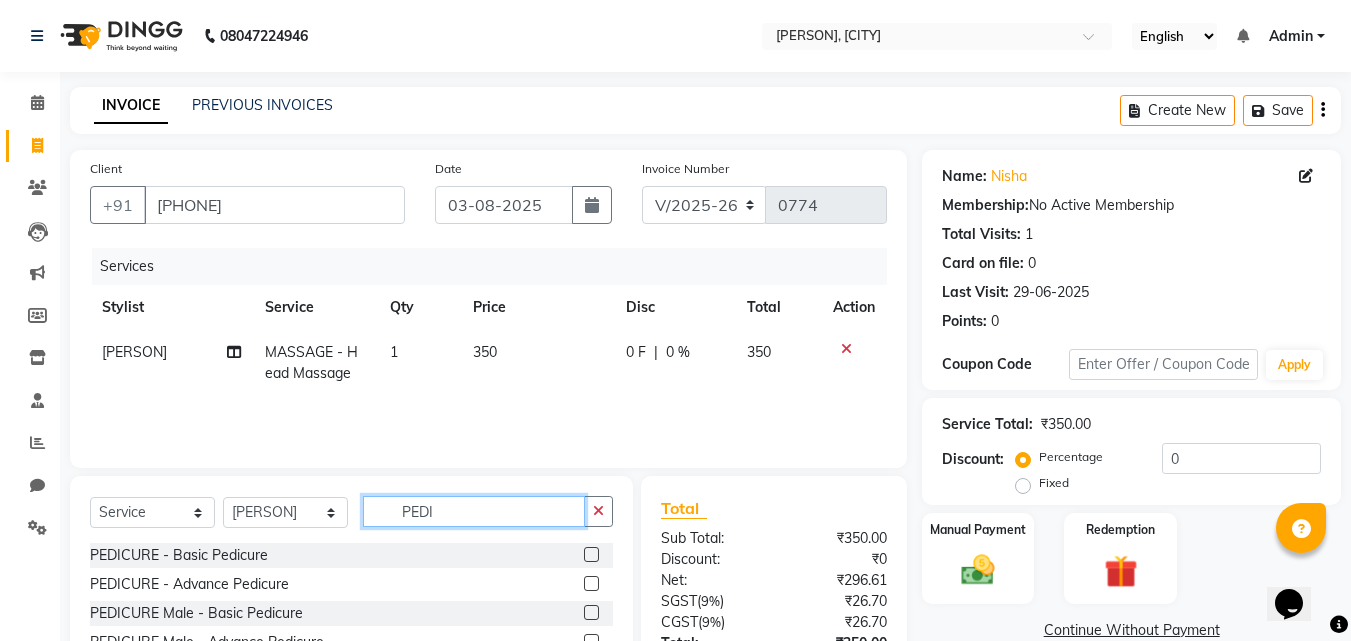 type on "PEDI" 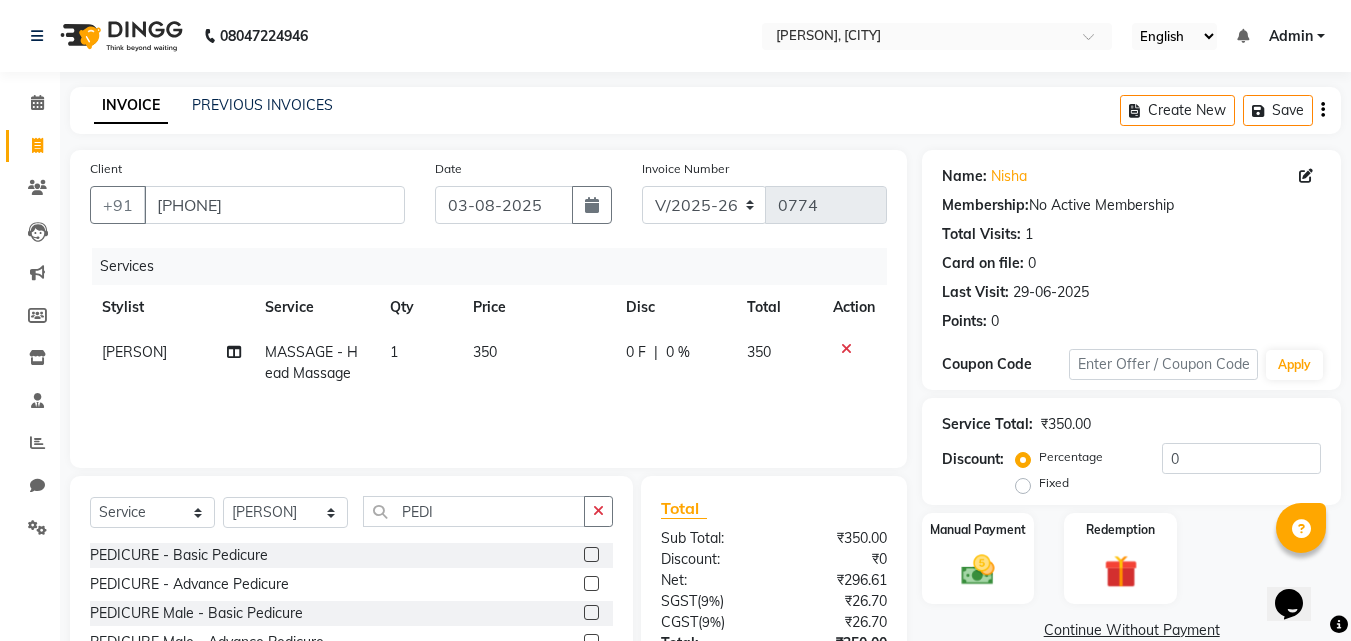 click 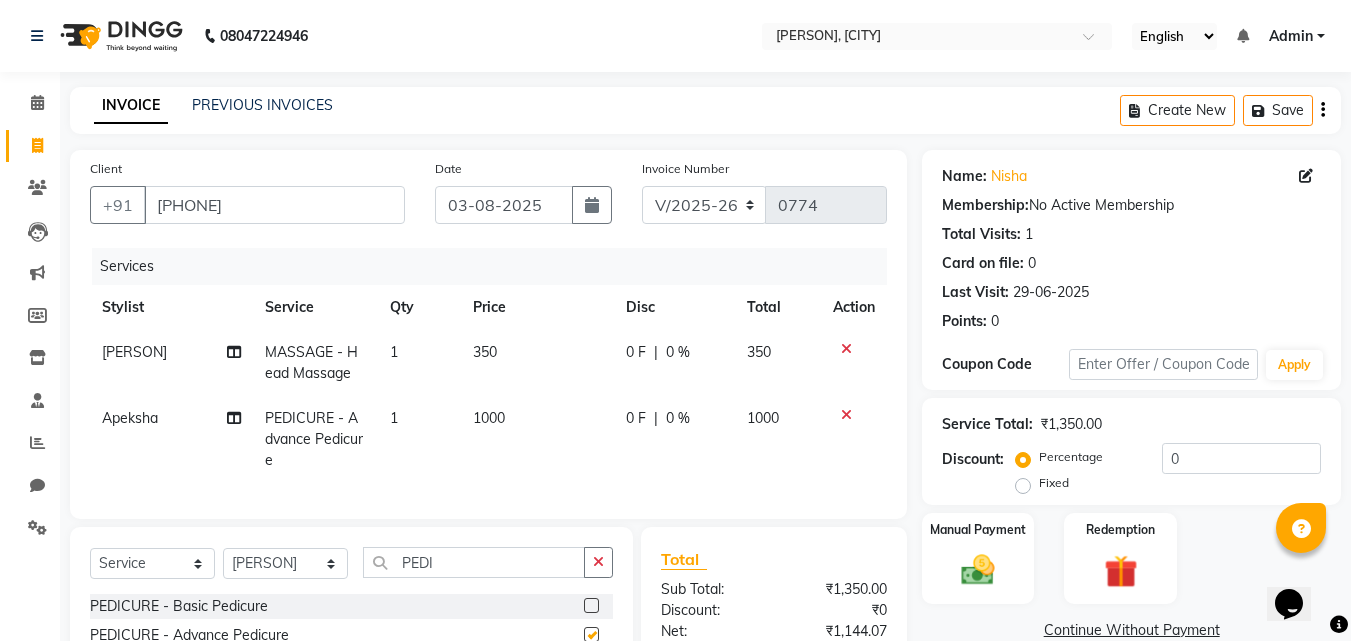 checkbox on "false" 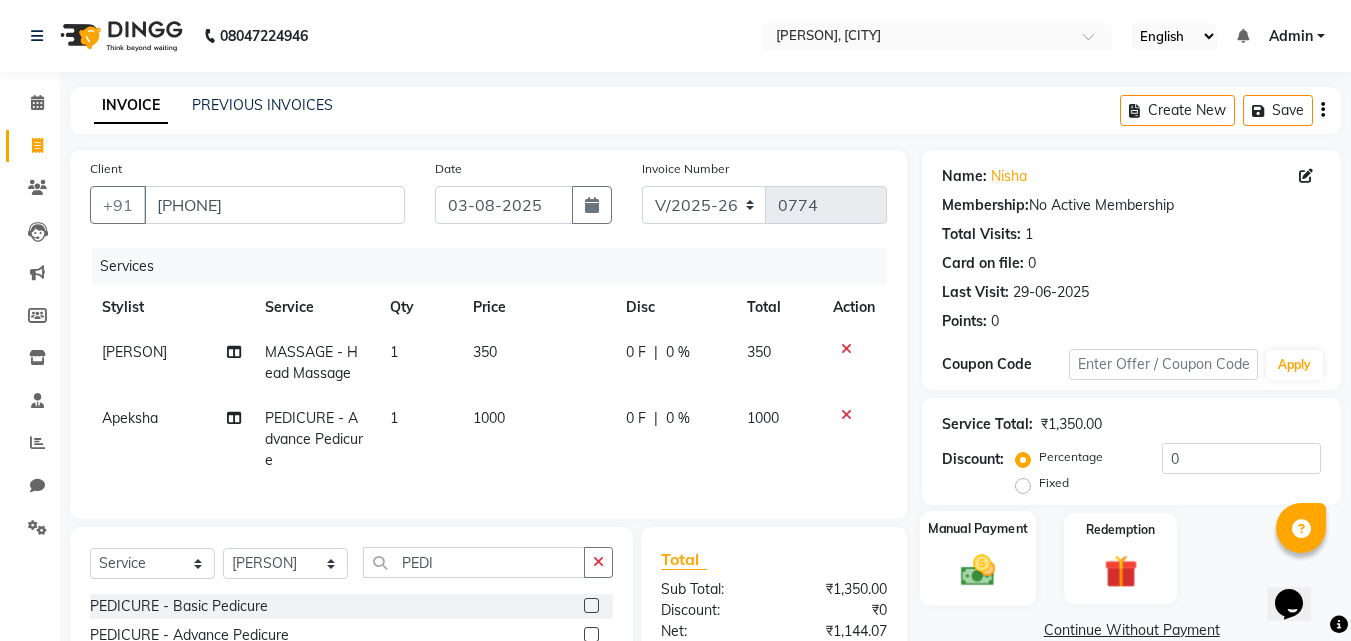 click 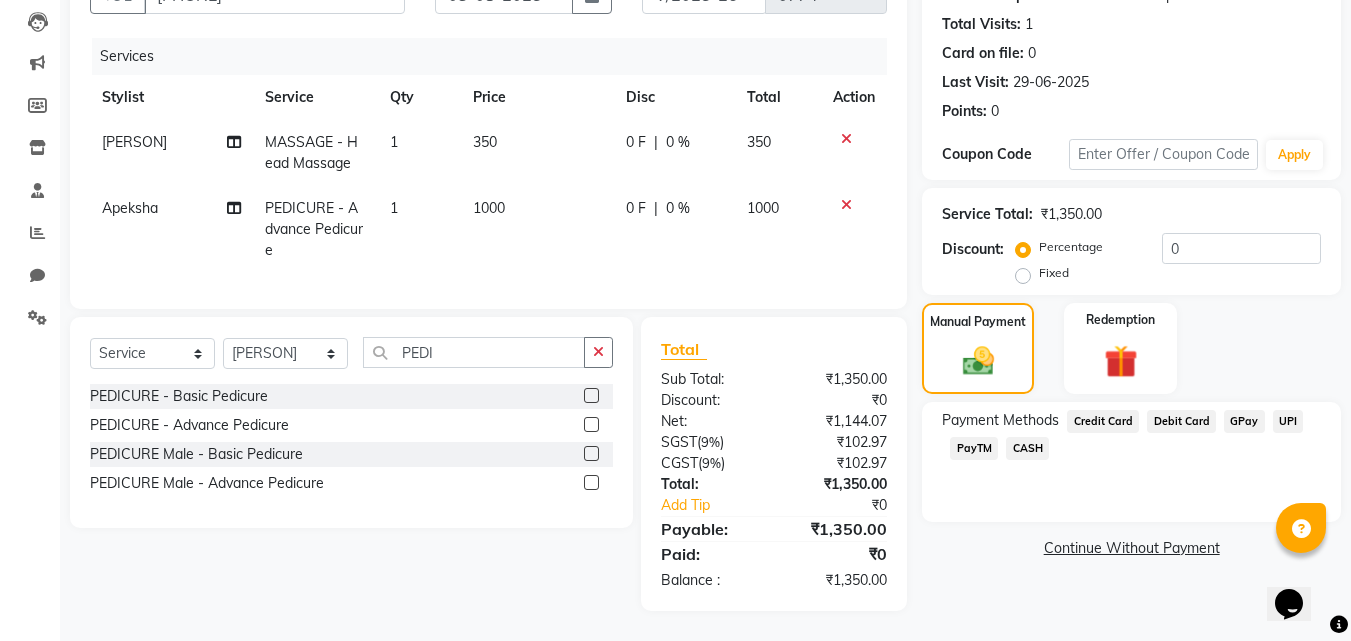 scroll, scrollTop: 225, scrollLeft: 0, axis: vertical 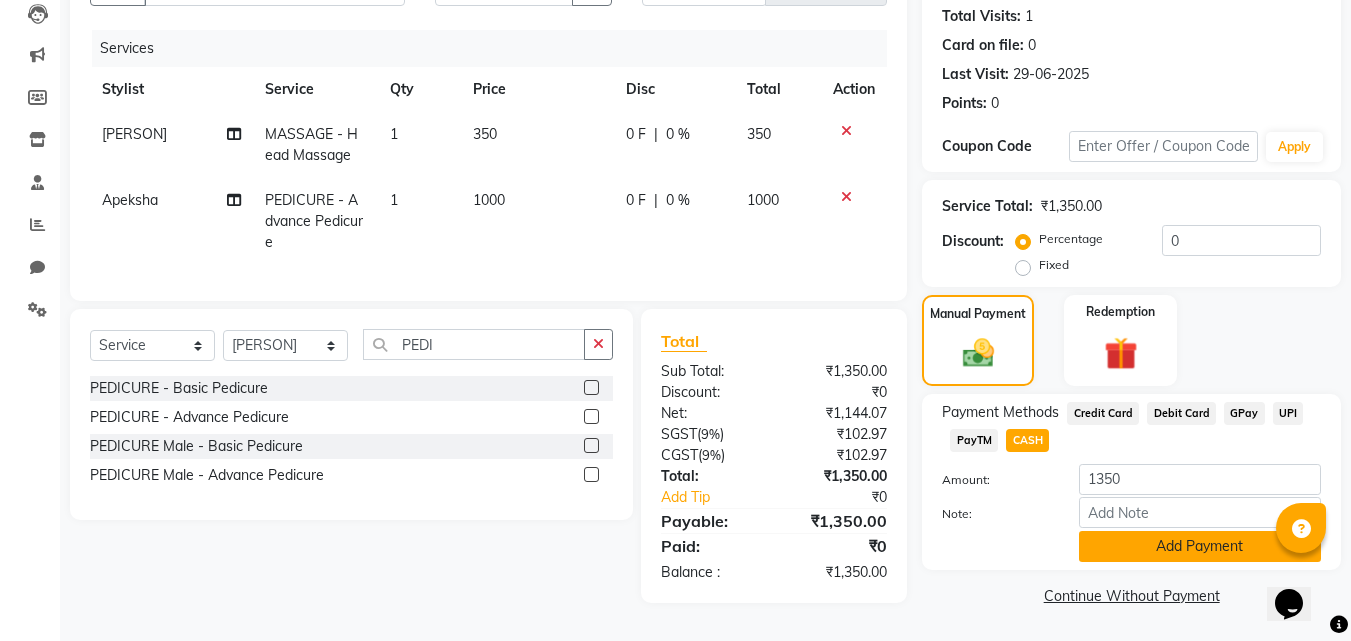 click on "Add Payment" 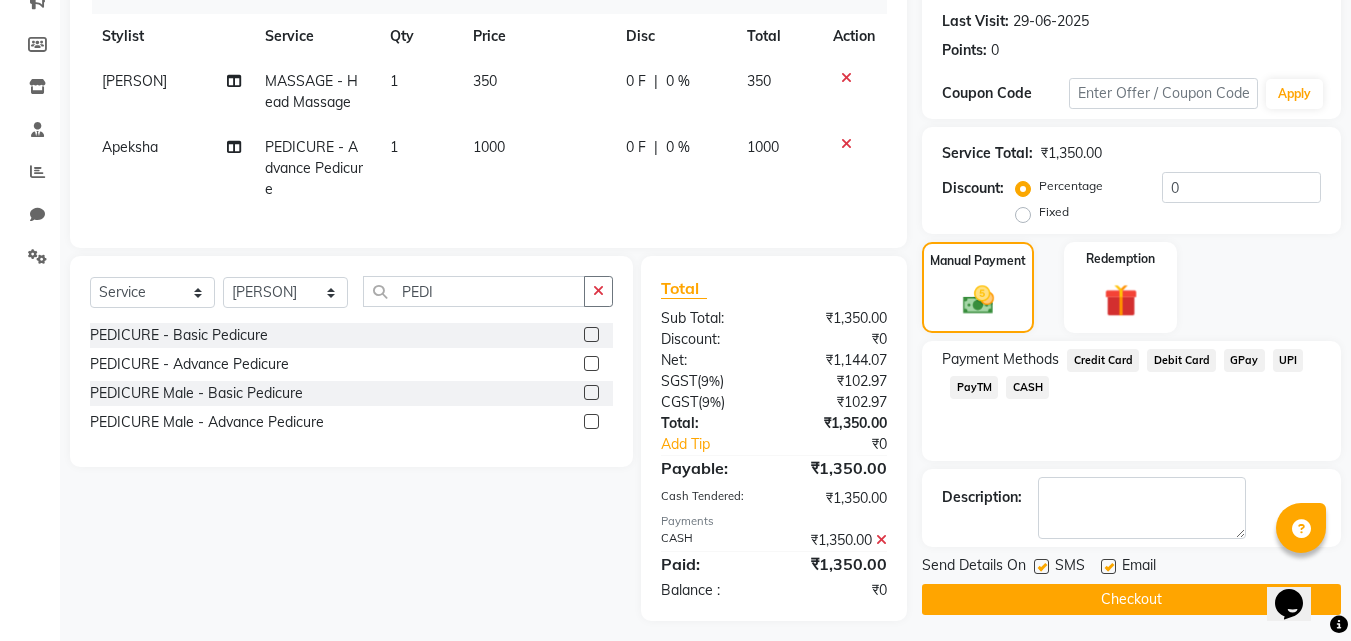 scroll, scrollTop: 296, scrollLeft: 0, axis: vertical 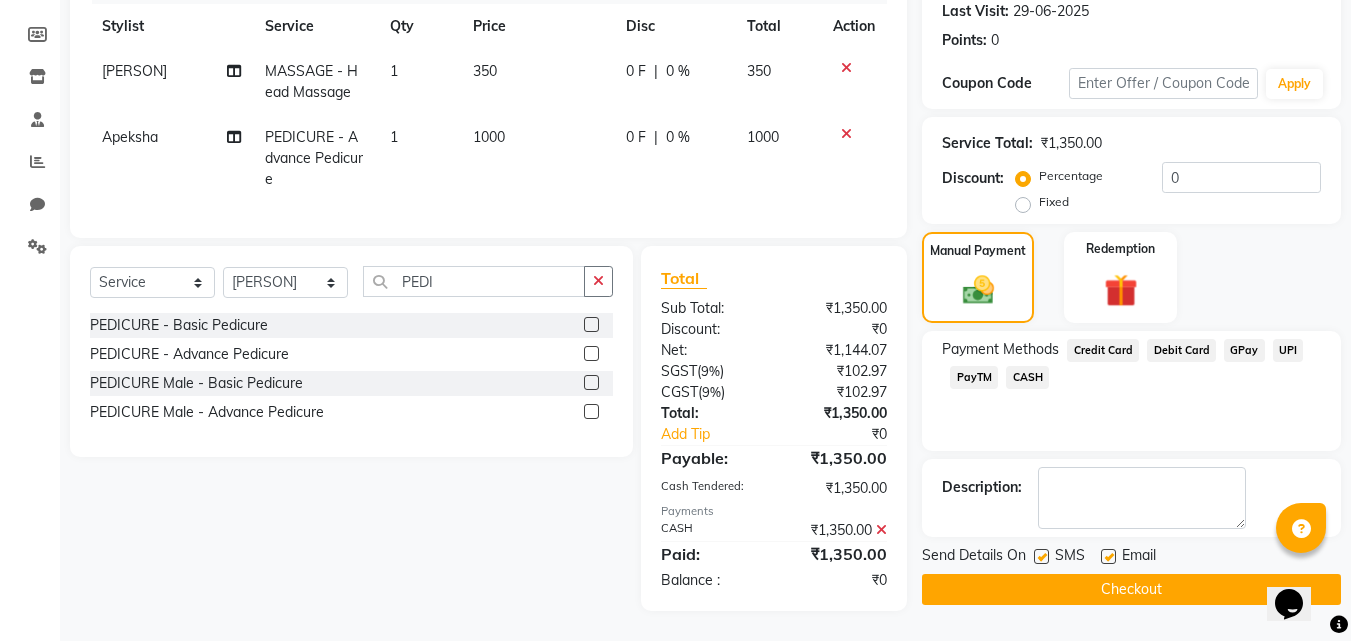 click on "Checkout" 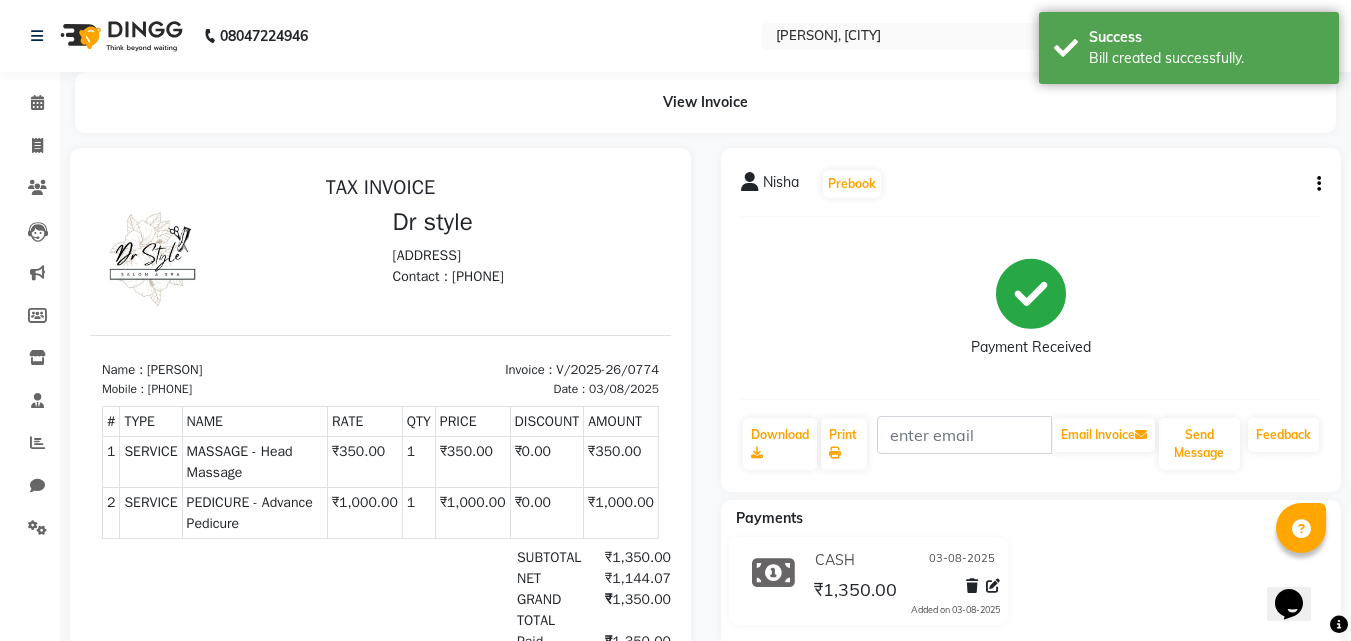 scroll, scrollTop: 0, scrollLeft: 0, axis: both 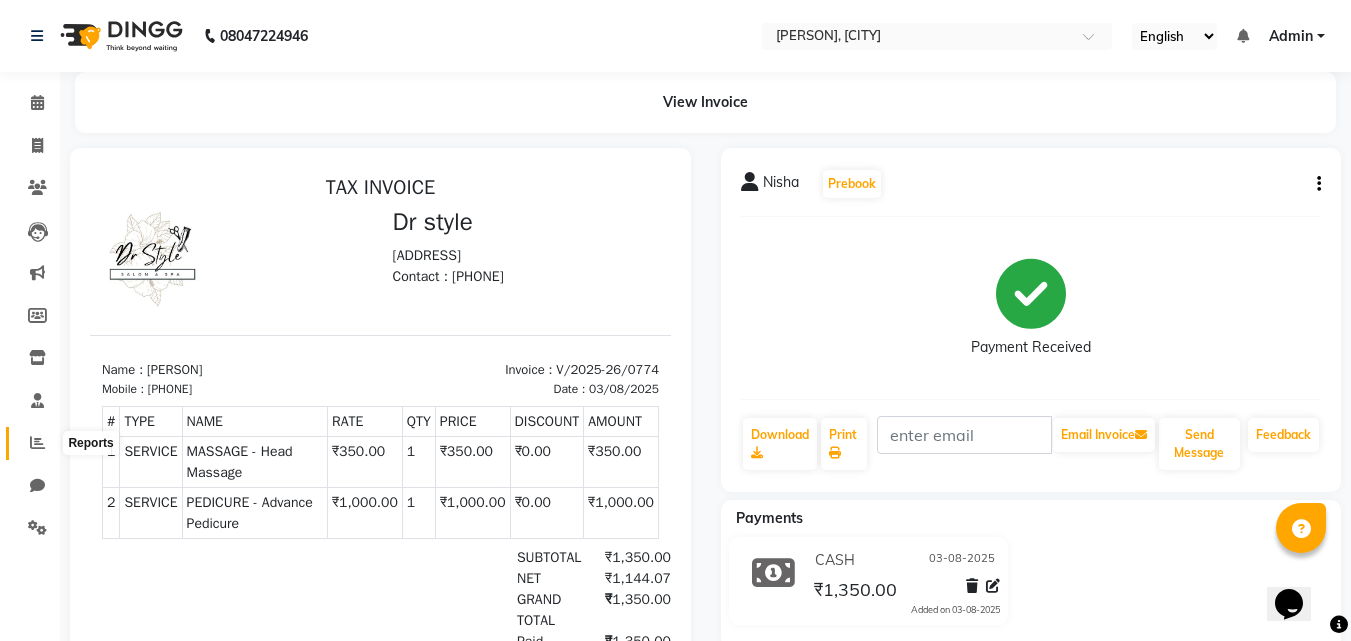 click 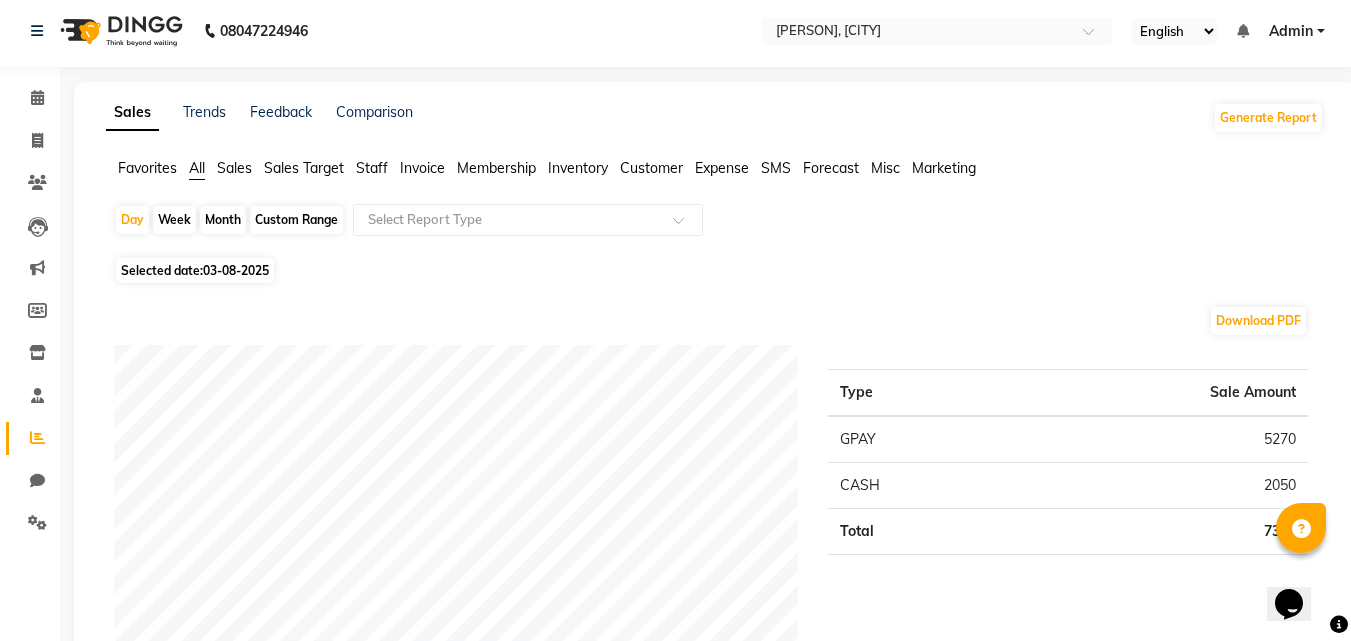scroll, scrollTop: 0, scrollLeft: 0, axis: both 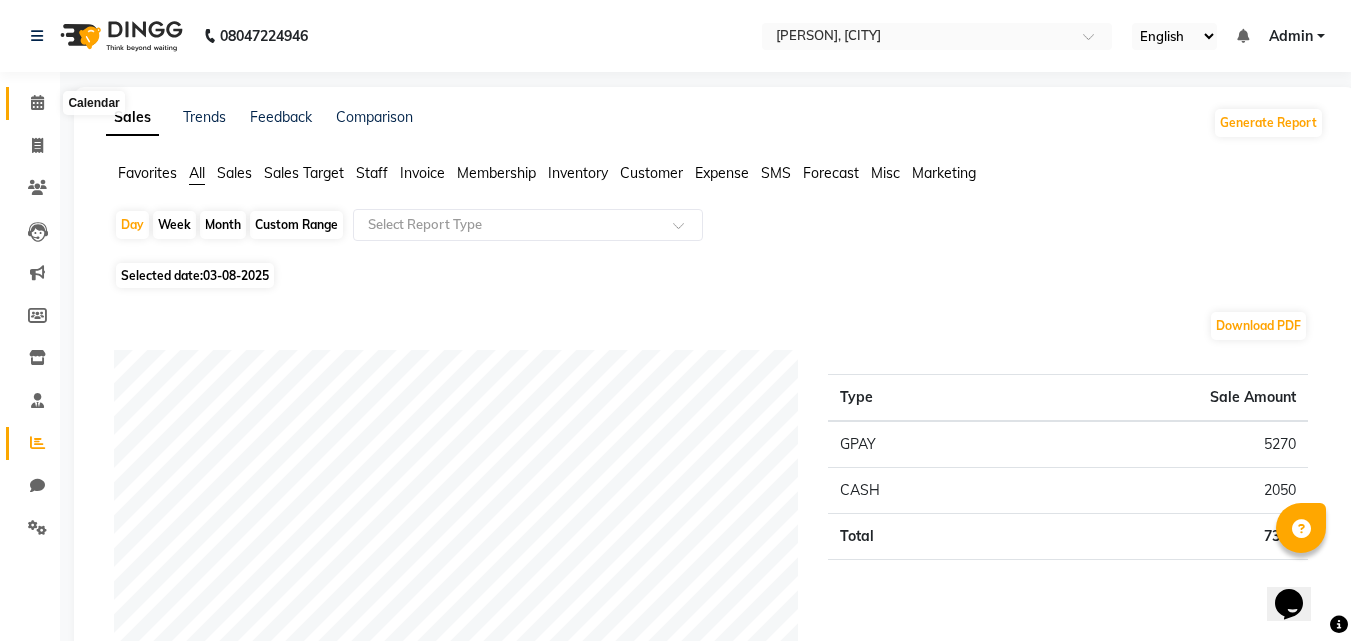 click 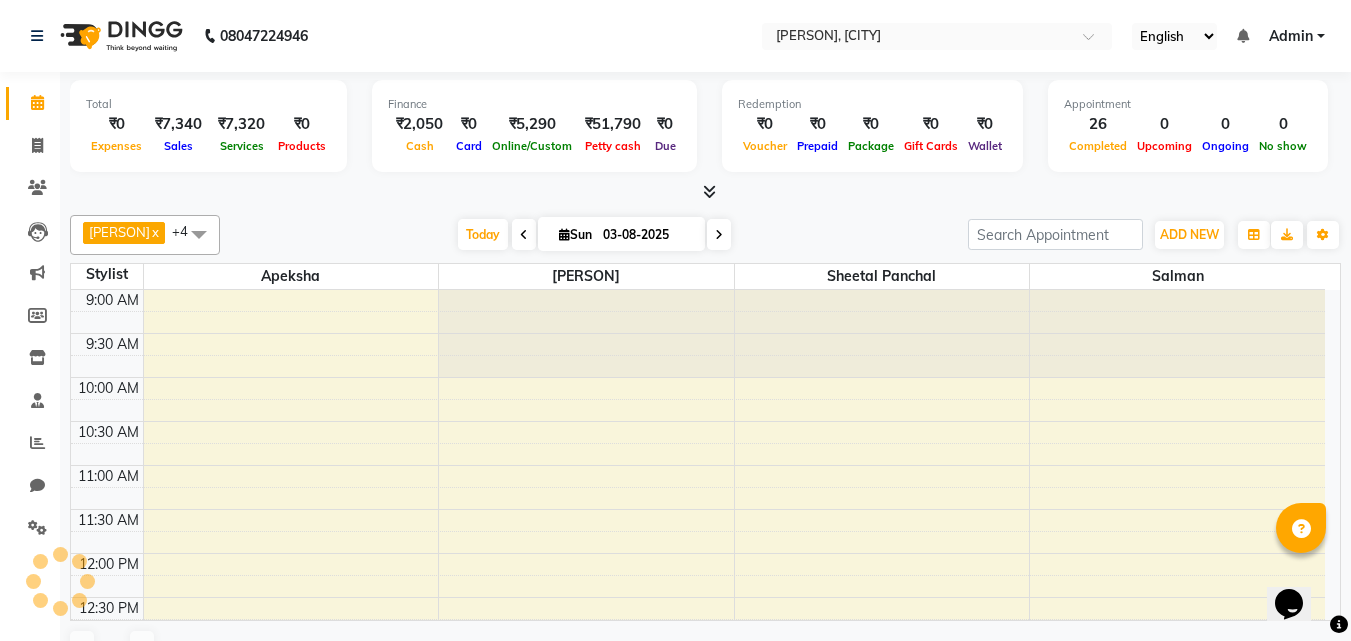 scroll, scrollTop: 0, scrollLeft: 0, axis: both 